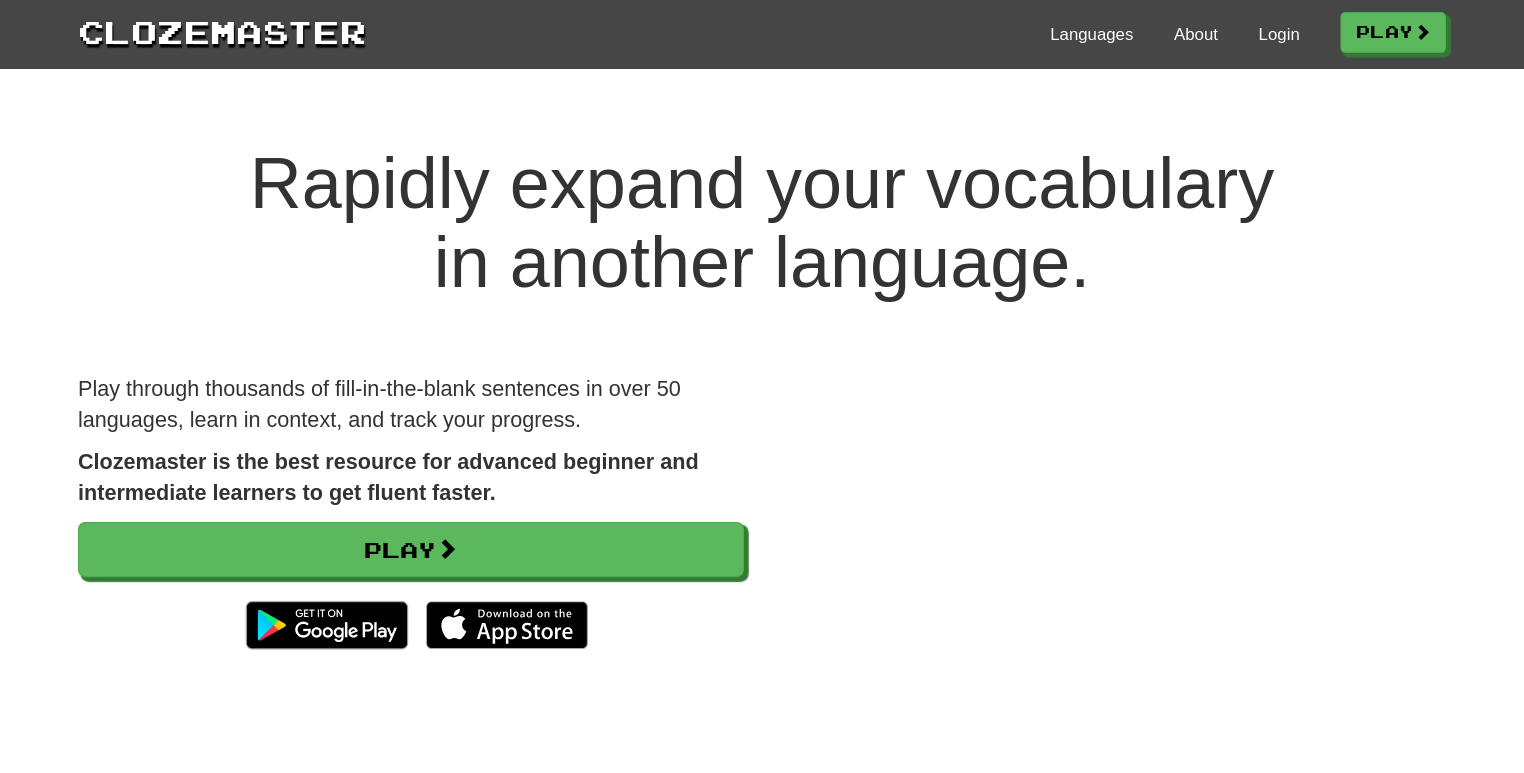 scroll, scrollTop: 0, scrollLeft: 0, axis: both 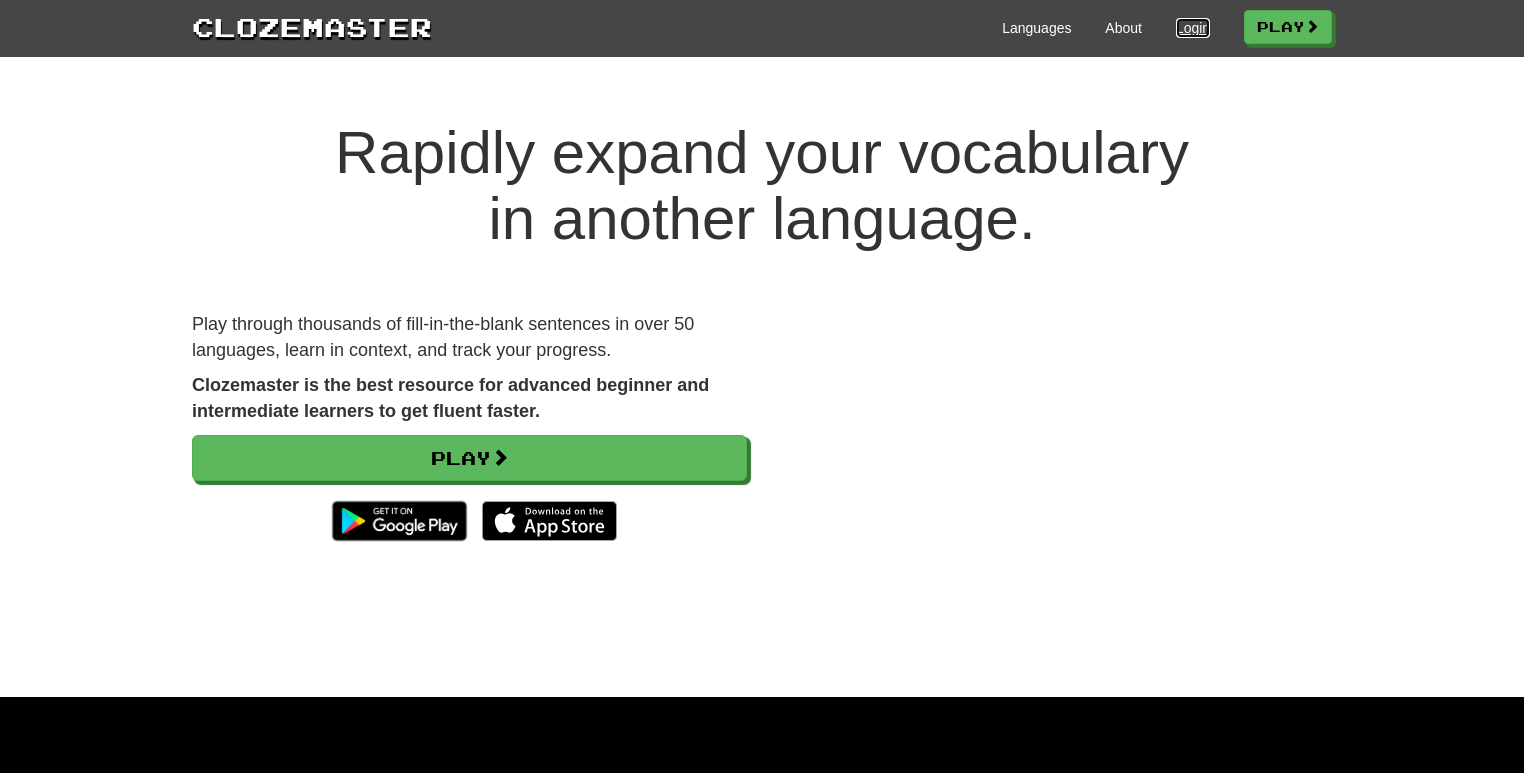 click on "Login" at bounding box center [1193, 28] 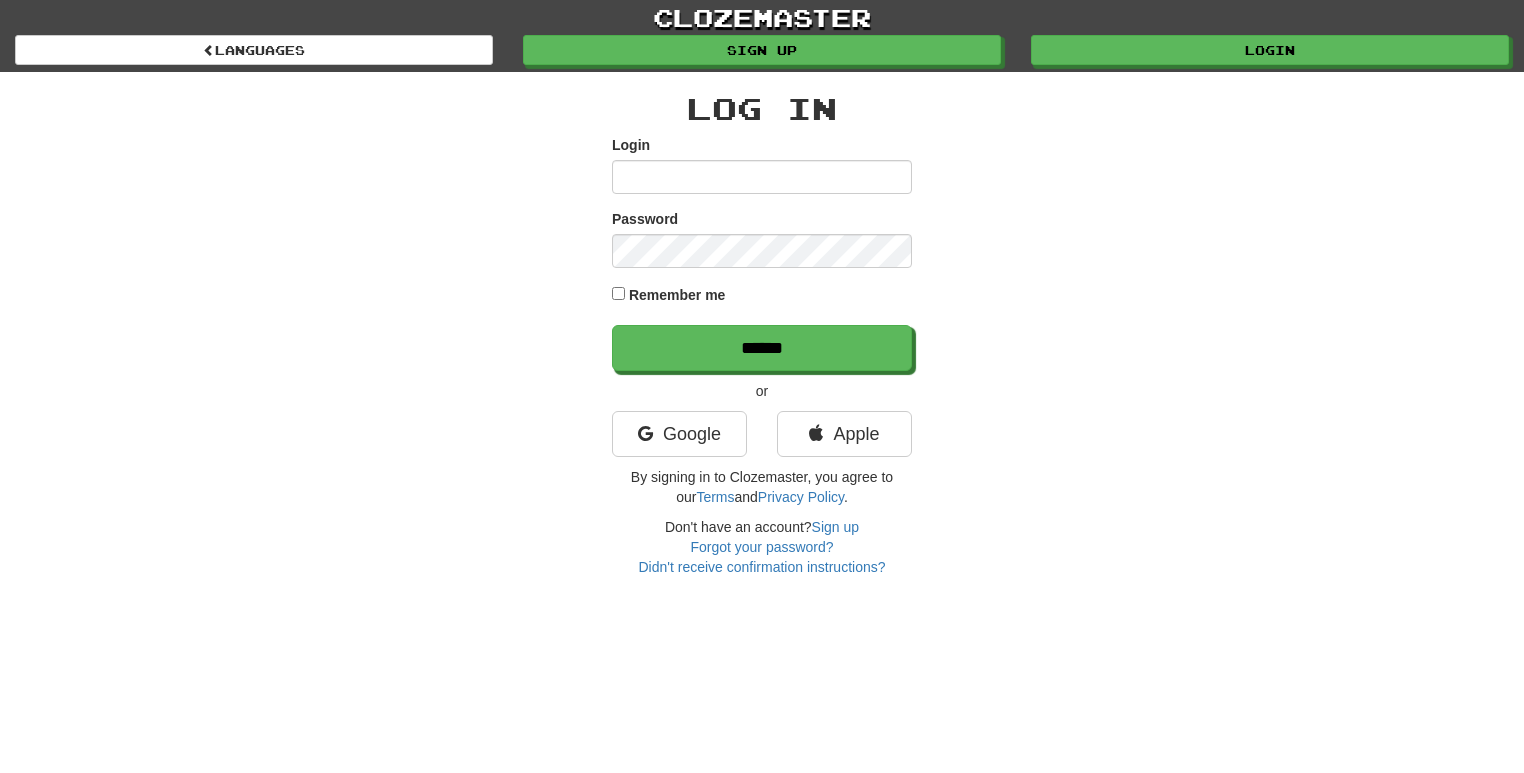 scroll, scrollTop: 0, scrollLeft: 0, axis: both 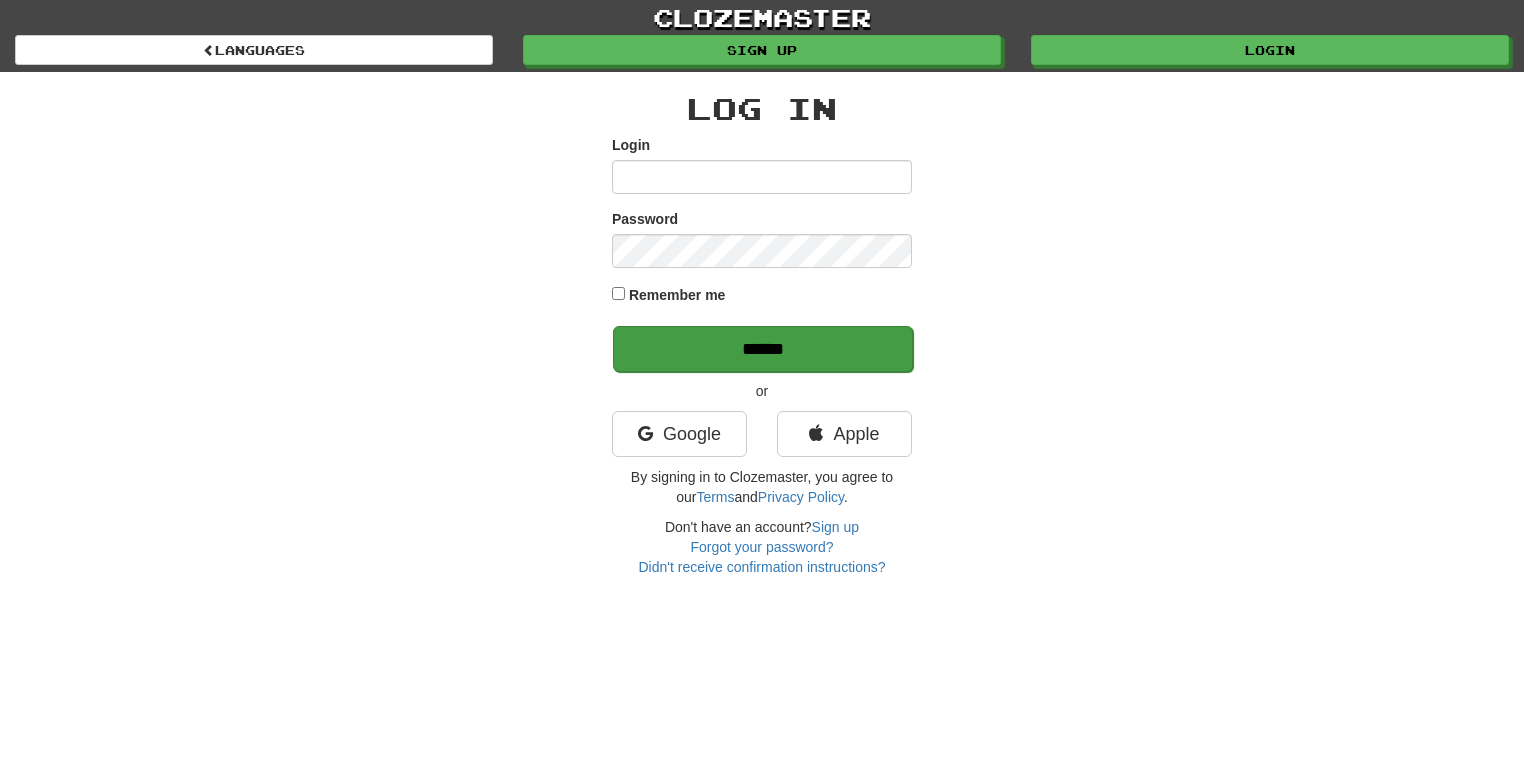 type on "**********" 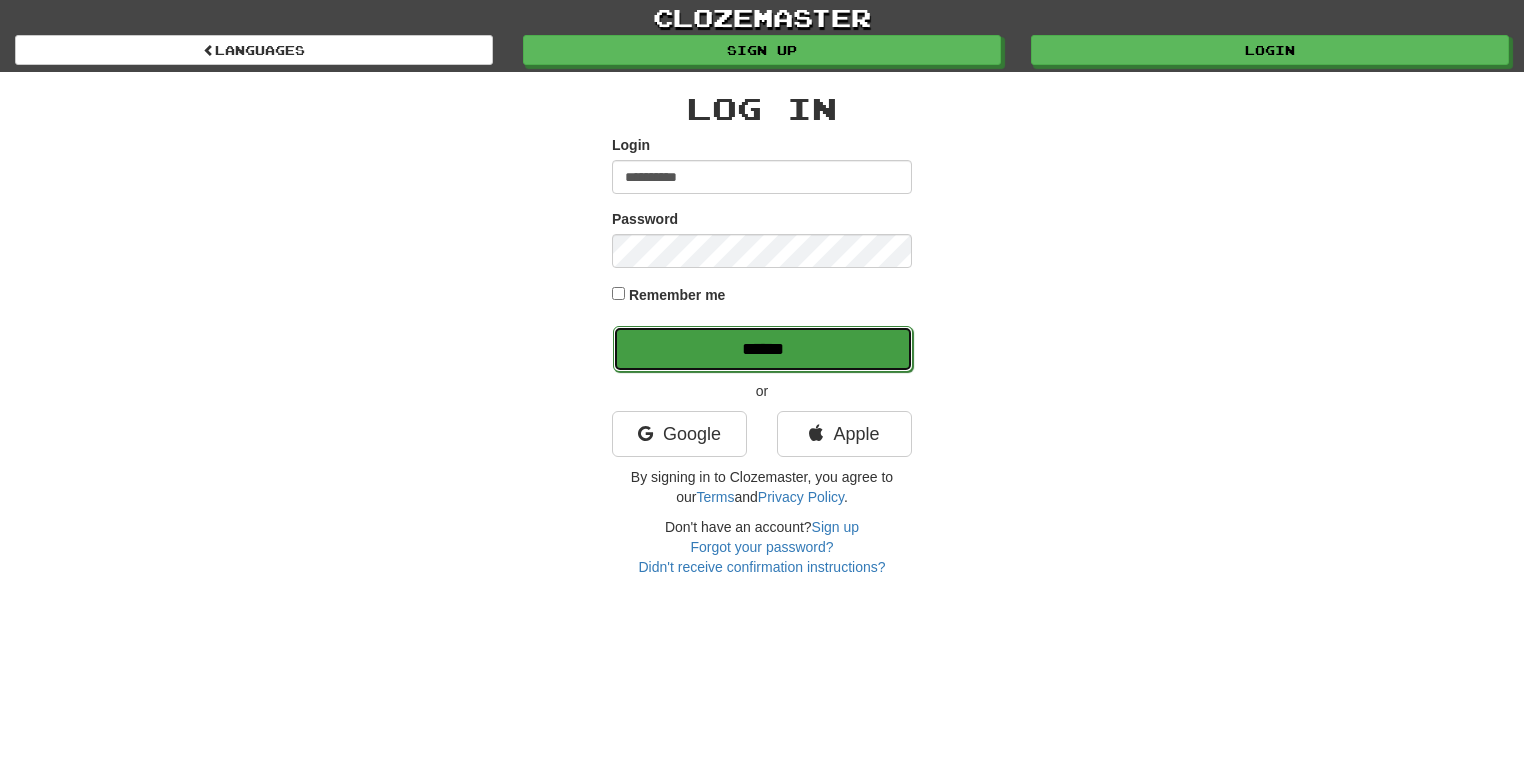 click on "******" at bounding box center [763, 349] 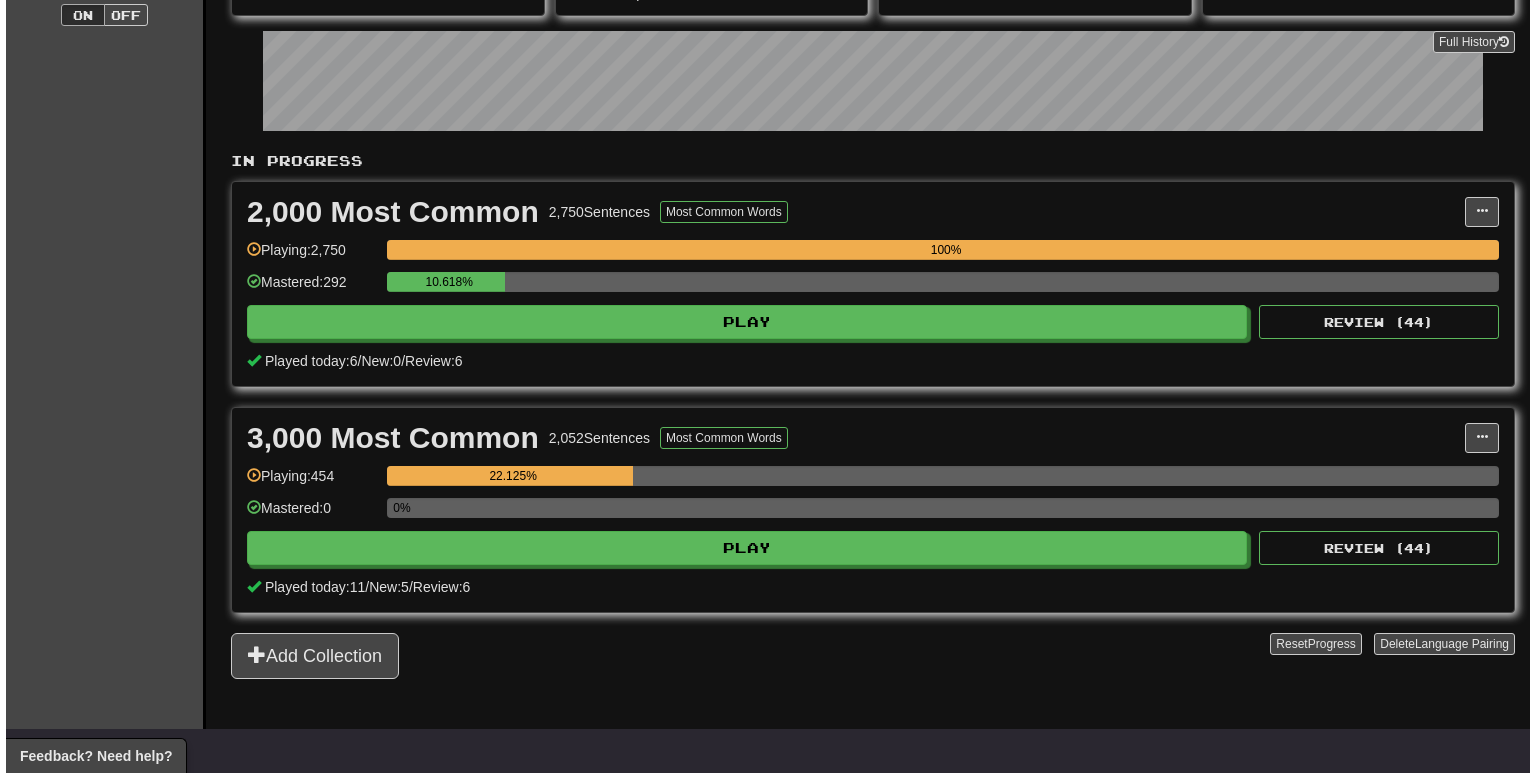 scroll, scrollTop: 288, scrollLeft: 0, axis: vertical 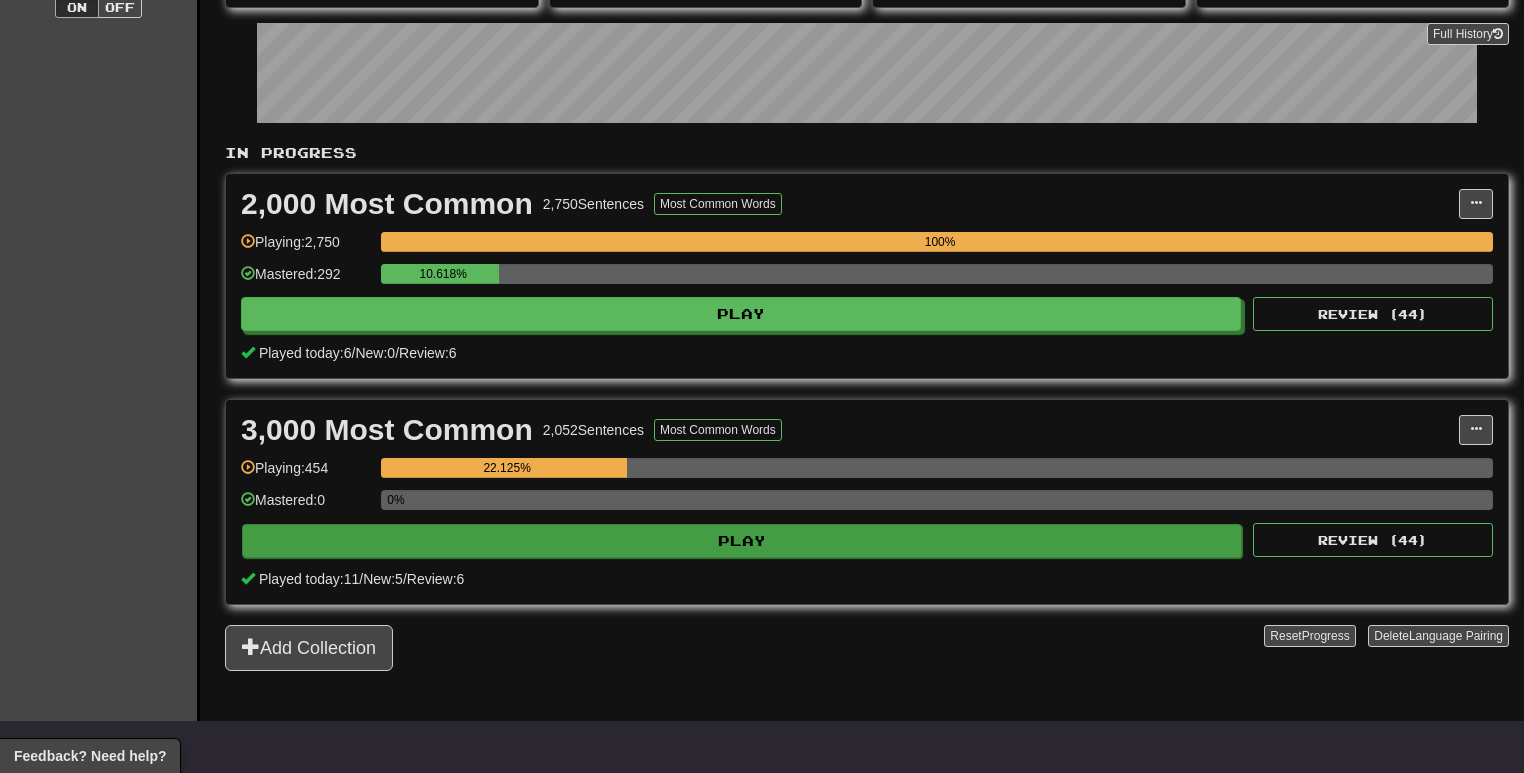drag, startPoint x: 612, startPoint y: 565, endPoint x: 608, endPoint y: 529, distance: 36.221542 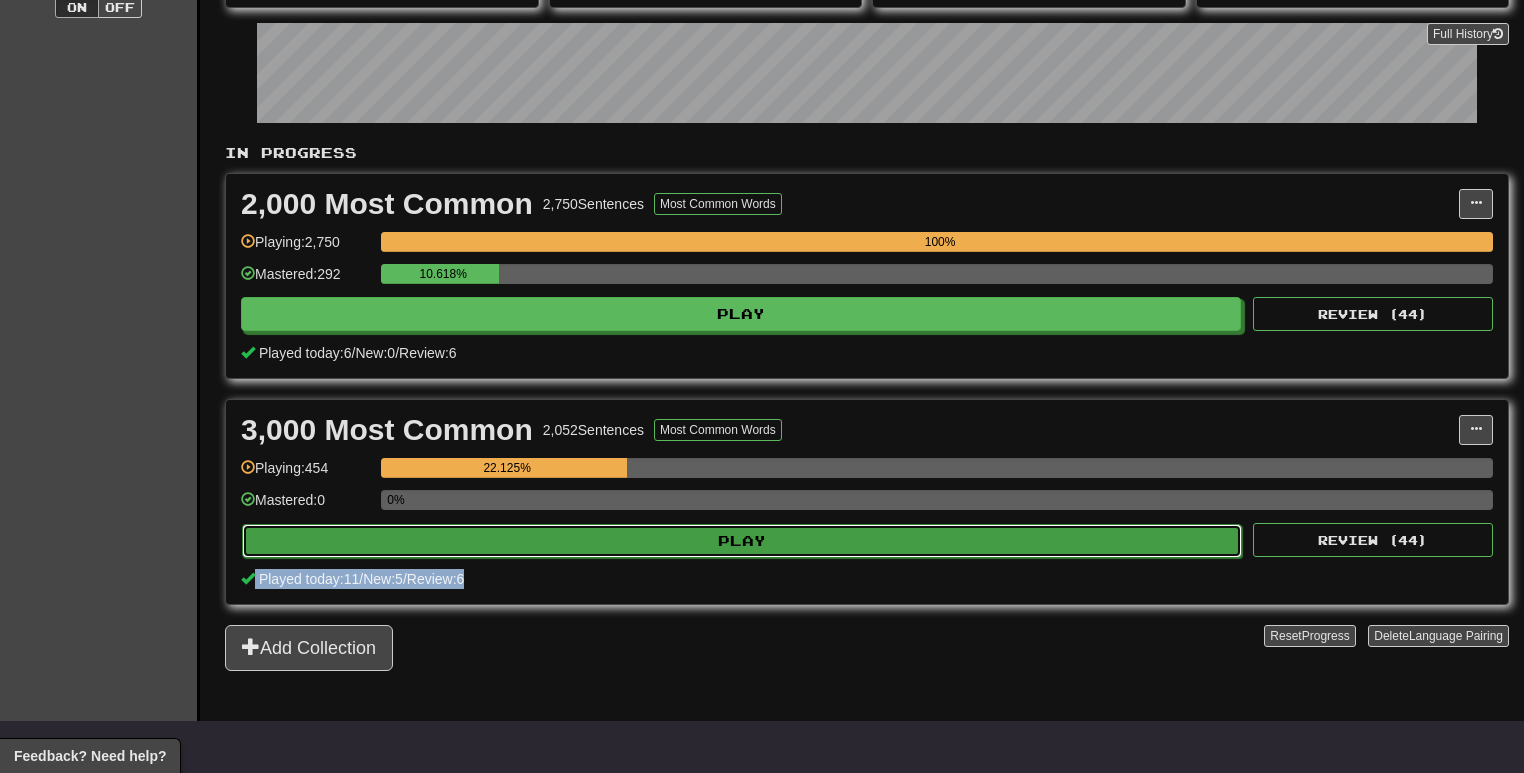 click on "Play" at bounding box center (742, 541) 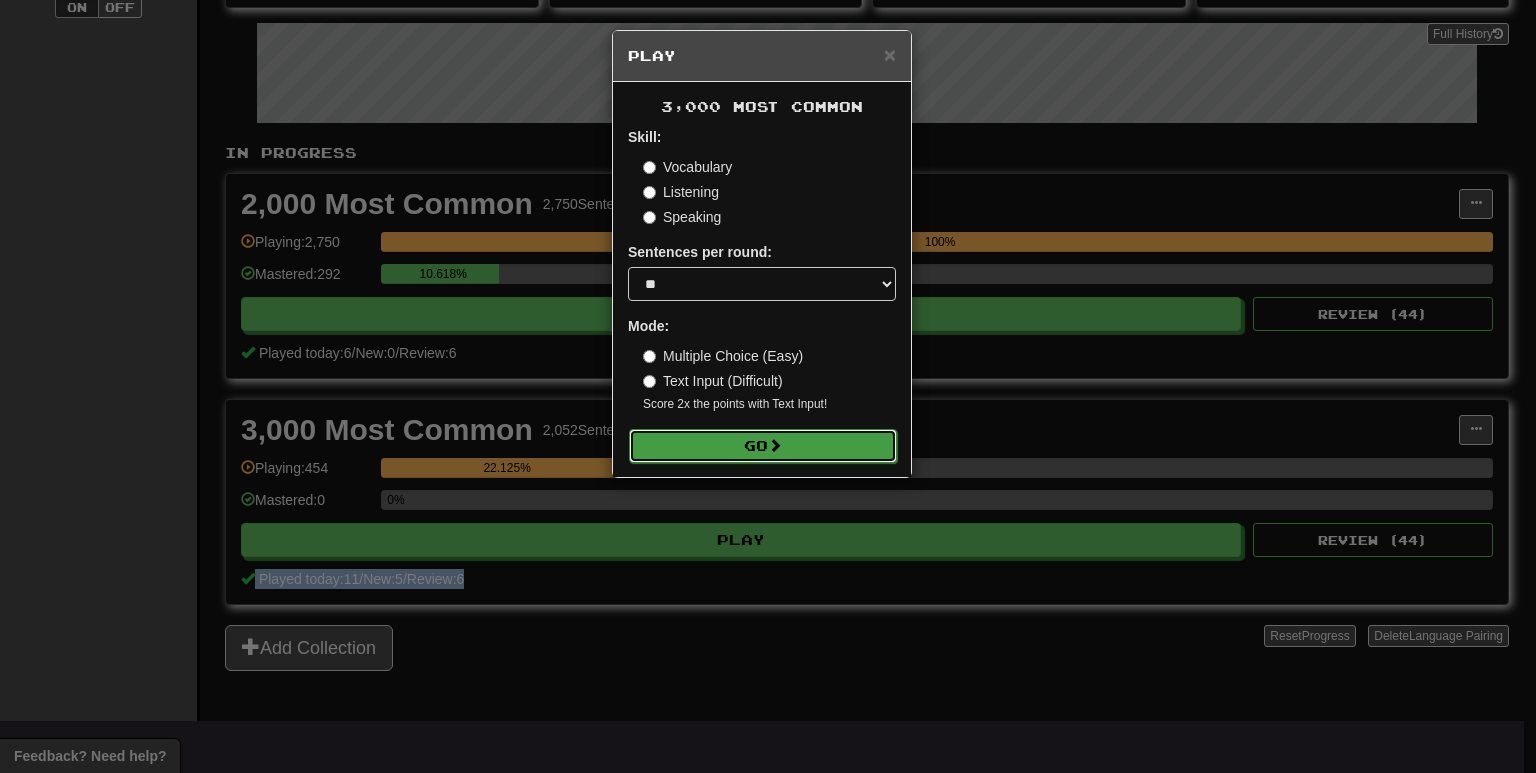 click on "Go" at bounding box center [763, 446] 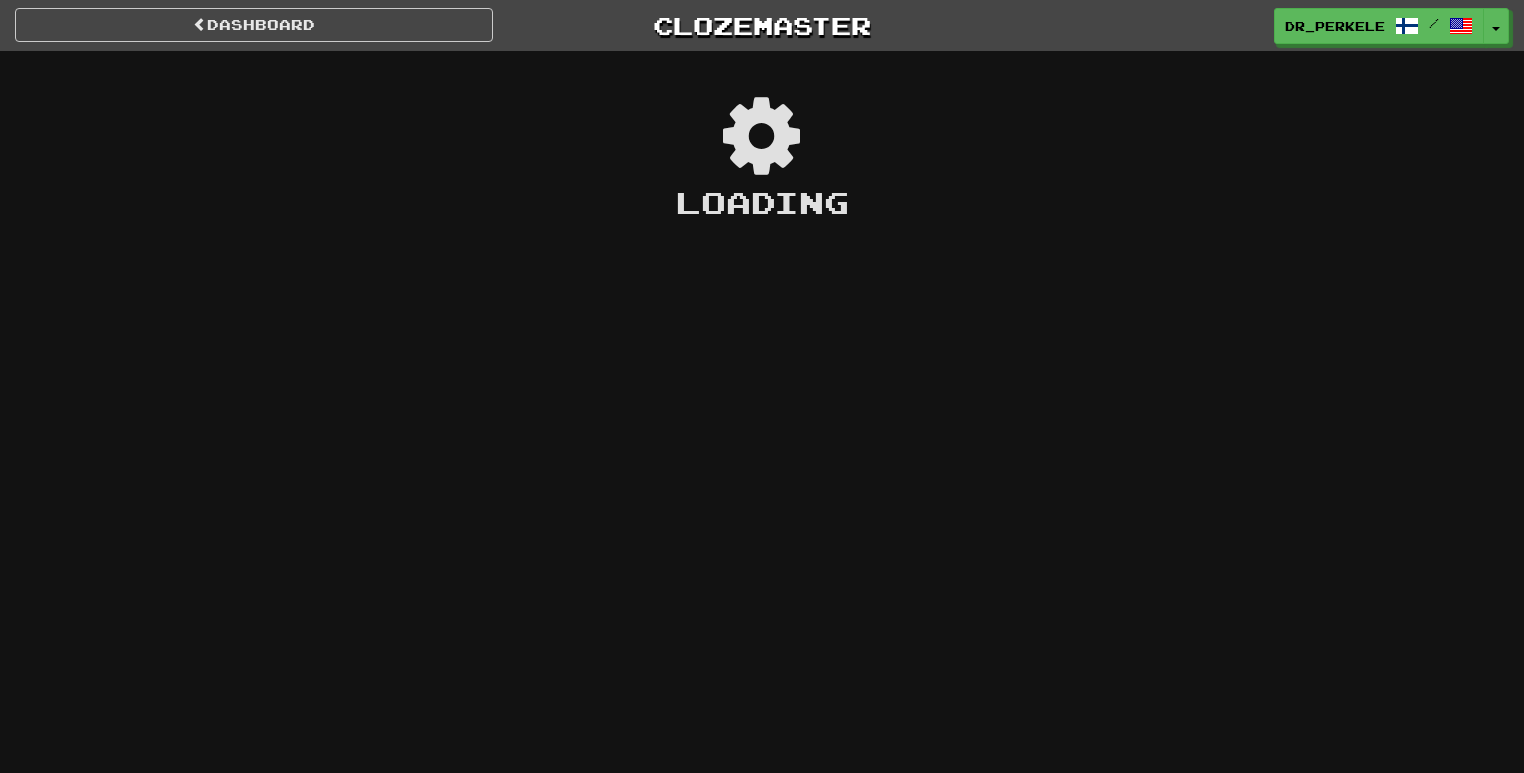 scroll, scrollTop: 0, scrollLeft: 0, axis: both 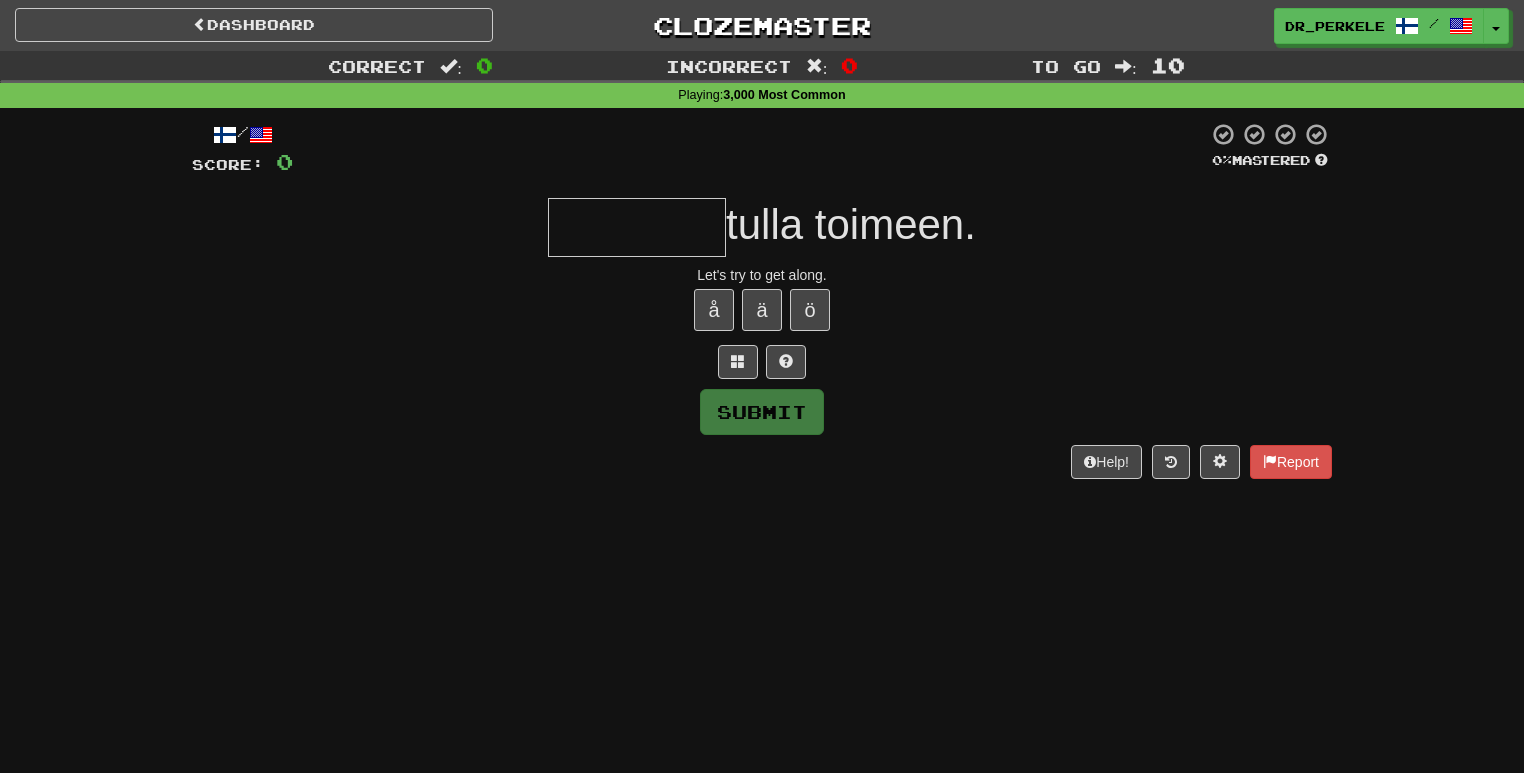 click on "Dashboard
Clozemaster
dr_perkele
/
Toggle Dropdown
Dashboard
Leaderboard
Activity Feed
Notifications
1
Profile
Discussions
Suomi
/
English
Streak:
169
Review:
123
Points Today: 3070
Languages
Account
Logout
dr_perkele
/
Toggle Dropdown
Dashboard
Leaderboard
Activity Feed
Notifications
1
Profile
Discussions
Suomi
/
English
Streak:
169
Review:
123
Points Today: 3070
Languages
Account
Logout
clozemaster
Correct   :   0 Incorrect   :   0 To go   :   10 Playing :  3,000 Most Common  /  Score:   0 0 %  Mastered  tulla toimeen. Let's try to get along. å ä ö Submit  Help!  Report" at bounding box center [762, 386] 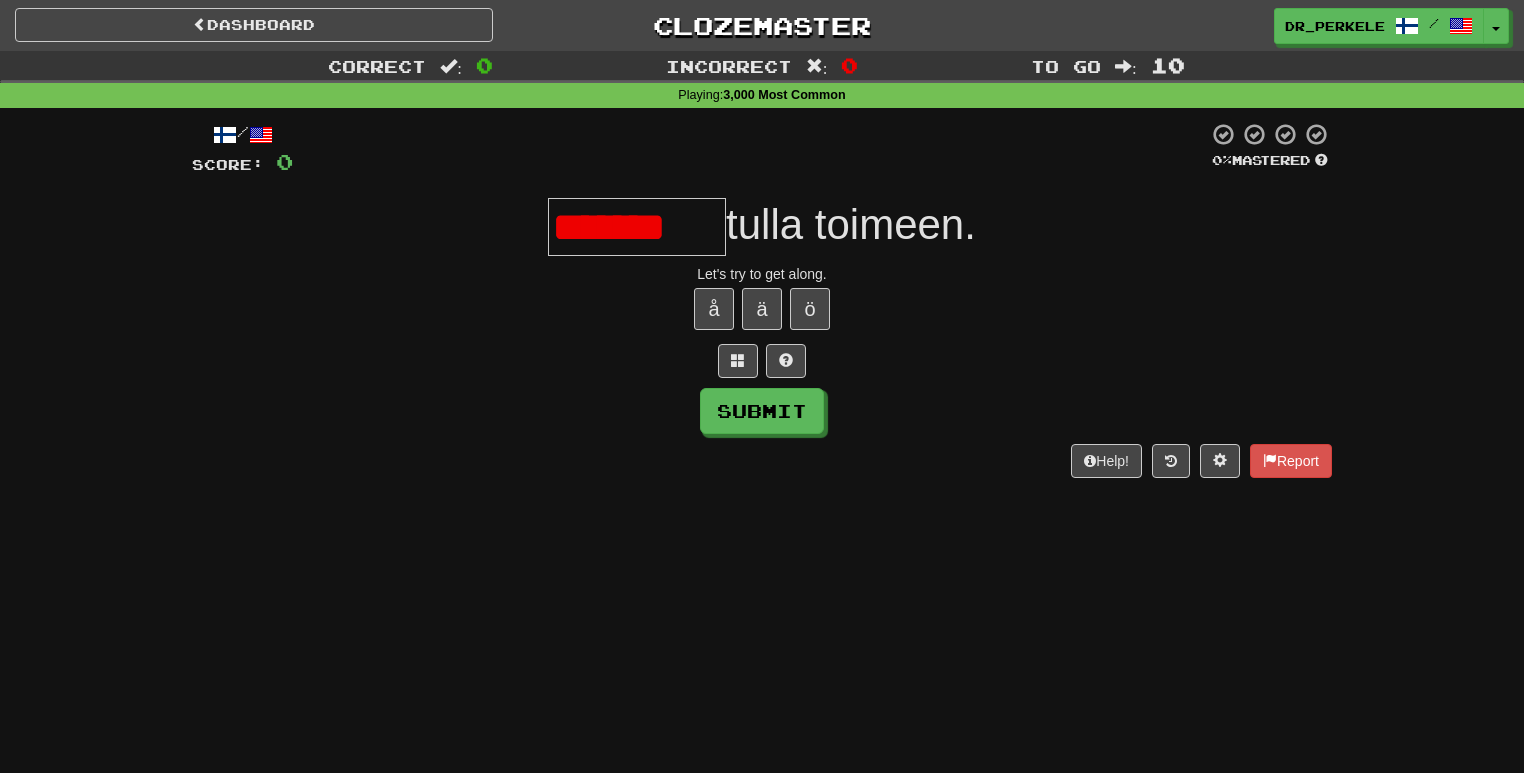 scroll, scrollTop: 0, scrollLeft: 0, axis: both 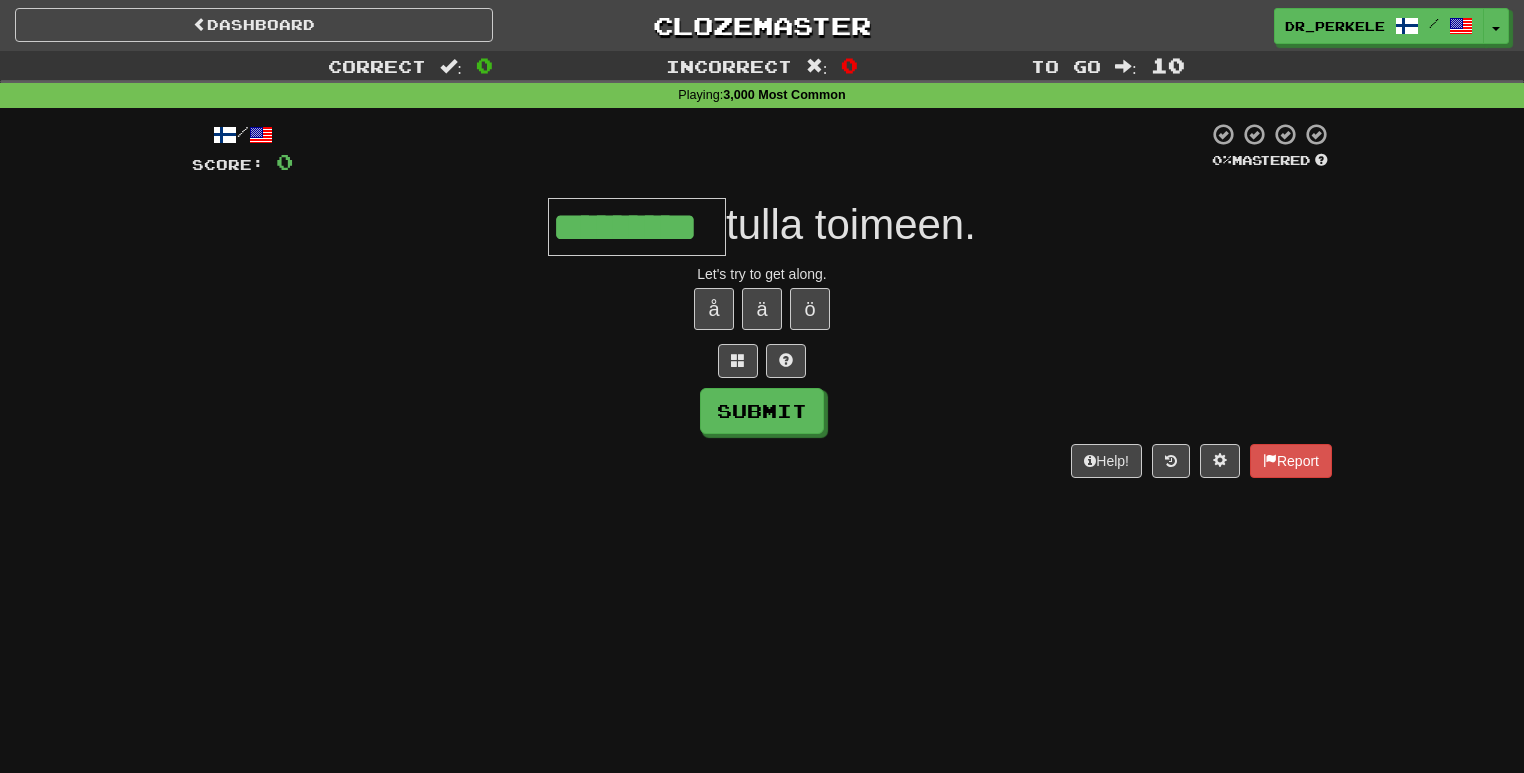 type on "*********" 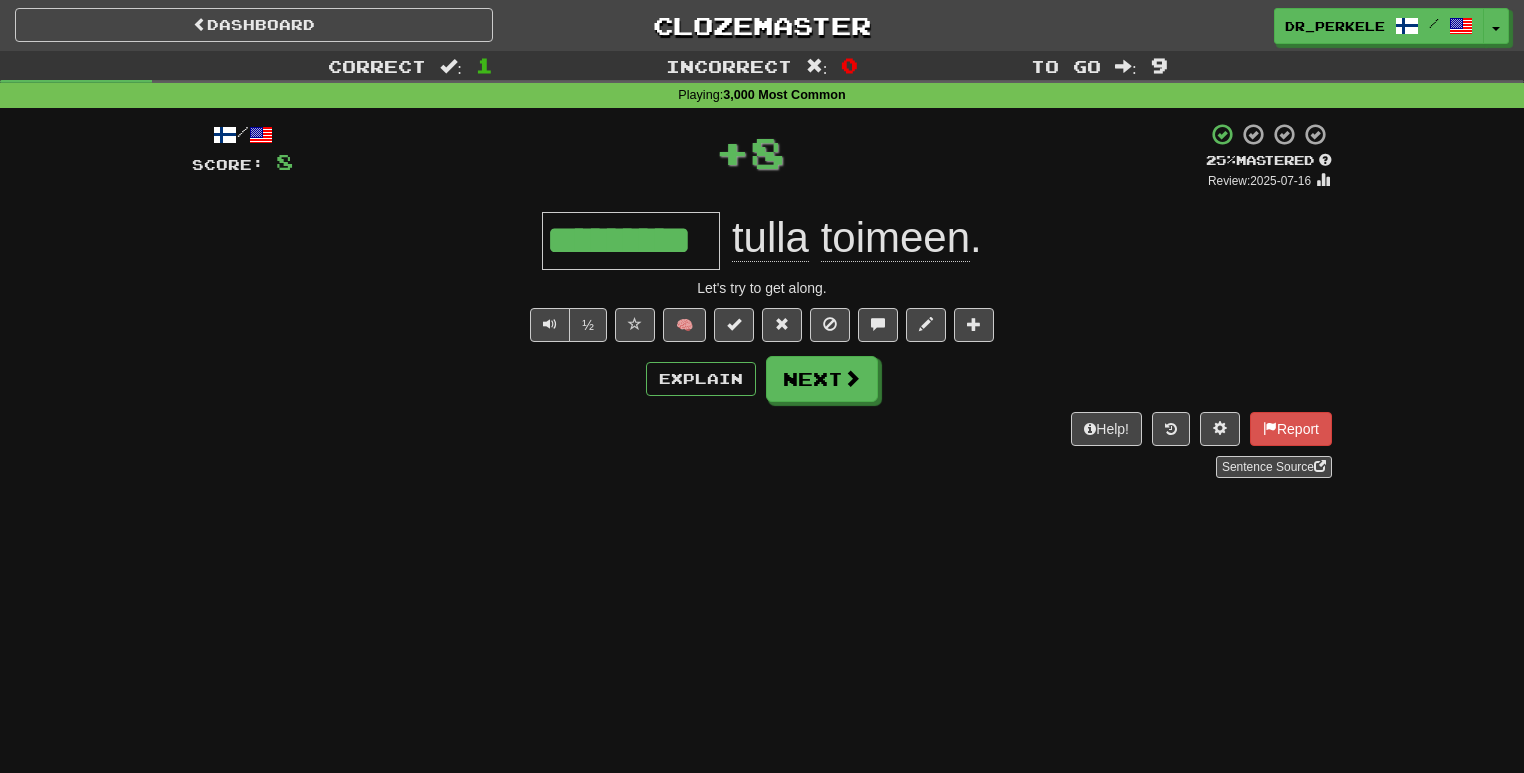 click on "/ Score: 3 + 3 25 % Mastered Review: 2025-07-16 ********* tulla toimeen . Let's try to get along. ½ 🧠 Explain Next Help! Report Sentence Source" at bounding box center [762, 300] 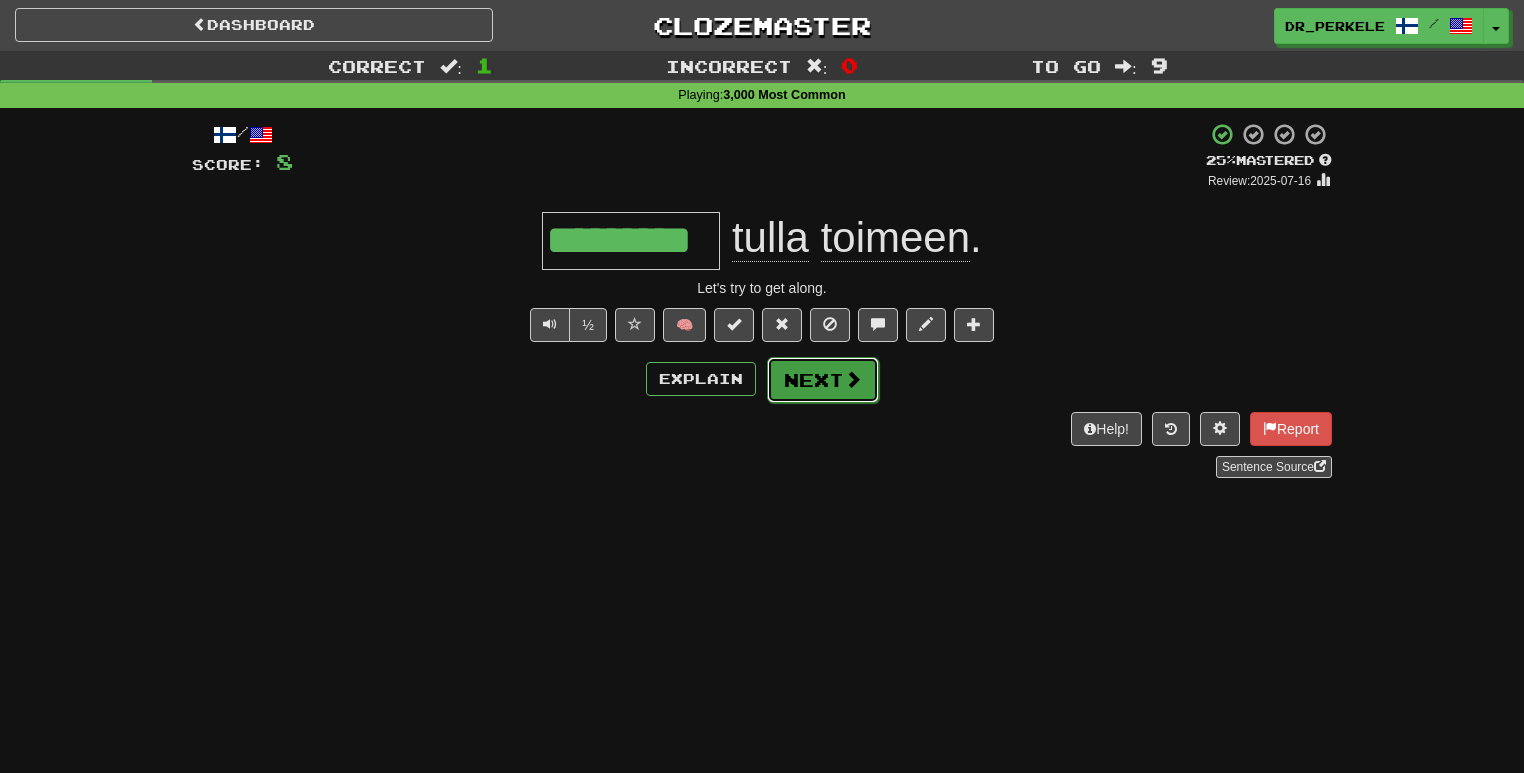 click on "Next" at bounding box center (823, 380) 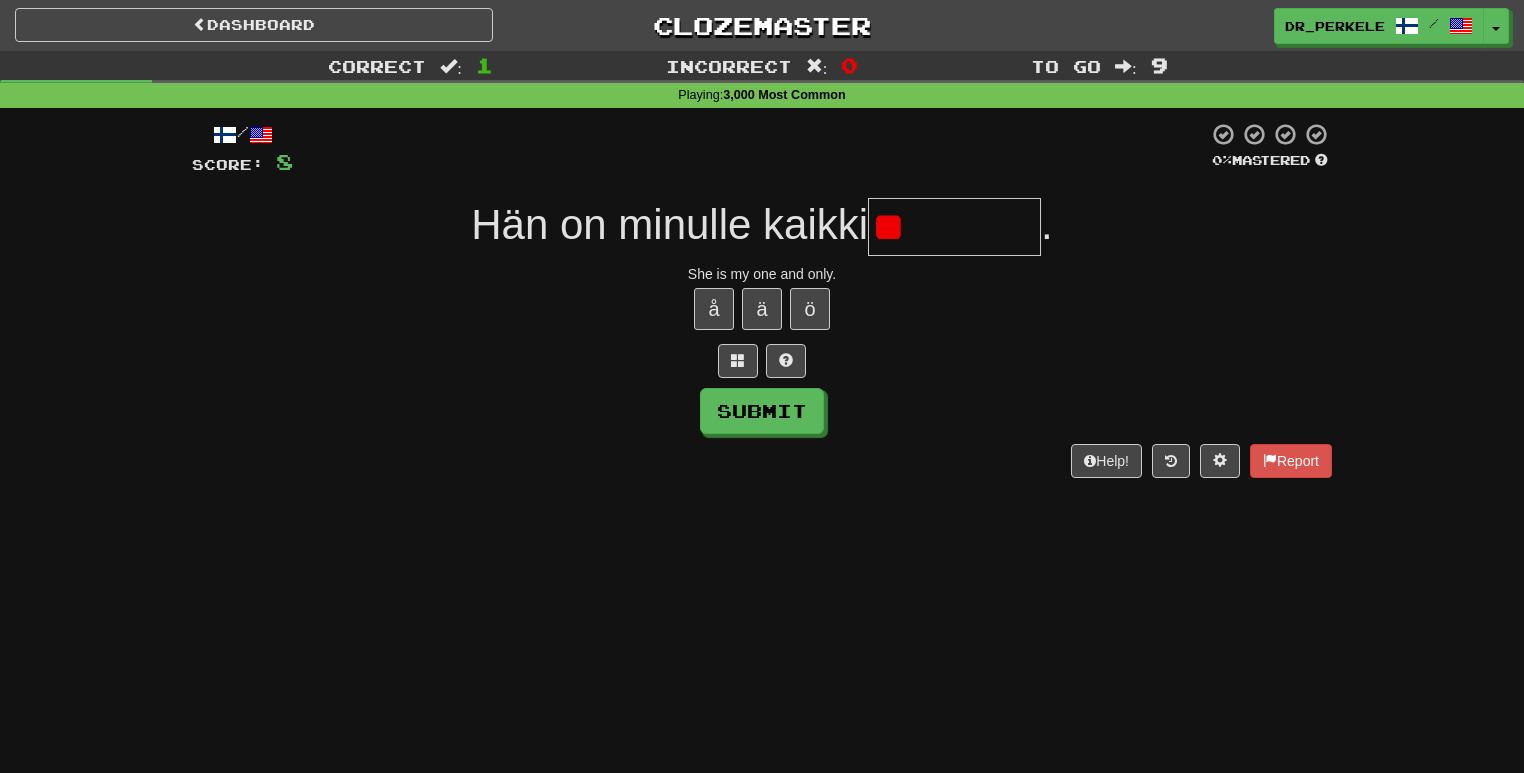 type on "*" 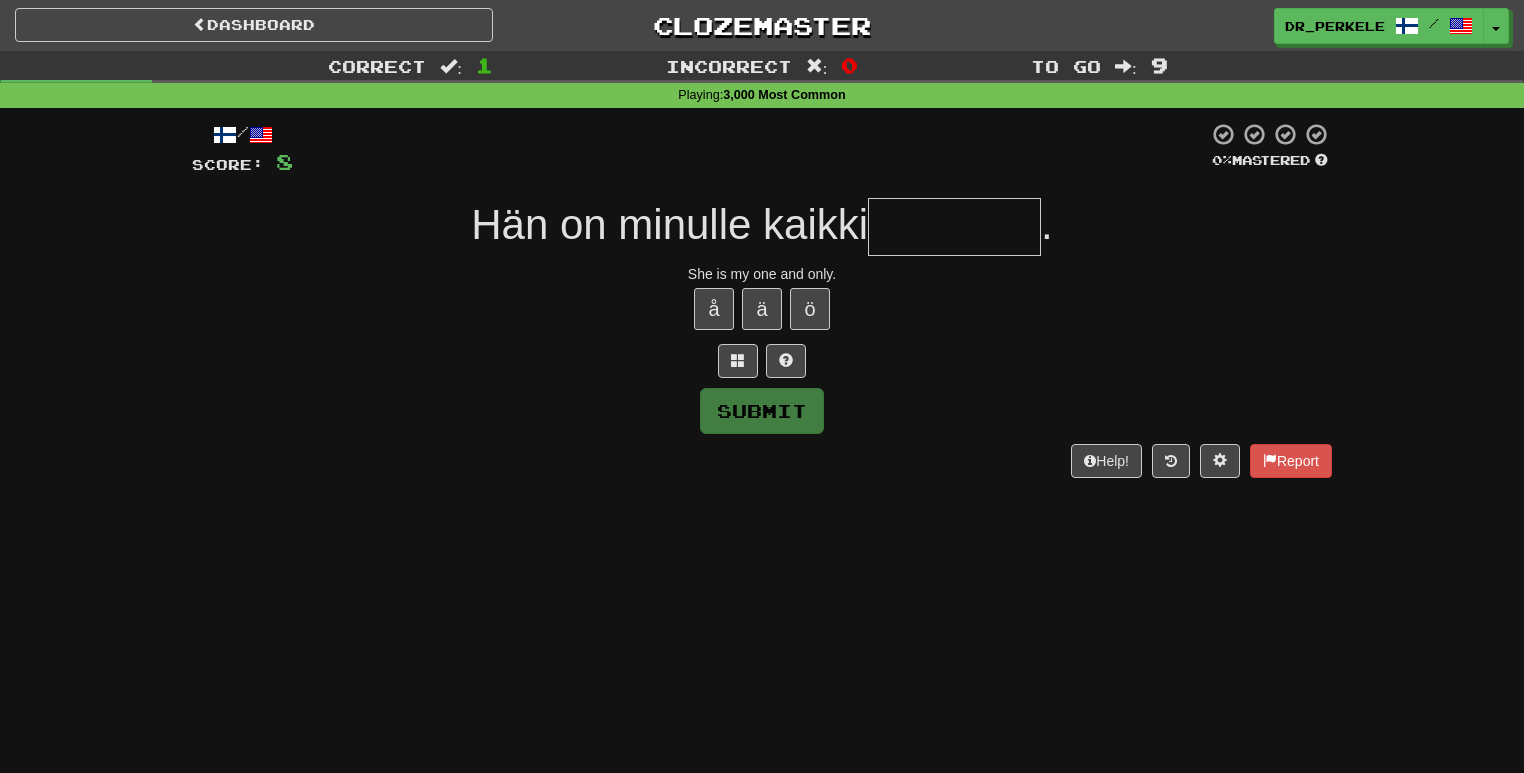type on "*" 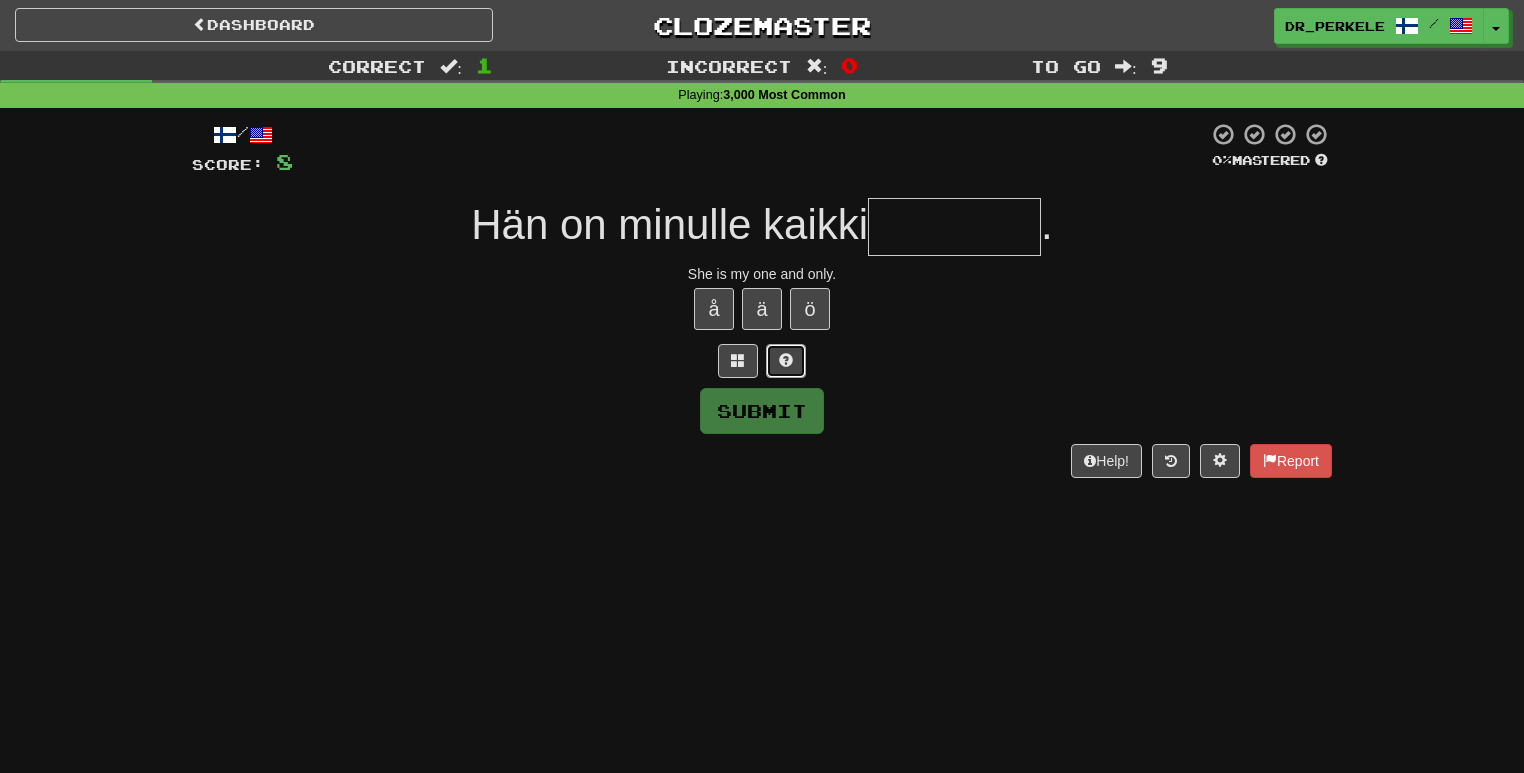 click at bounding box center [786, 361] 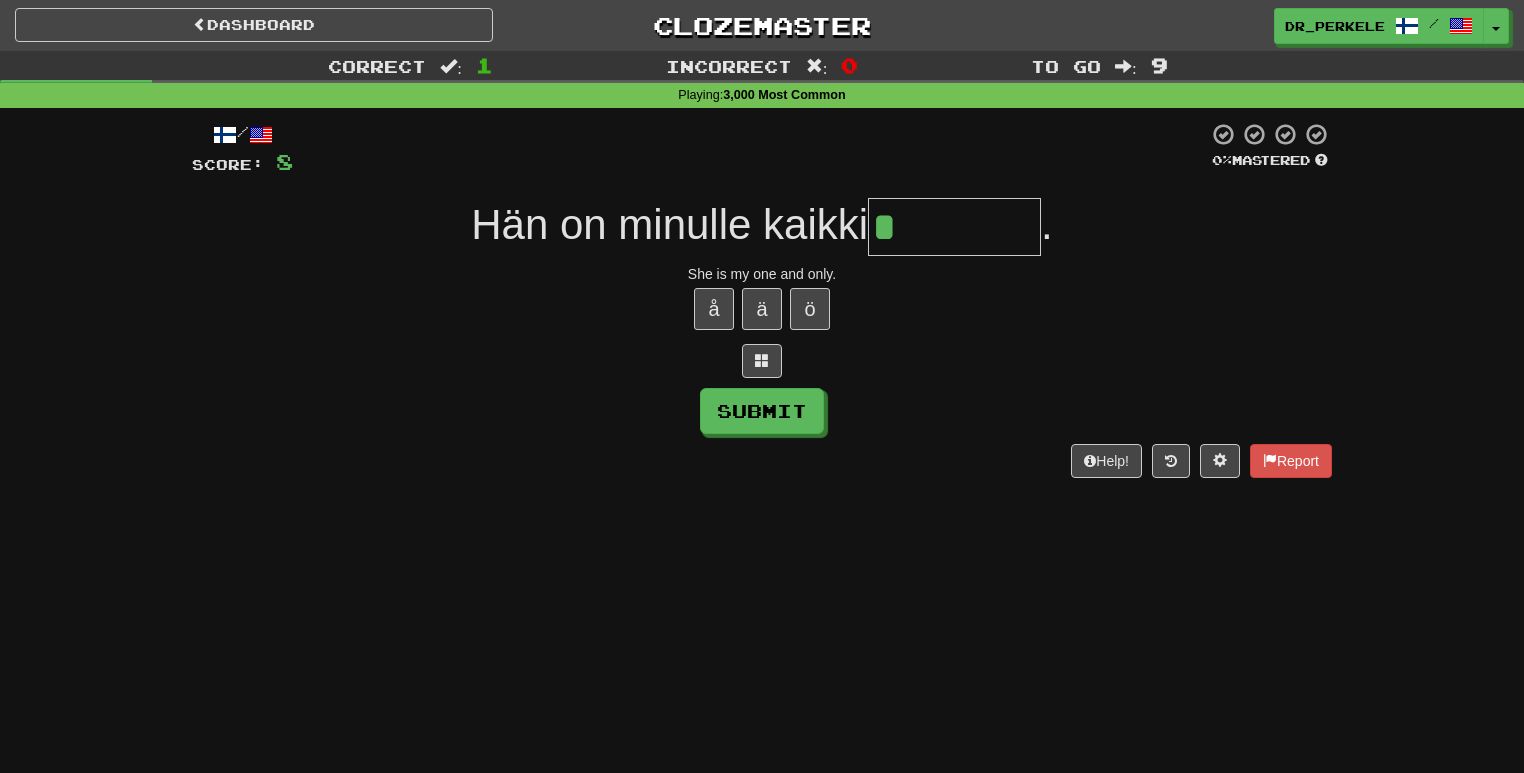 click on "*" at bounding box center (954, 227) 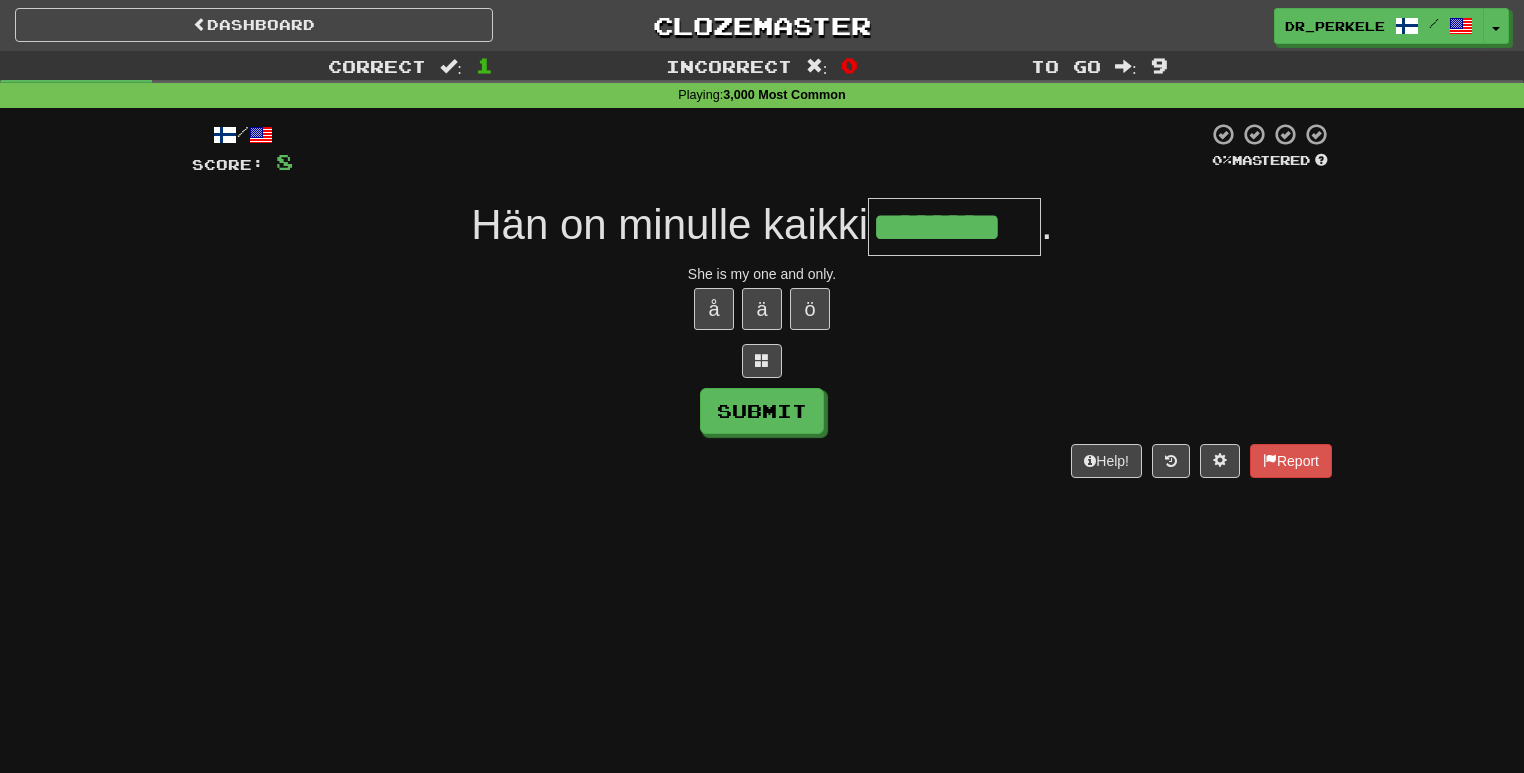 type on "********" 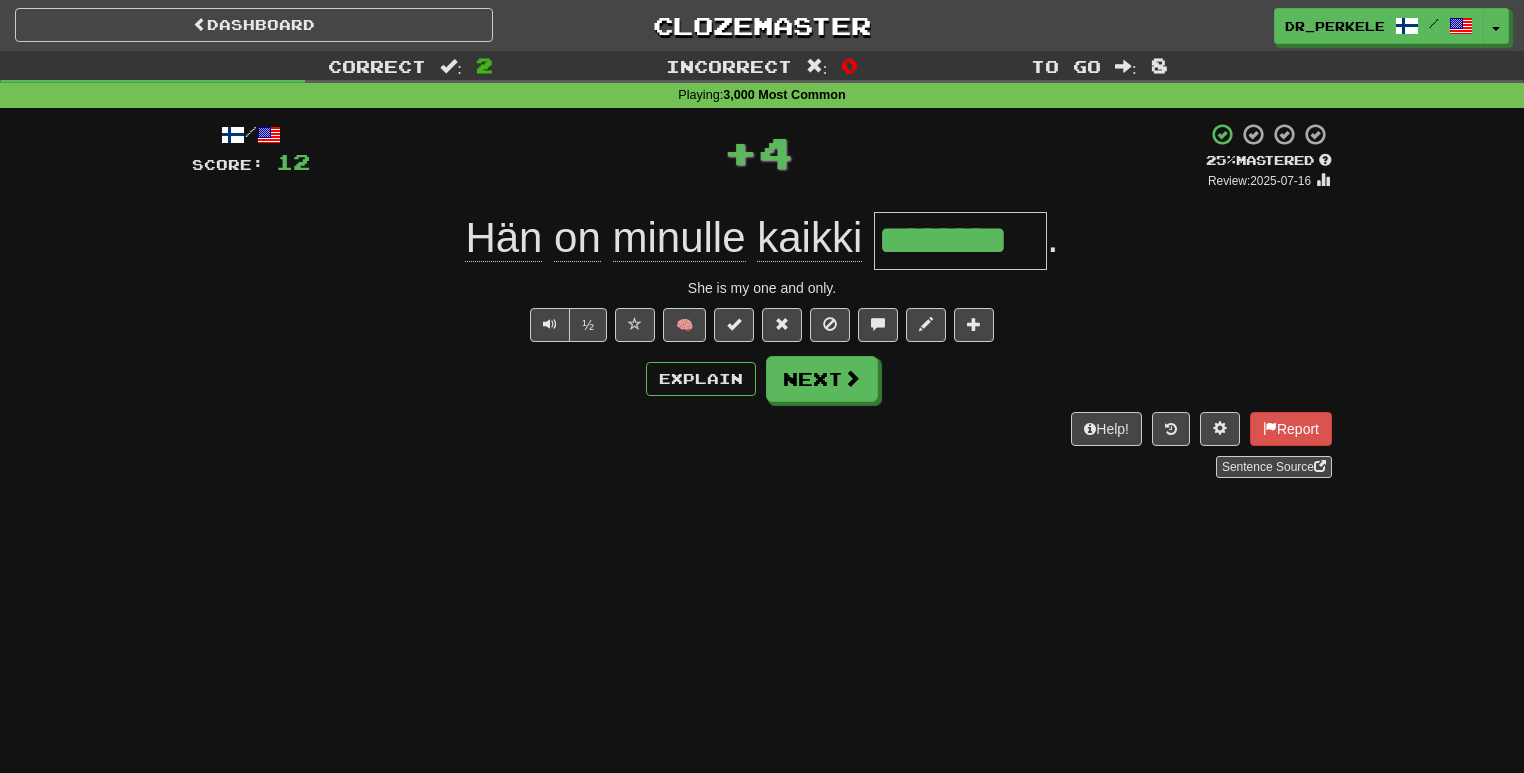 drag, startPoint x: 1124, startPoint y: 244, endPoint x: 742, endPoint y: 212, distance: 383.33798 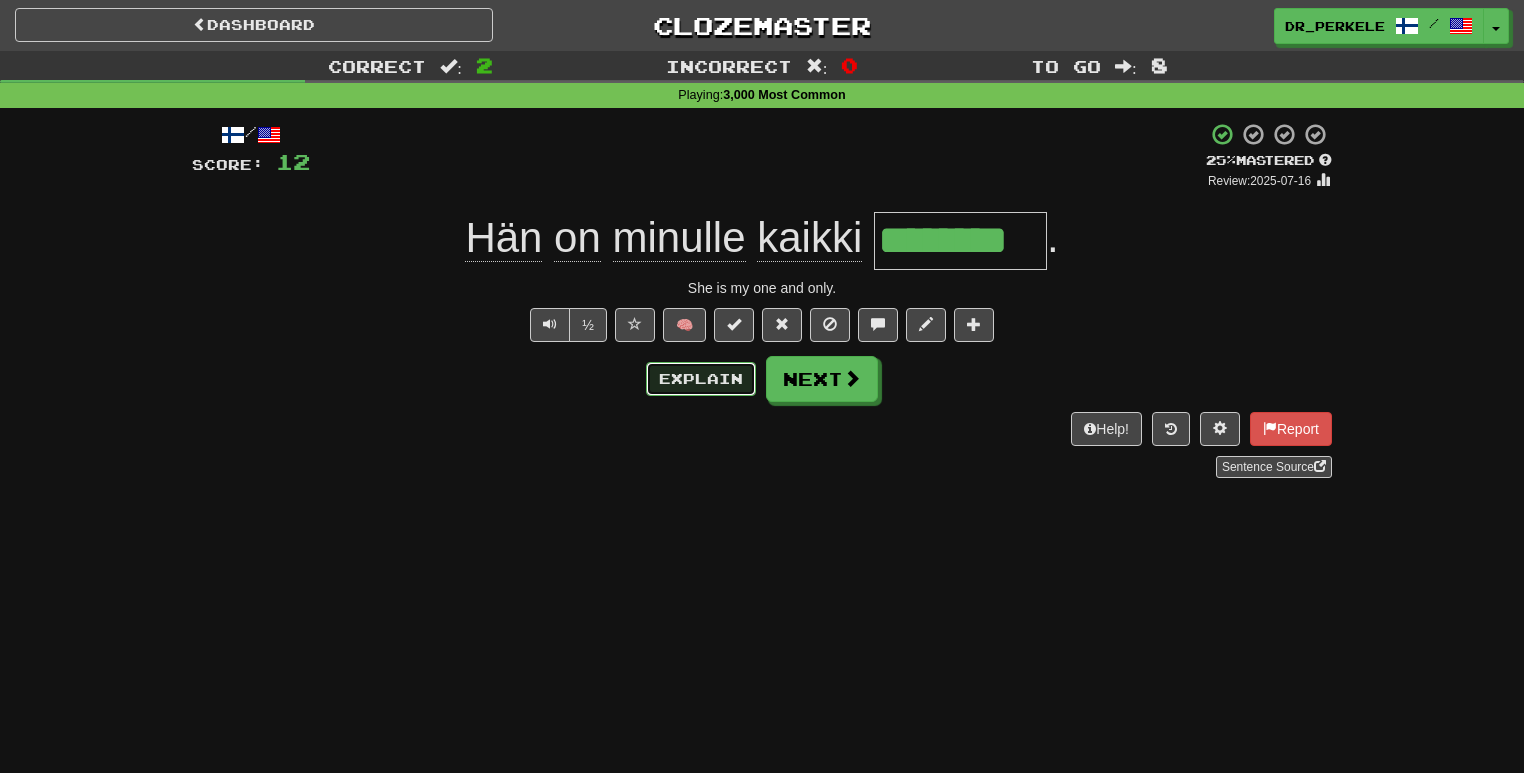 click on "Explain" at bounding box center (701, 379) 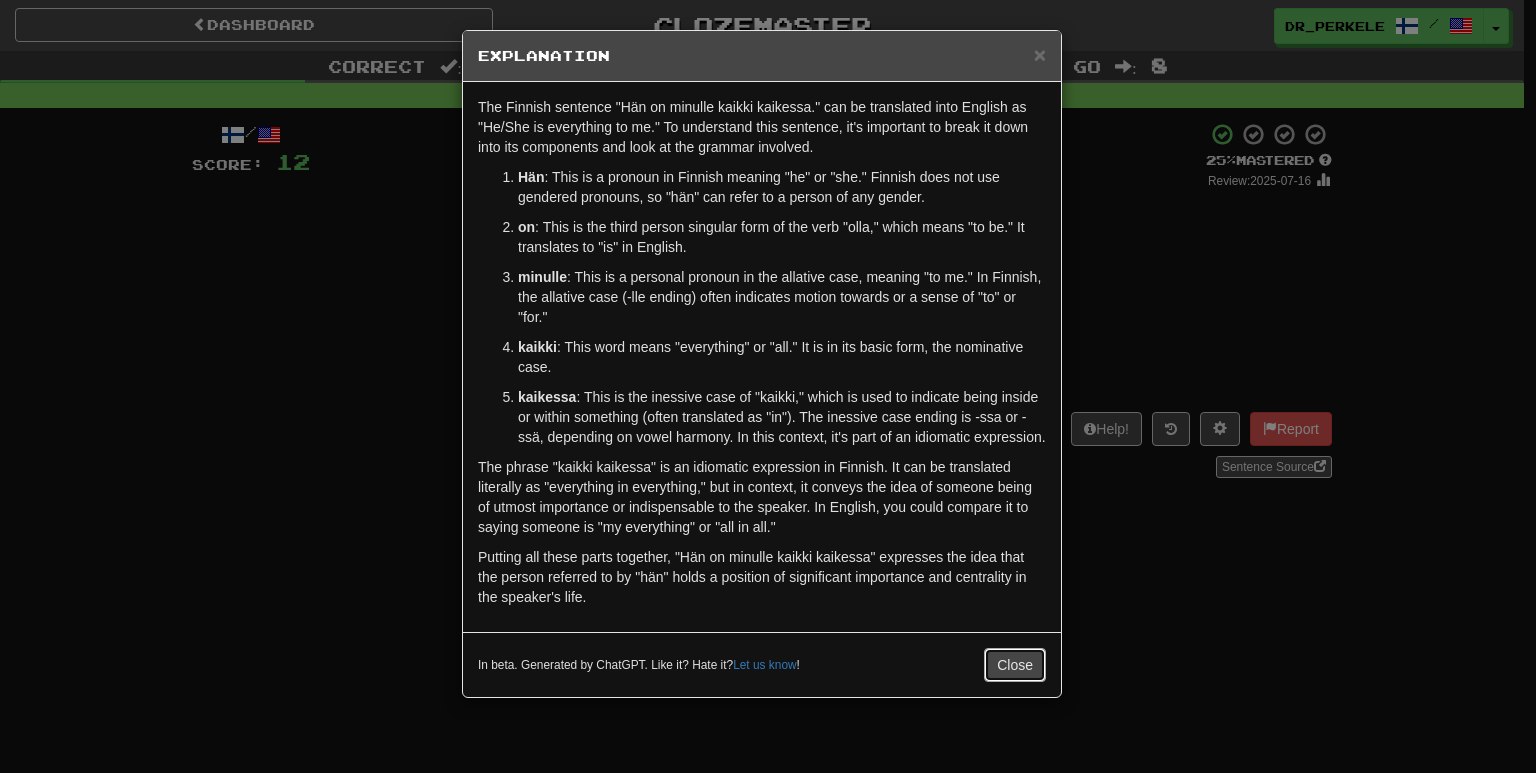 click on "Close" at bounding box center [1015, 665] 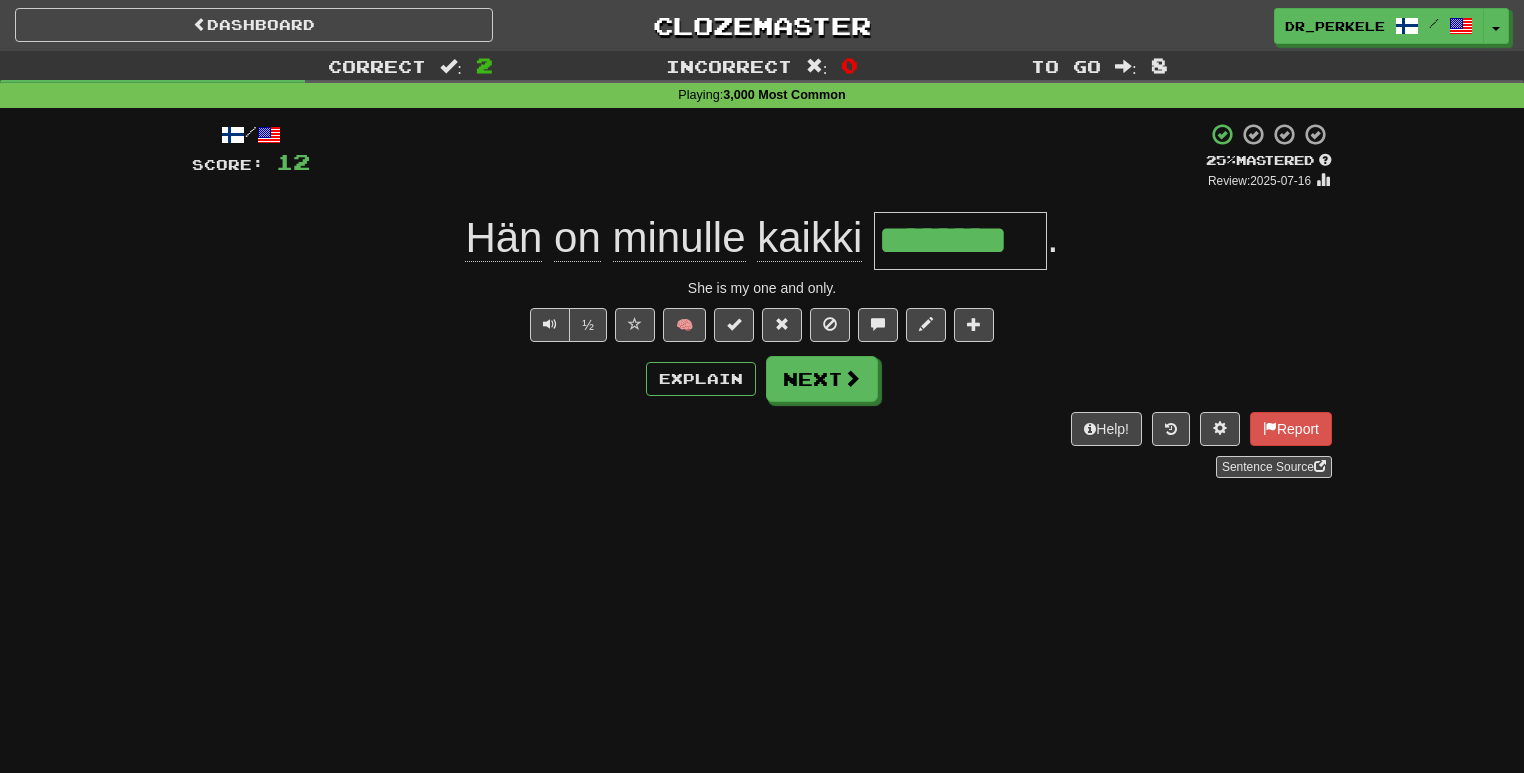 click on "Dashboard
Clozemaster
dr_perkele
/
Toggle Dropdown
Dashboard
Leaderboard
Activity Feed
Notifications
1
Profile
Discussions
Suomi
/
English
Streak:
169
Review:
123
Points Today: 3070
Languages
Account
Logout
dr_perkele
/
Toggle Dropdown
Dashboard
Leaderboard
Activity Feed
Notifications
1
Profile
Discussions
Suomi
/
English
Streak:
169
Review:
123
Points Today: 3070
Languages
Account
Logout
clozemaster
Correct   :   2 Incorrect   :   0 To go   :   8 Playing :  3,000 Most Common  /  Score:   12 + 4 25 %  Mastered Review:  2025-07-16 Hän   on   minulle   kaikki   ******** . She is my one and only. ½ 🧠 Explain Next" at bounding box center (762, 386) 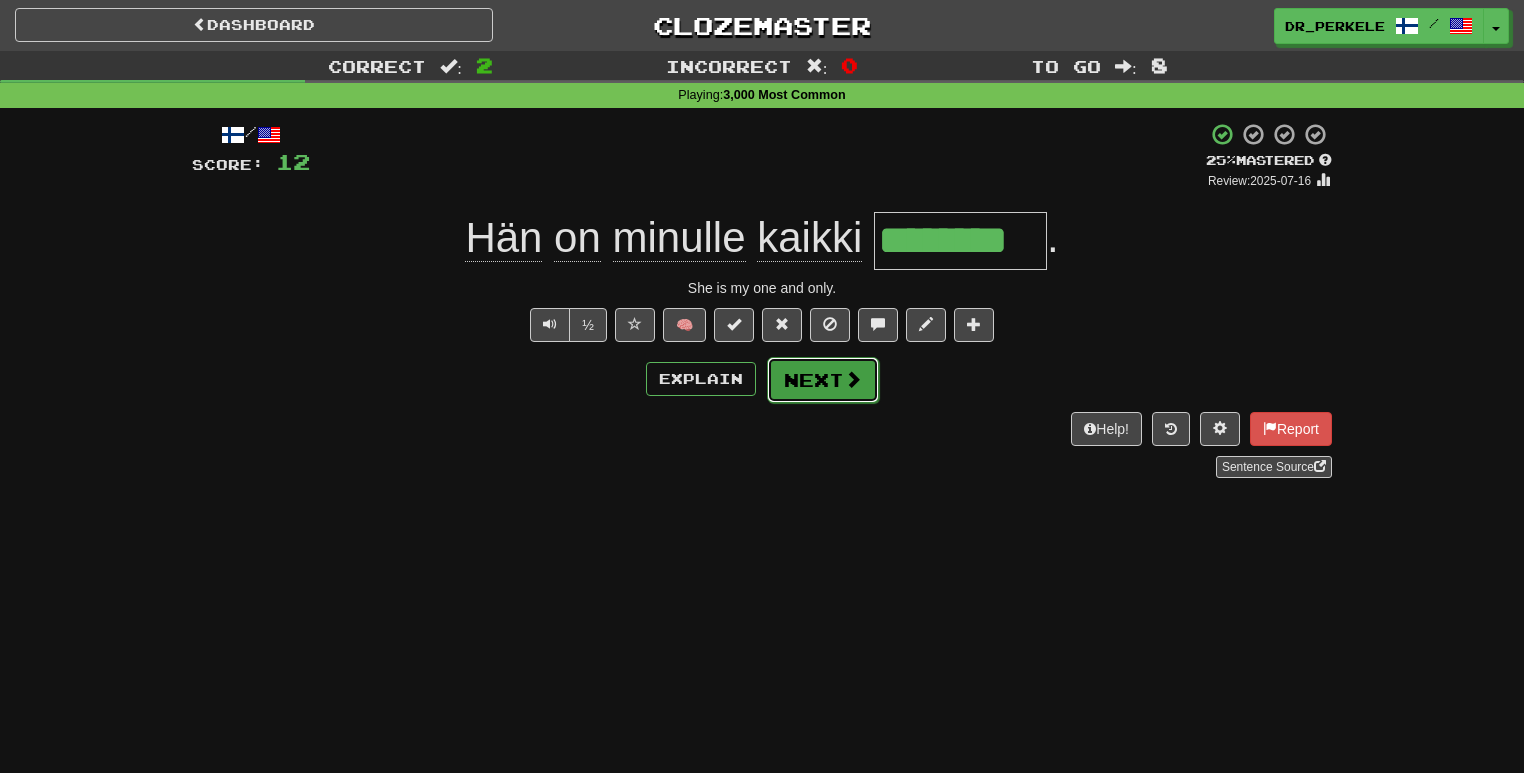 click on "Next" at bounding box center [823, 380] 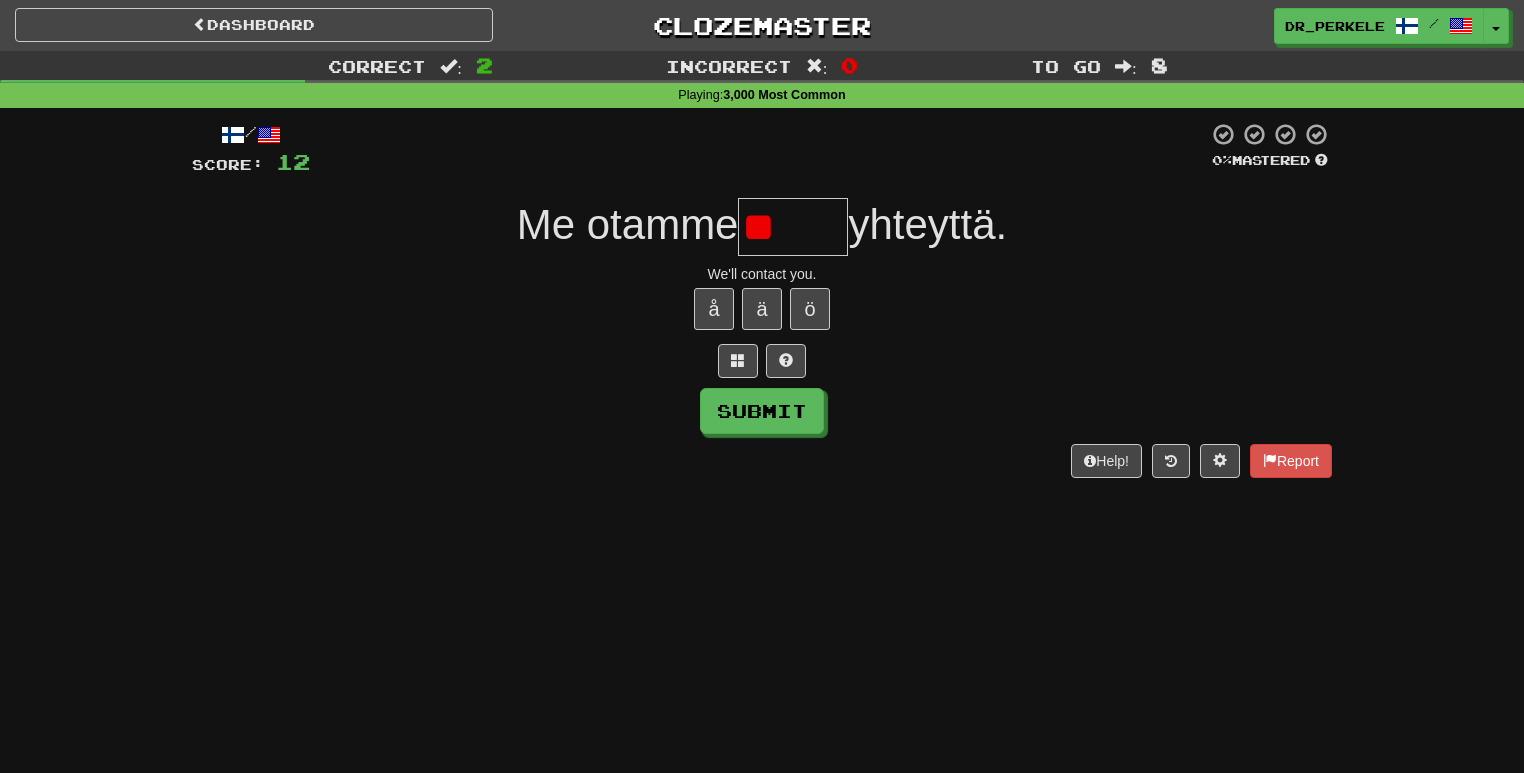 type on "*" 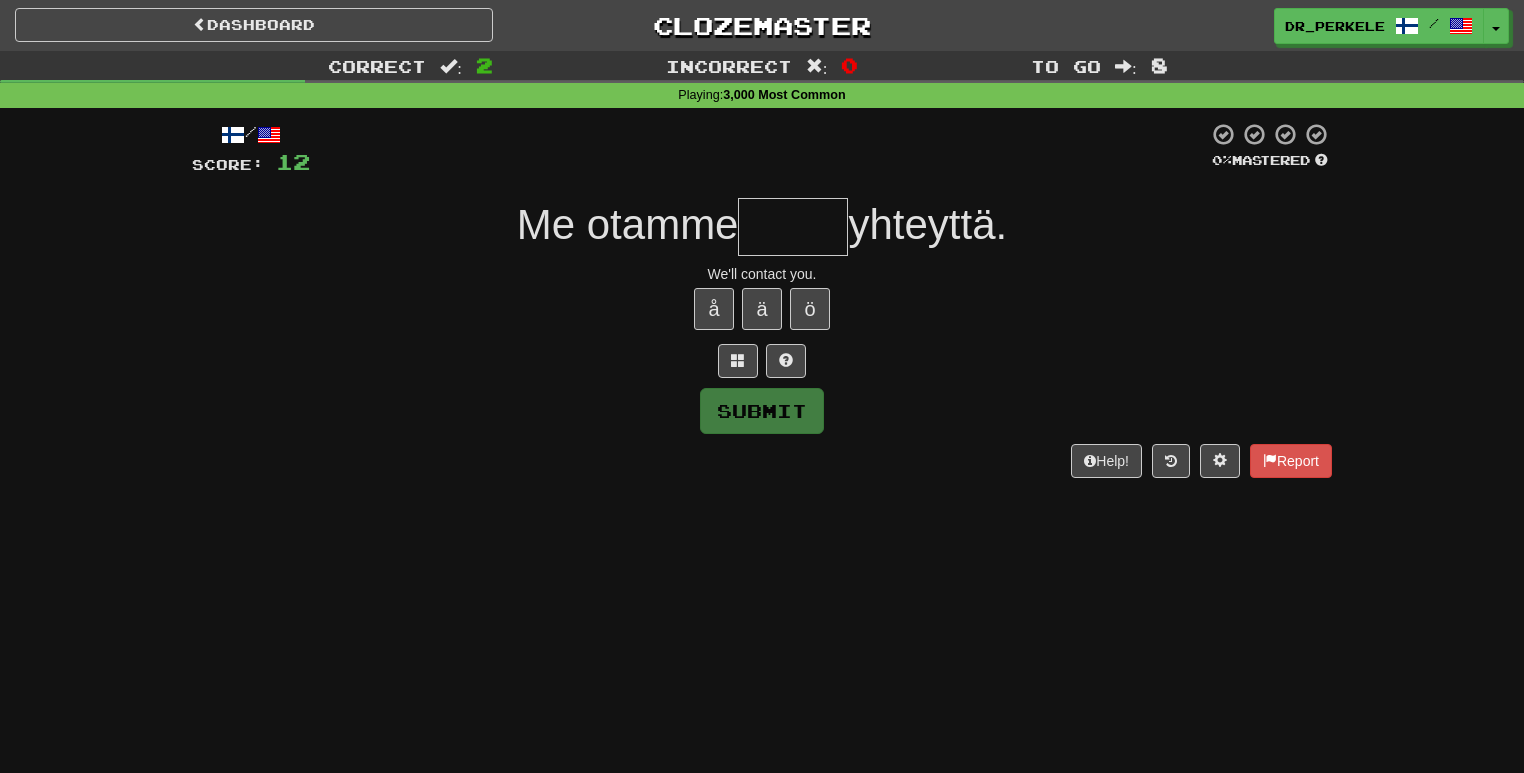 type on "*" 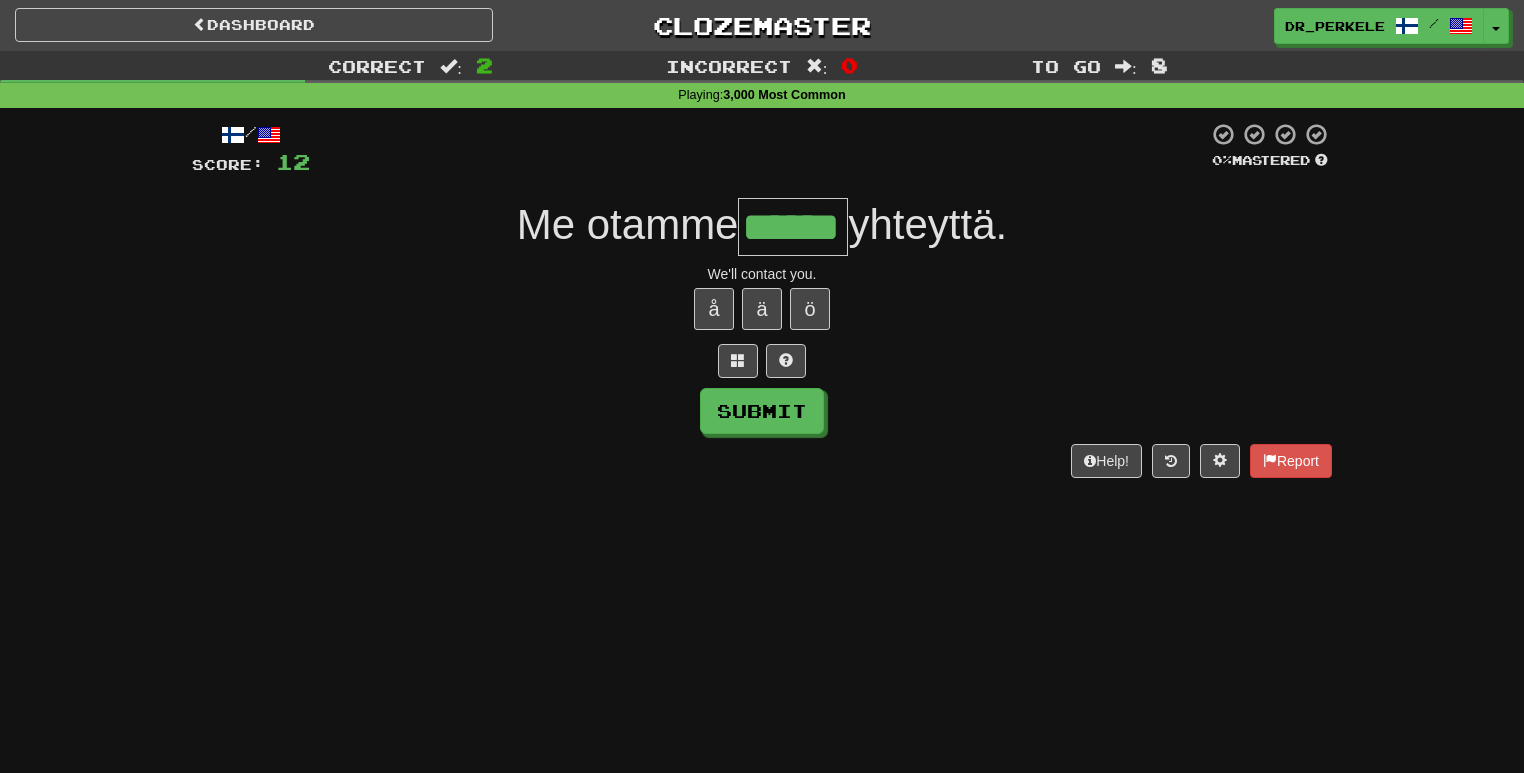 type on "******" 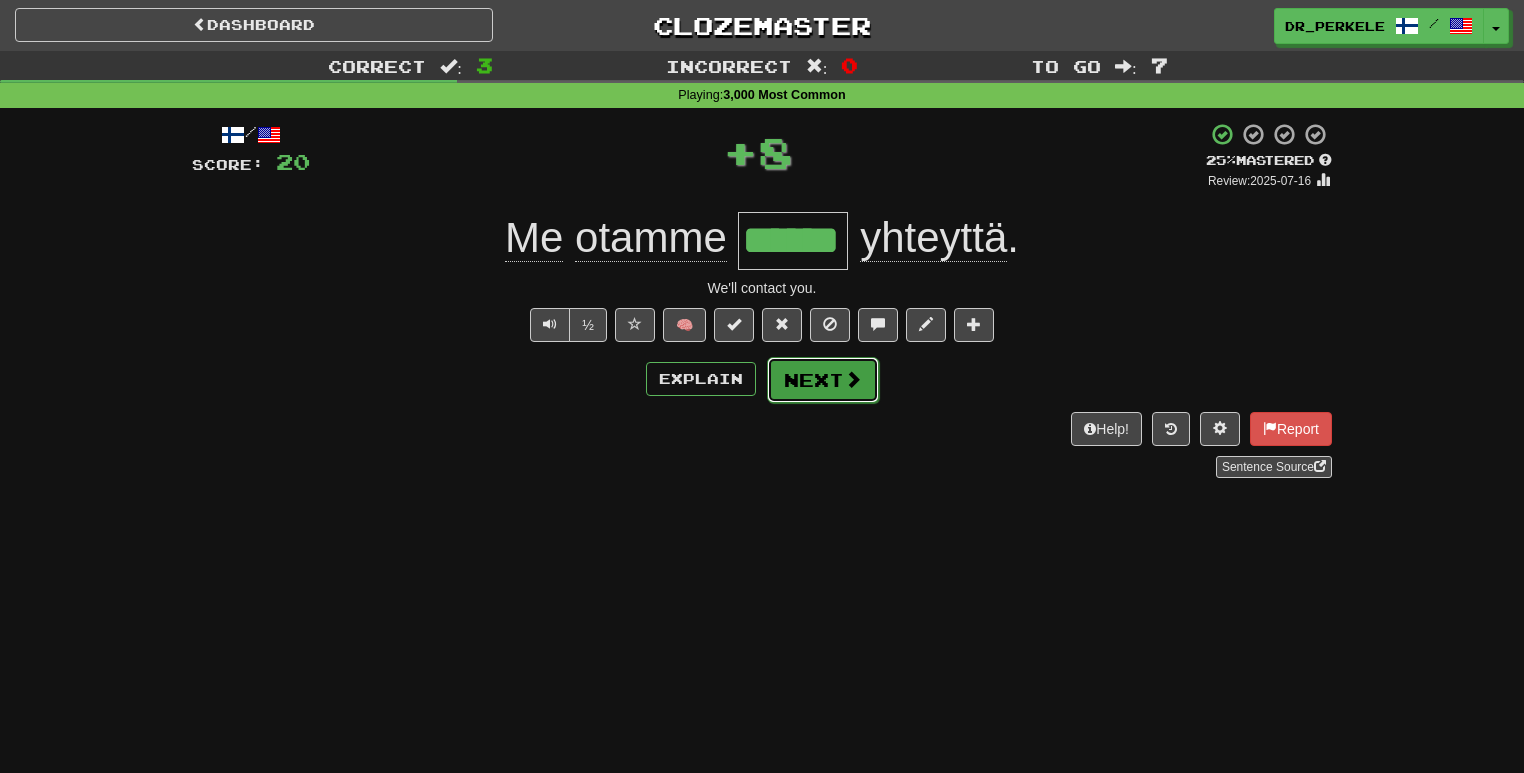 click on "Next" at bounding box center [823, 380] 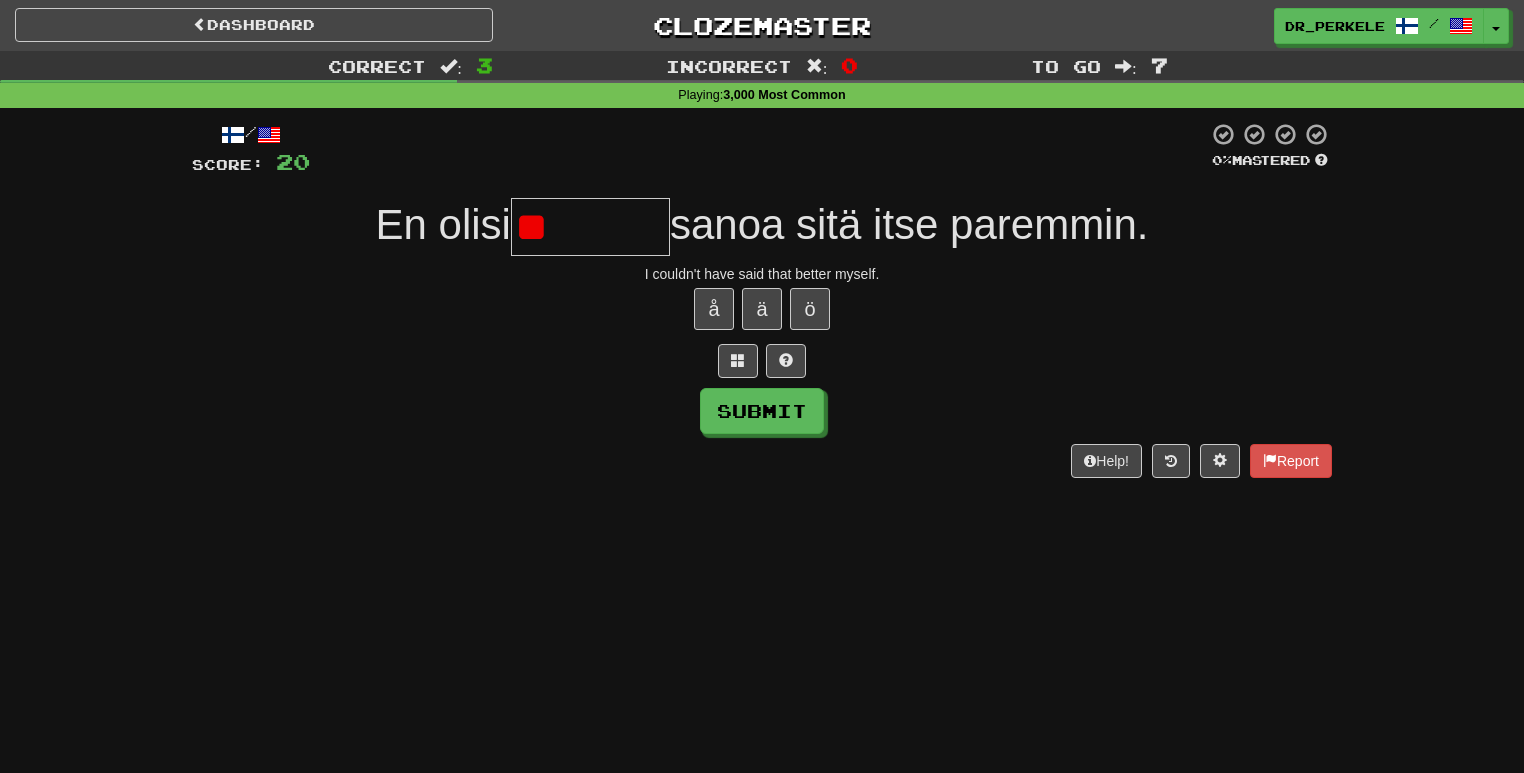 type on "*" 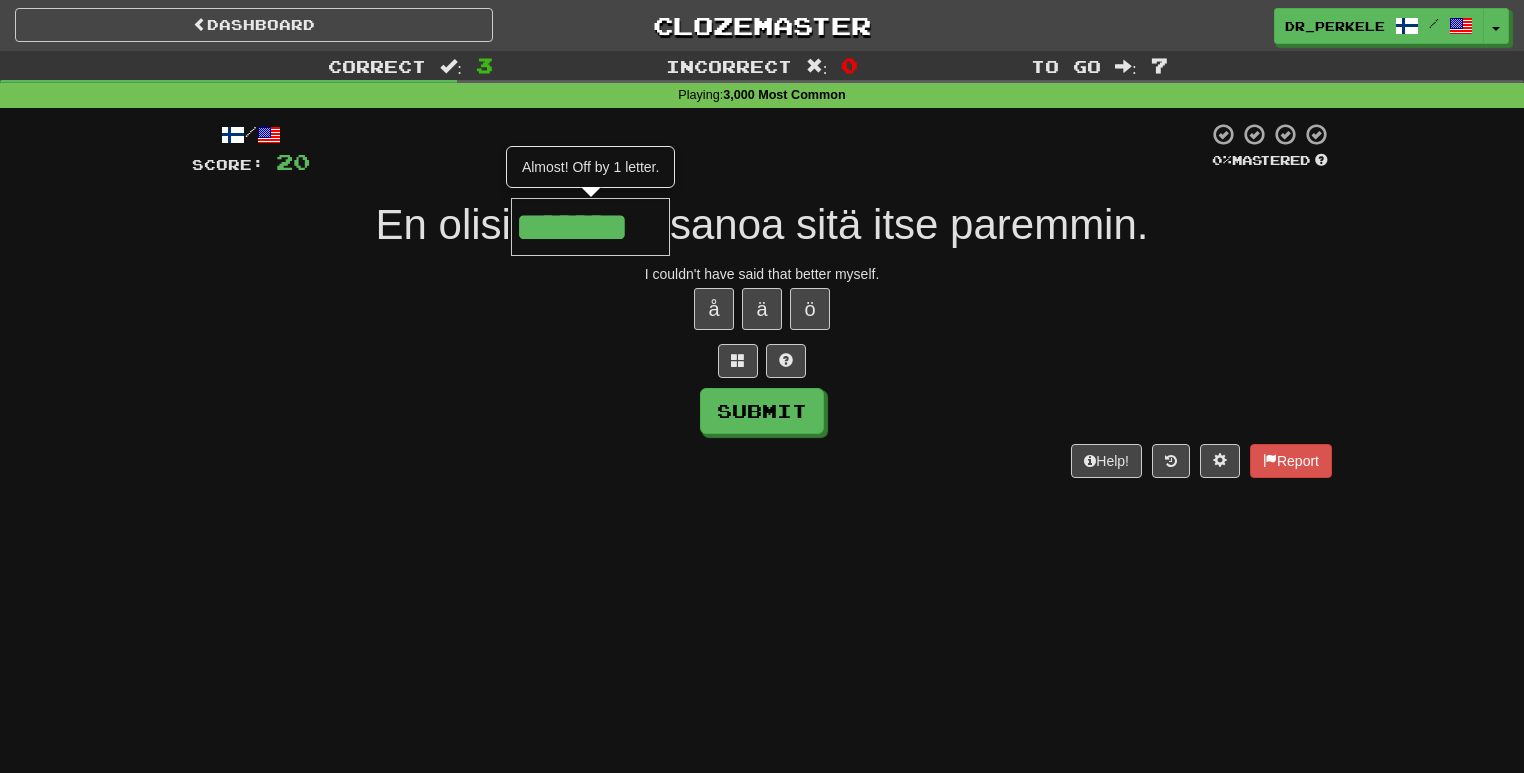 type on "*******" 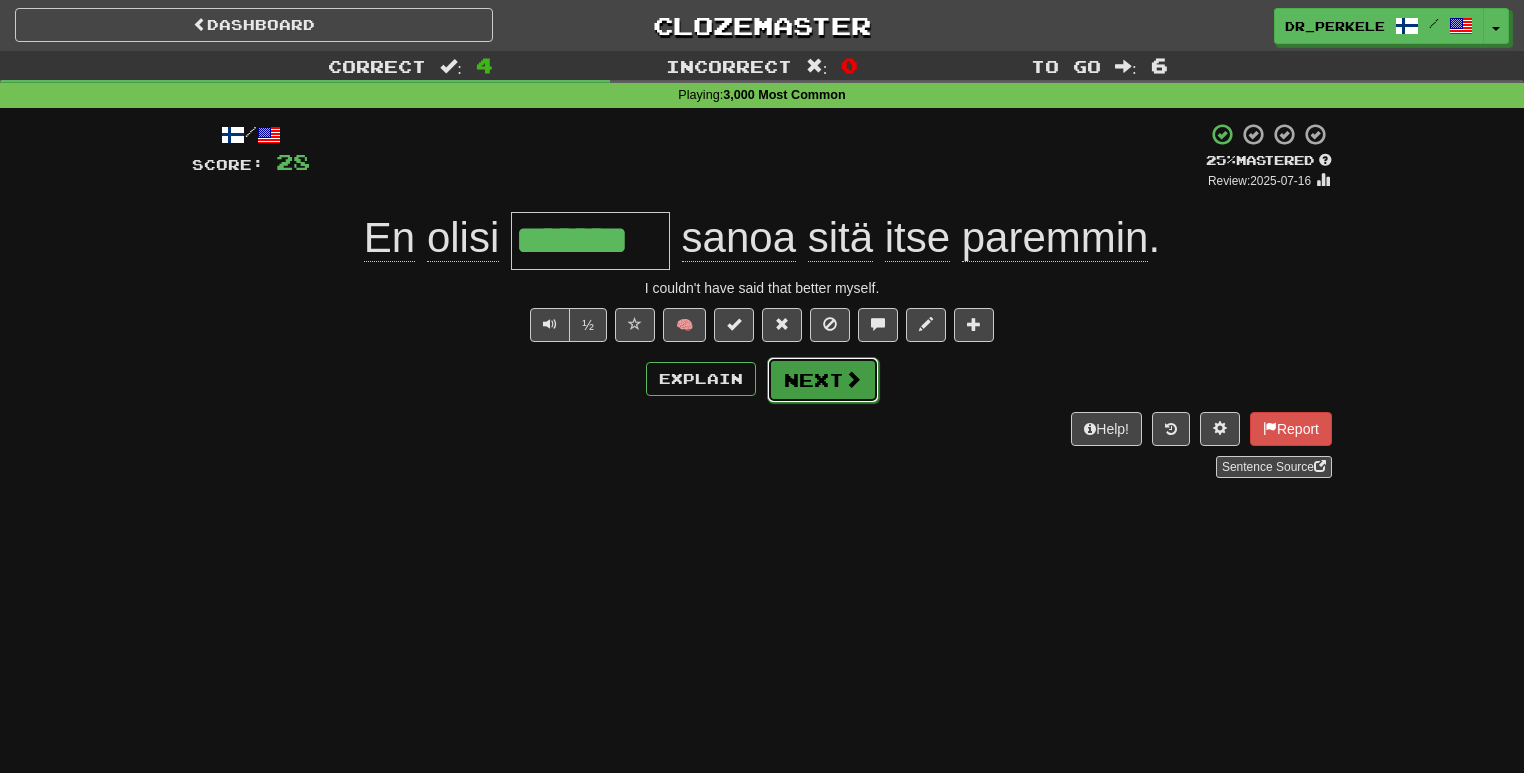 click on "Next" at bounding box center (823, 380) 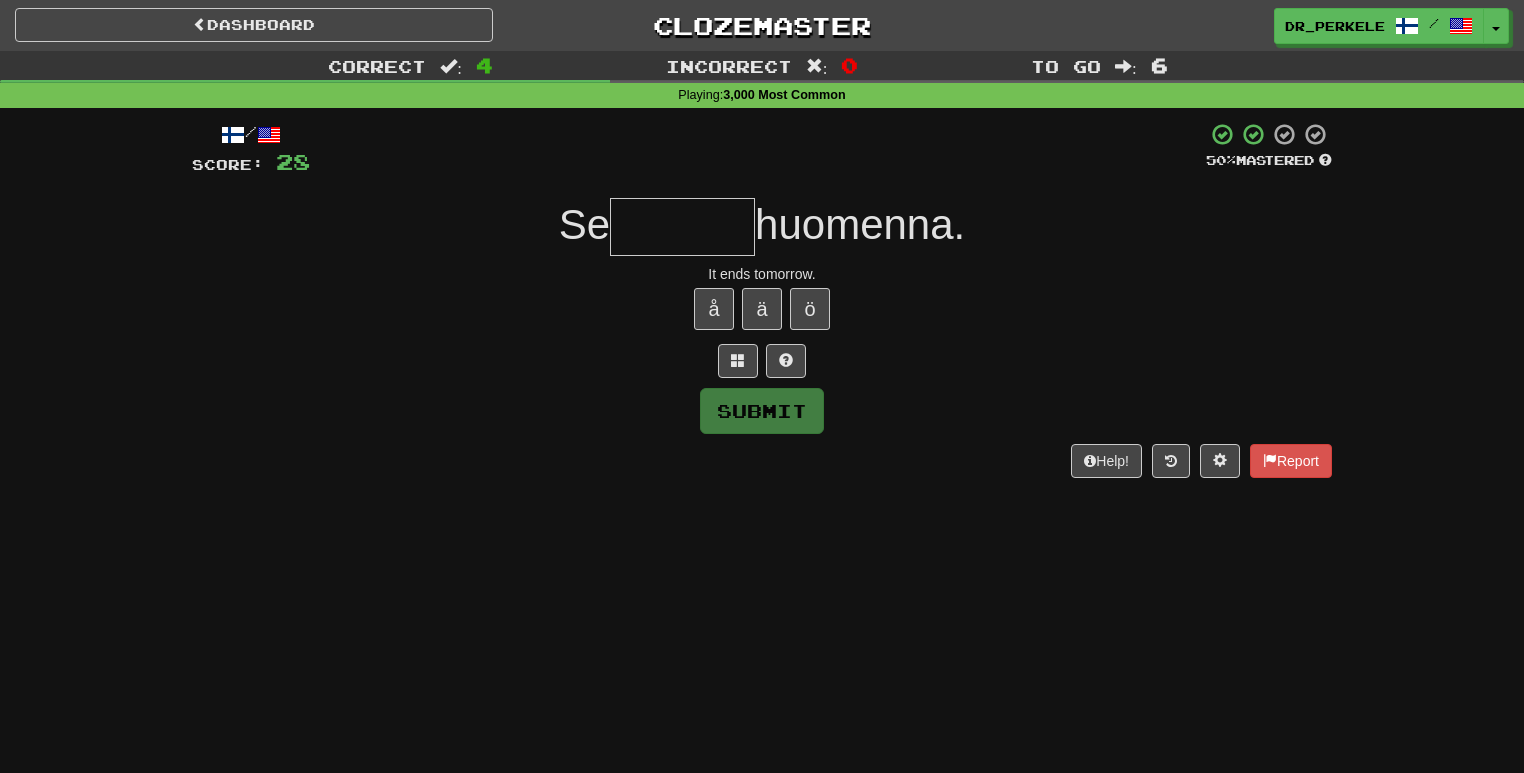 click at bounding box center [682, 227] 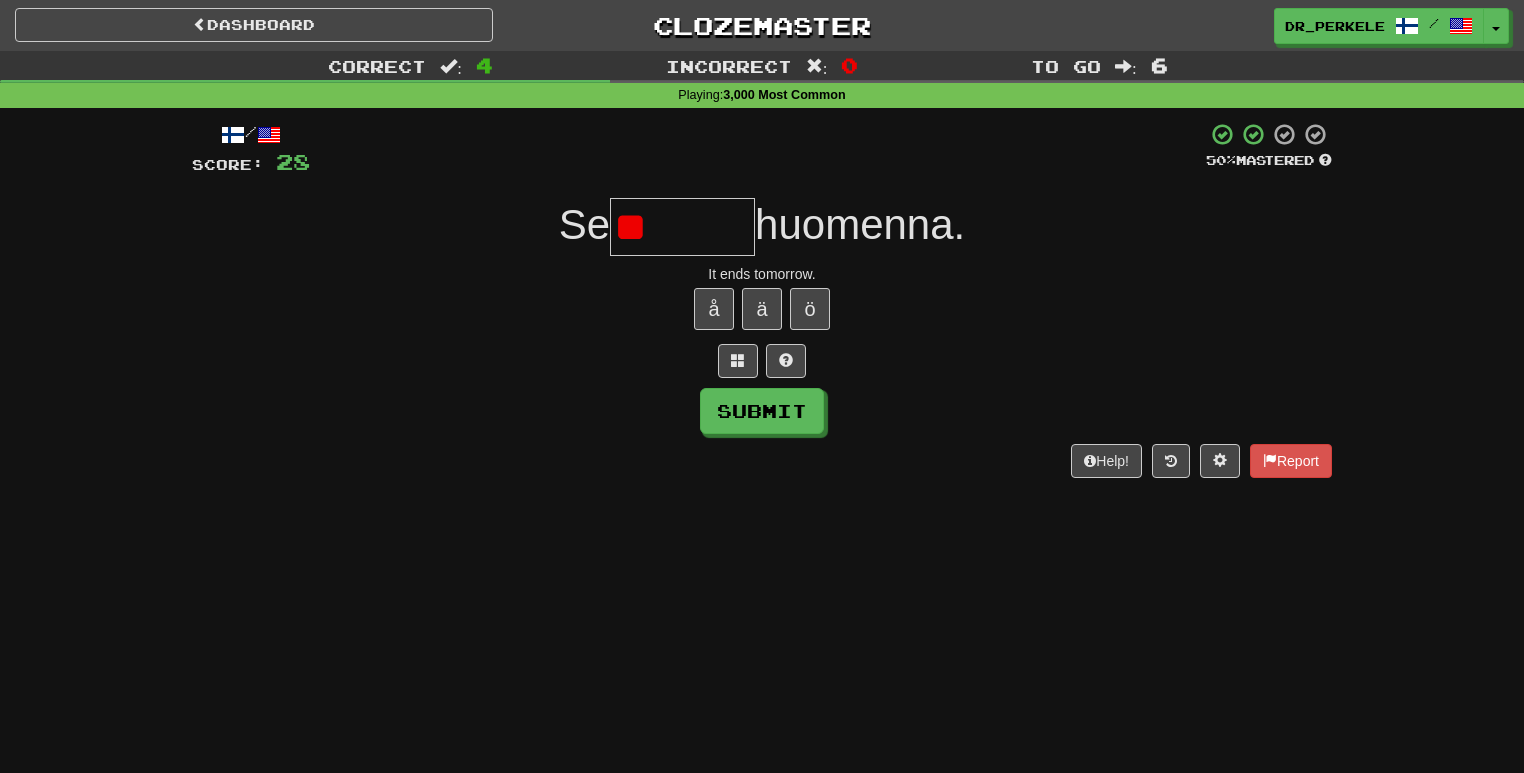 type on "*" 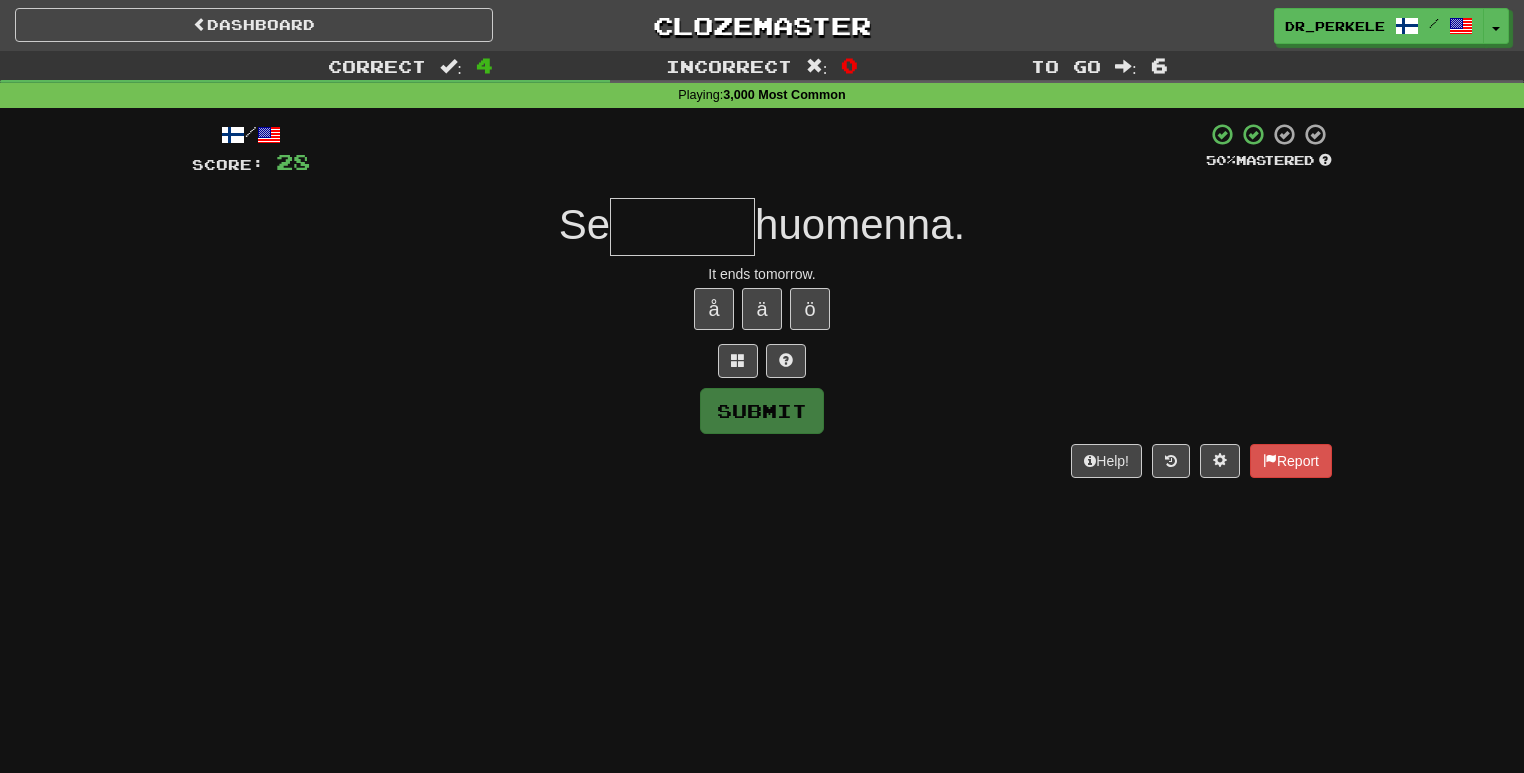 type on "*" 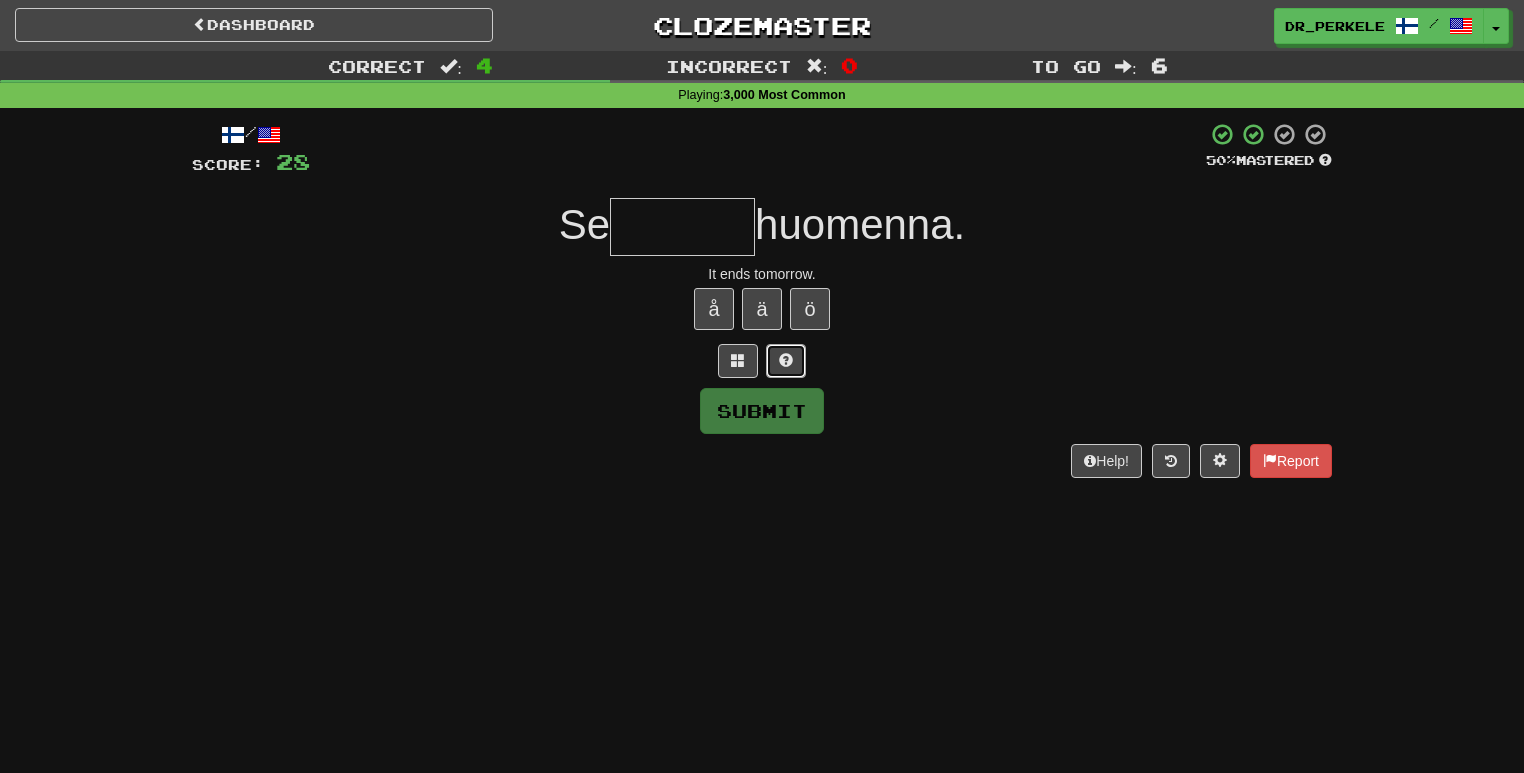 click at bounding box center (786, 360) 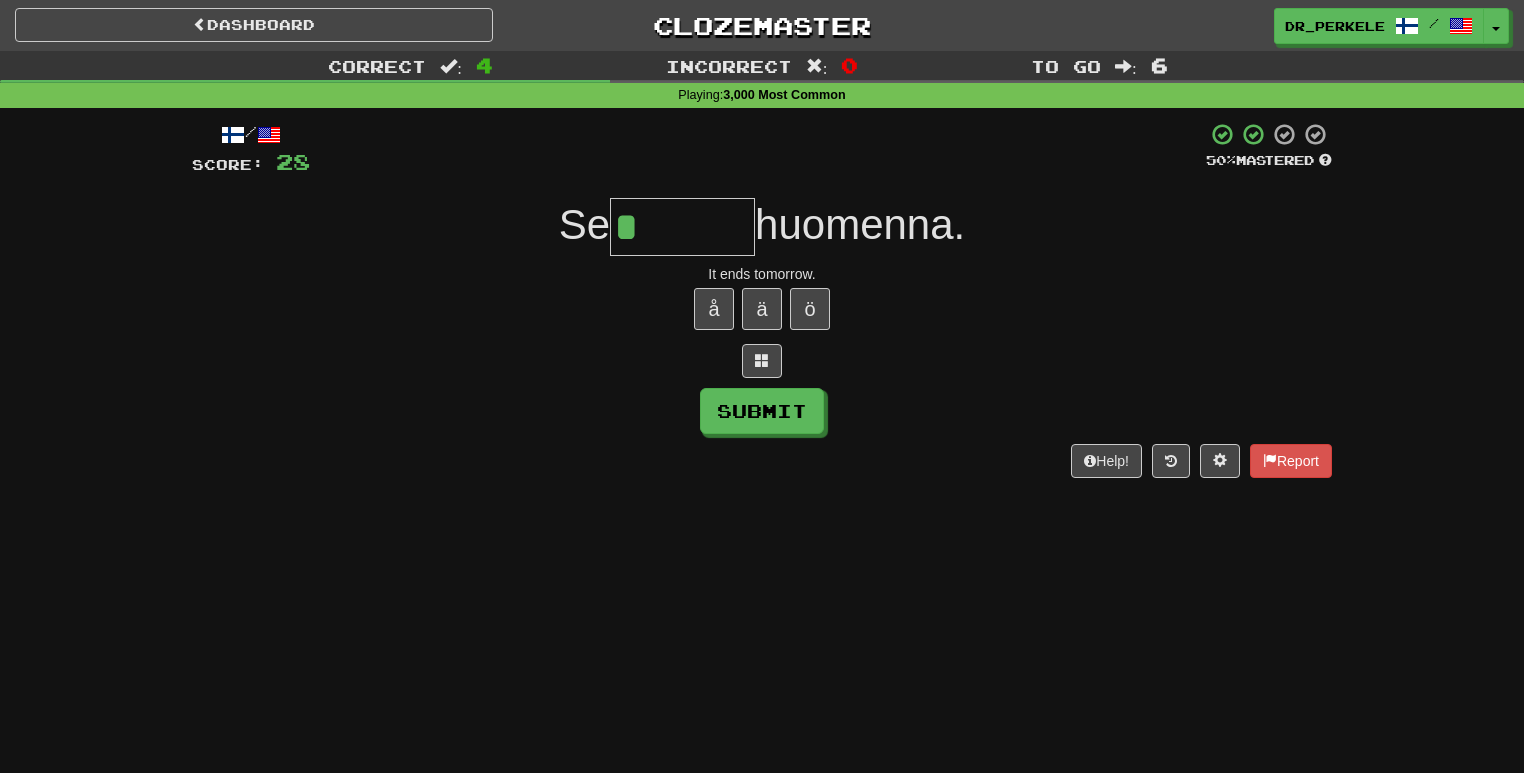 click on "*" at bounding box center [682, 227] 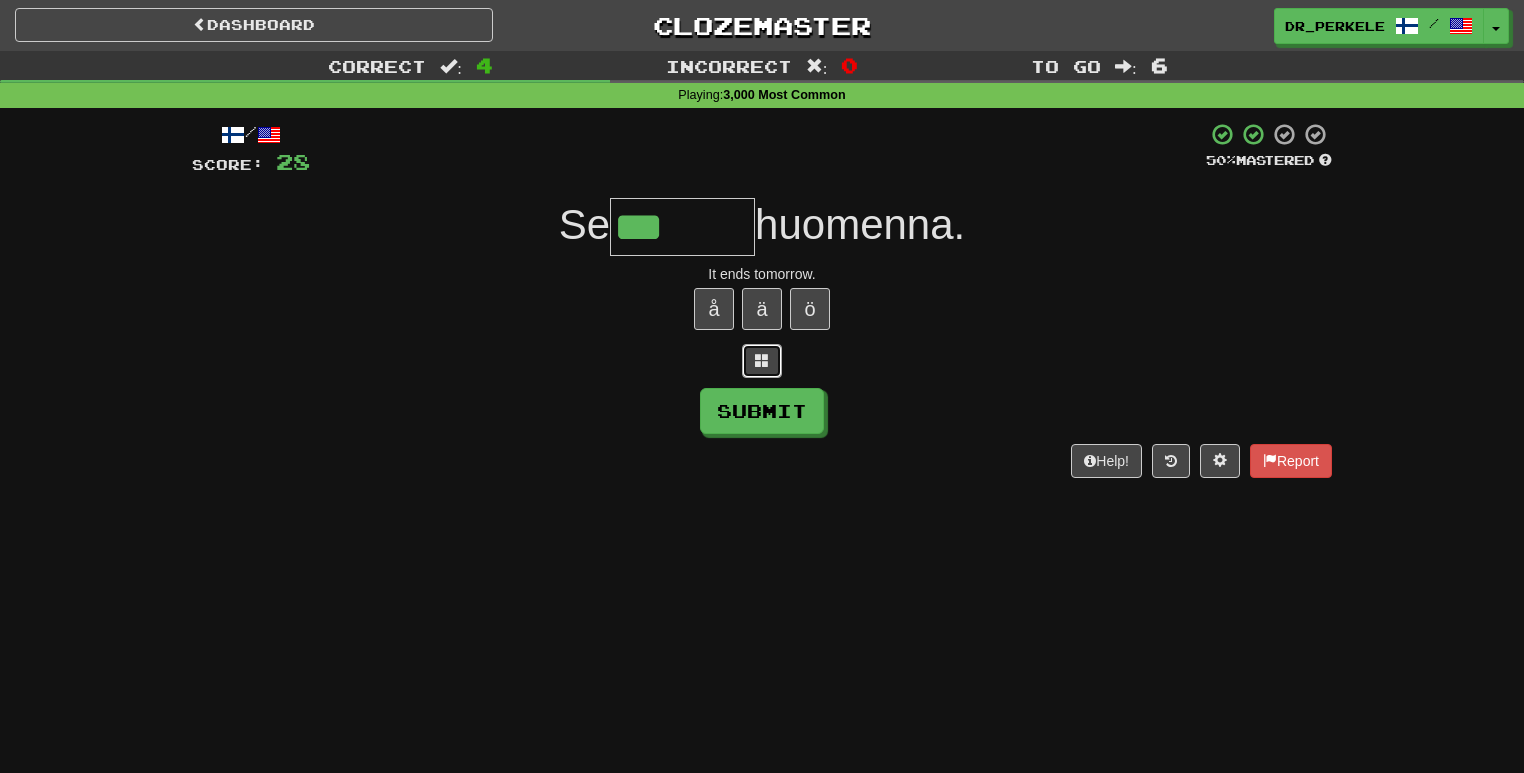 click at bounding box center [762, 360] 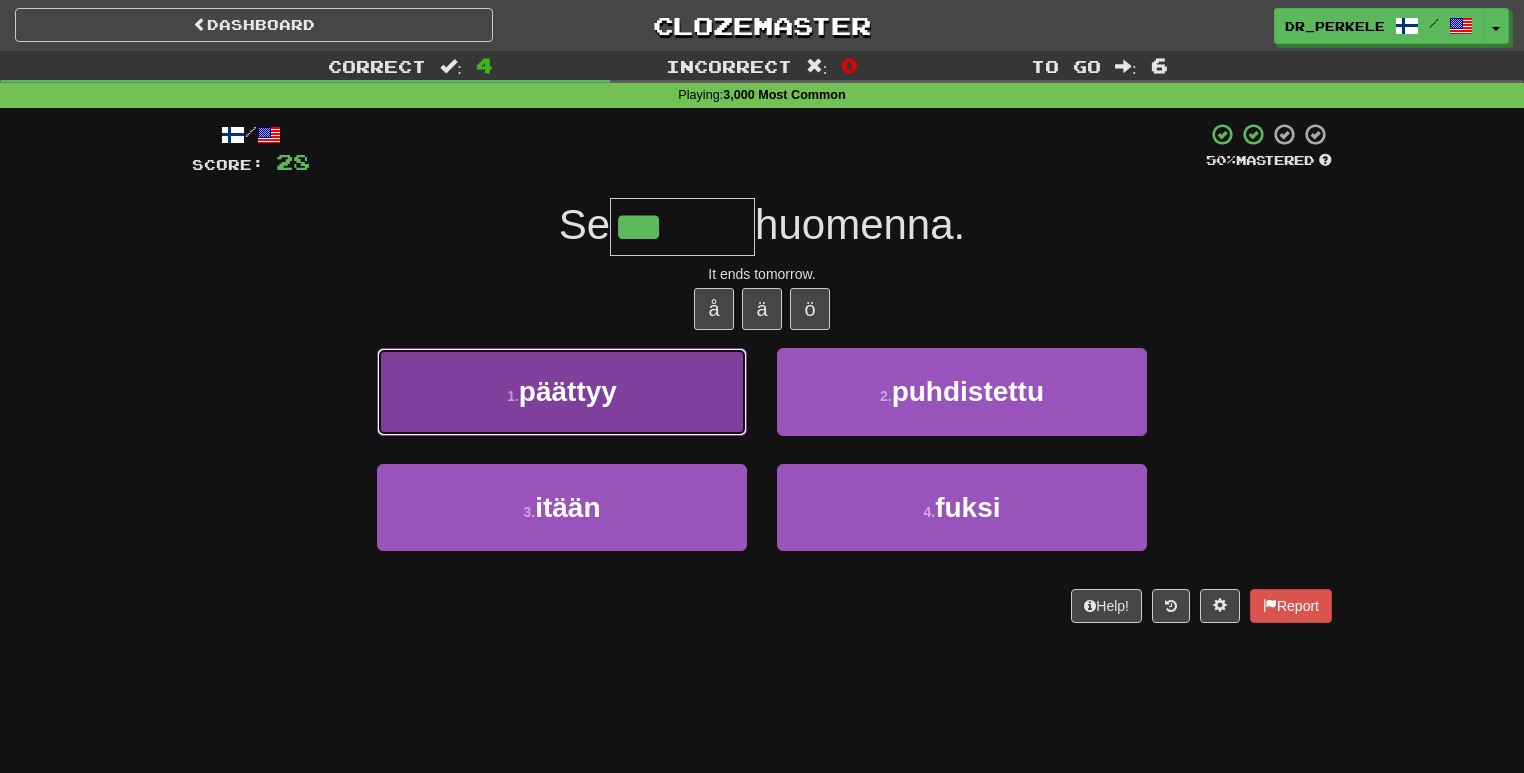 click on "1 . päättyy" at bounding box center (562, 391) 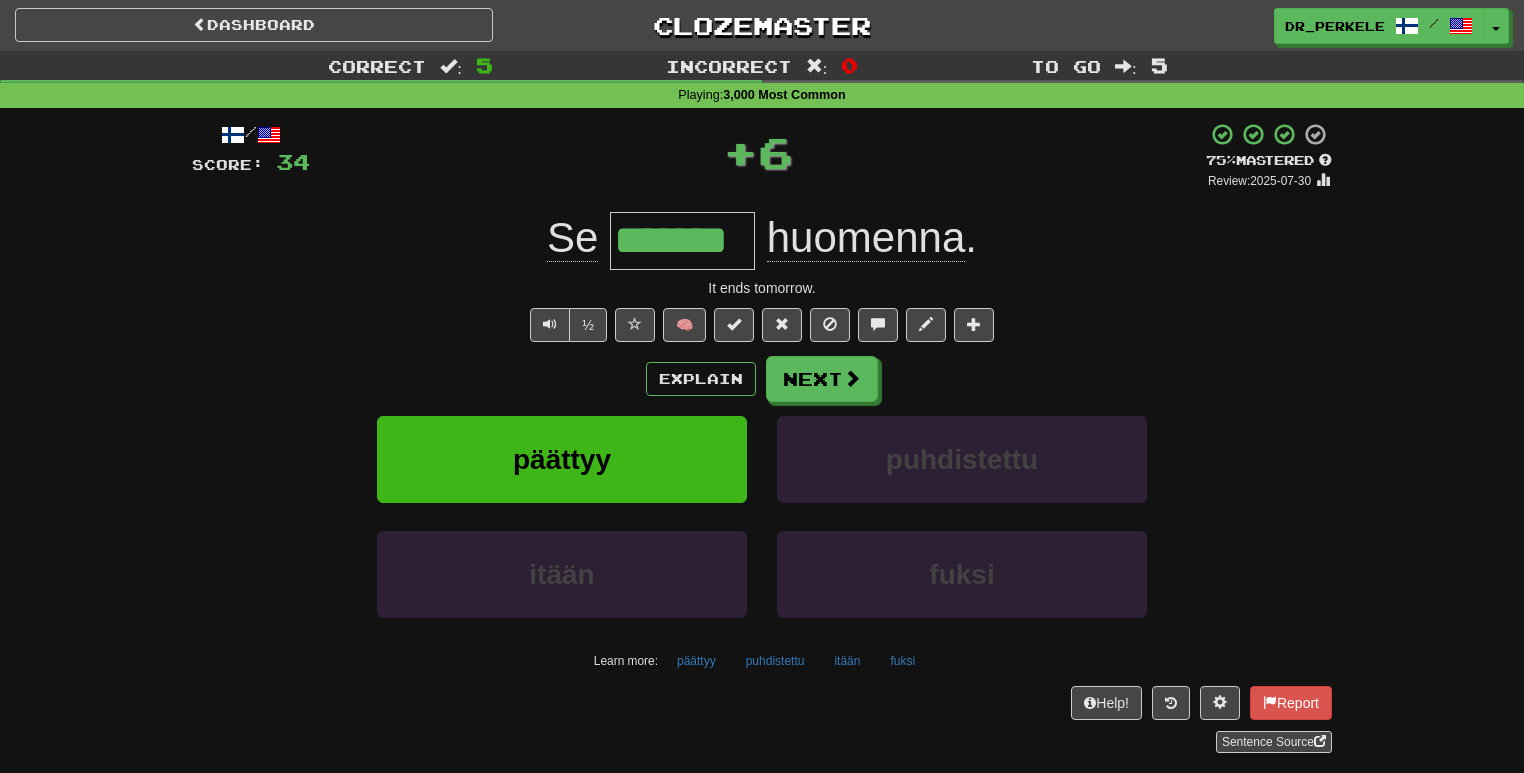 click on "/ Score: 34 + 6 75 % Mastered Review: 2025-07-30 Se ******* huomenna . It ends tomorrow. ½ 🧠 Explain Next päättyy puhdistettu itään fuksi Learn more: päättyy puhdistettu itään fuksi Help! Report Sentence Source" at bounding box center (762, 437) 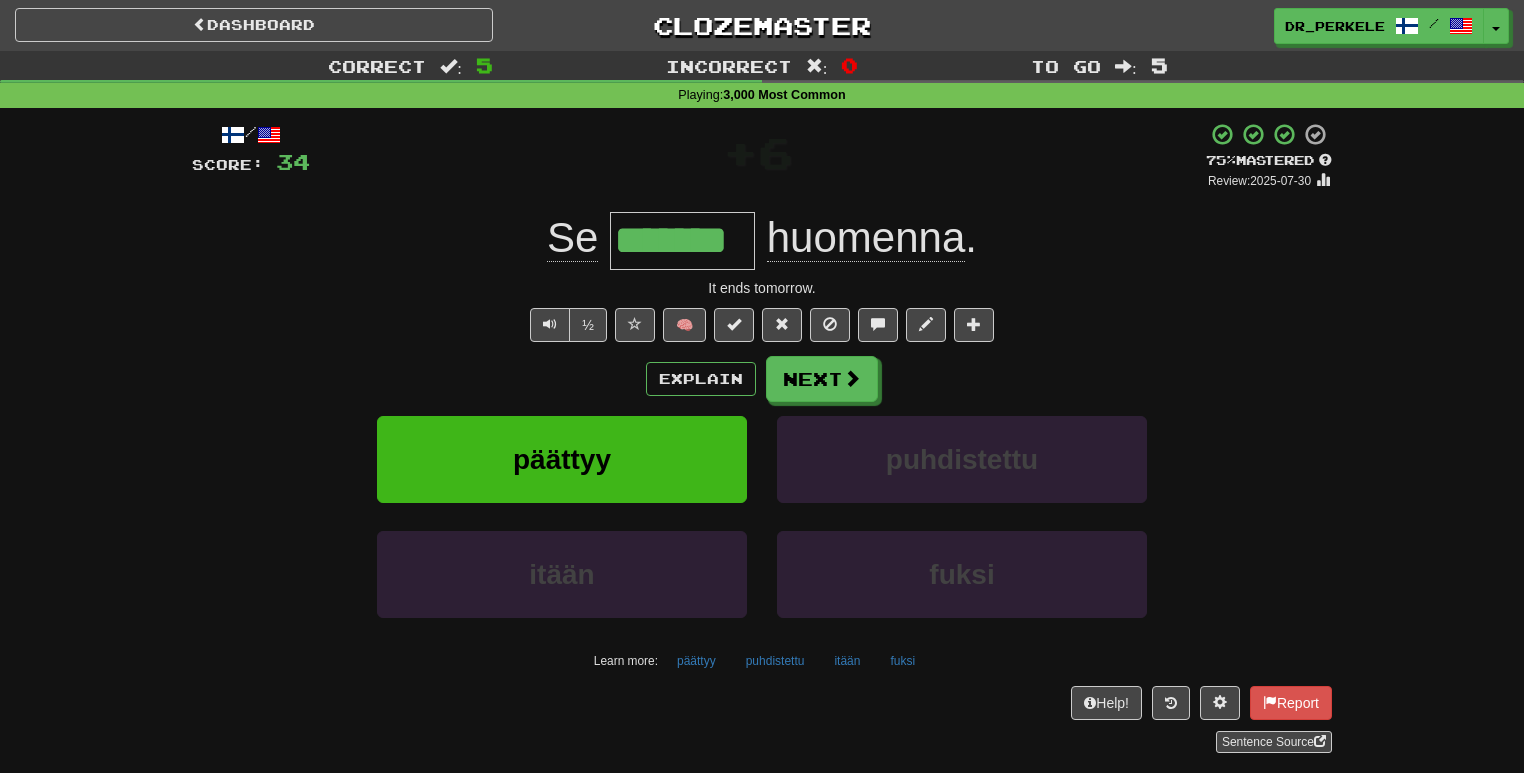 click on "*******" at bounding box center [682, 241] 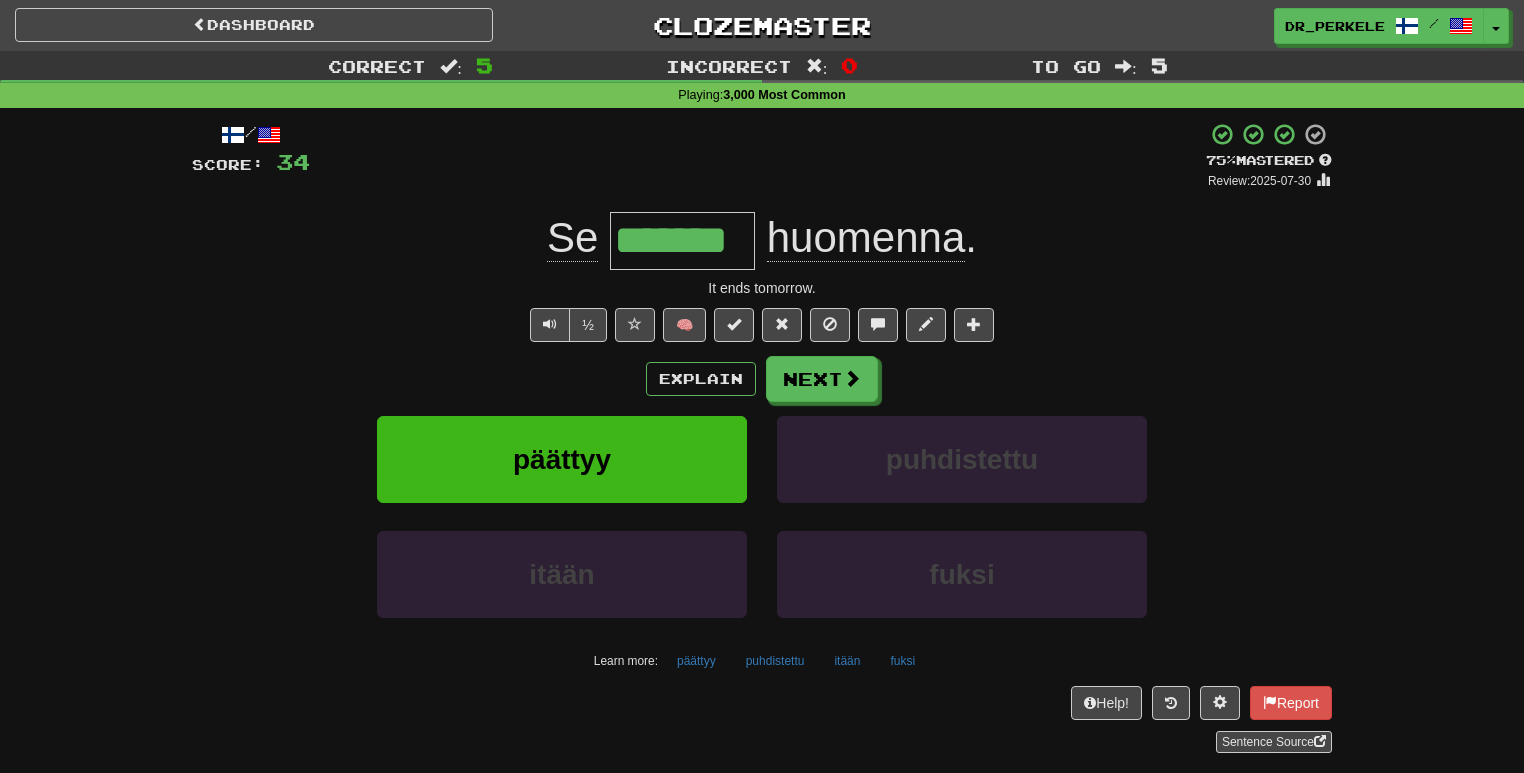 click on "*******" at bounding box center [682, 241] 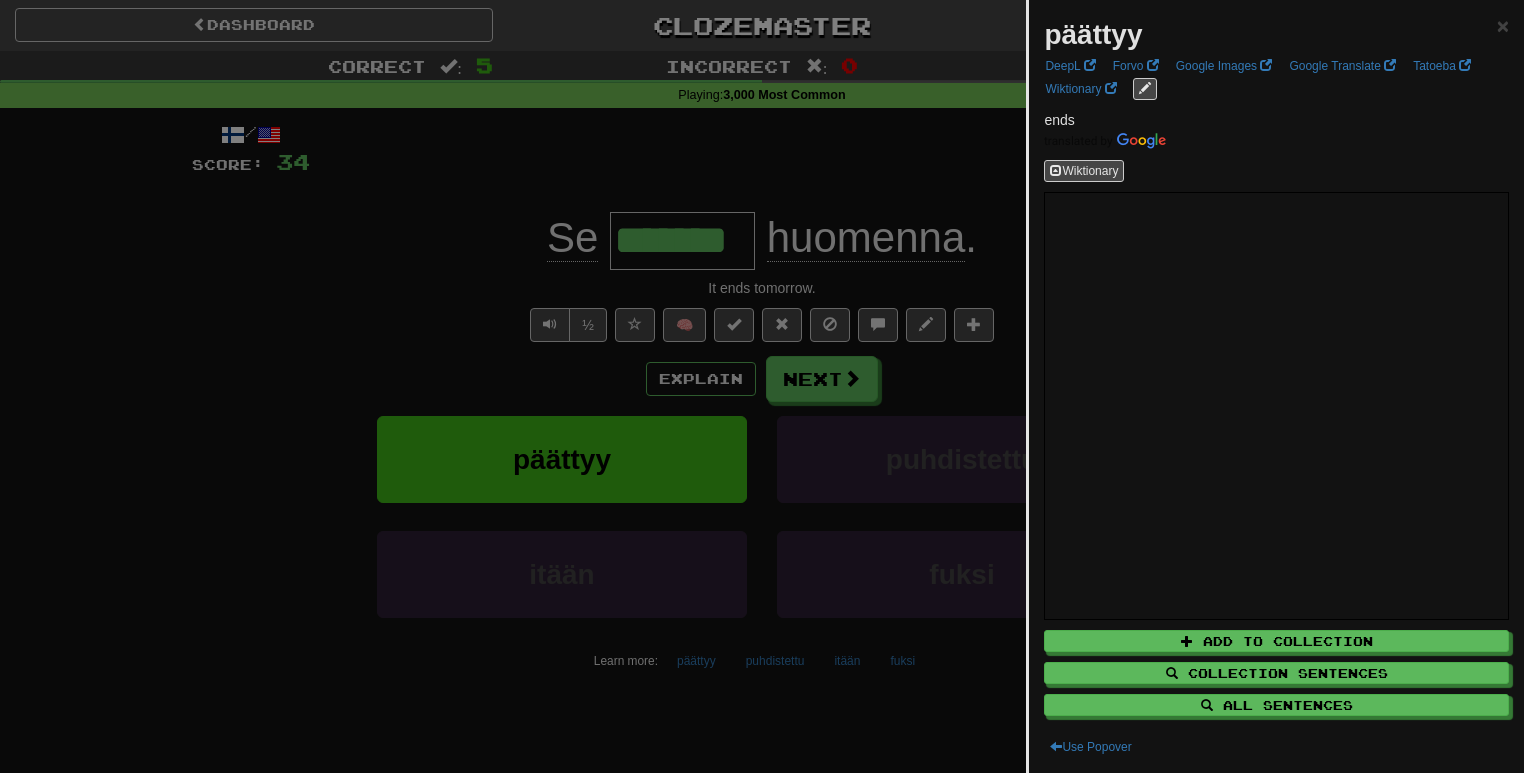 click at bounding box center [762, 386] 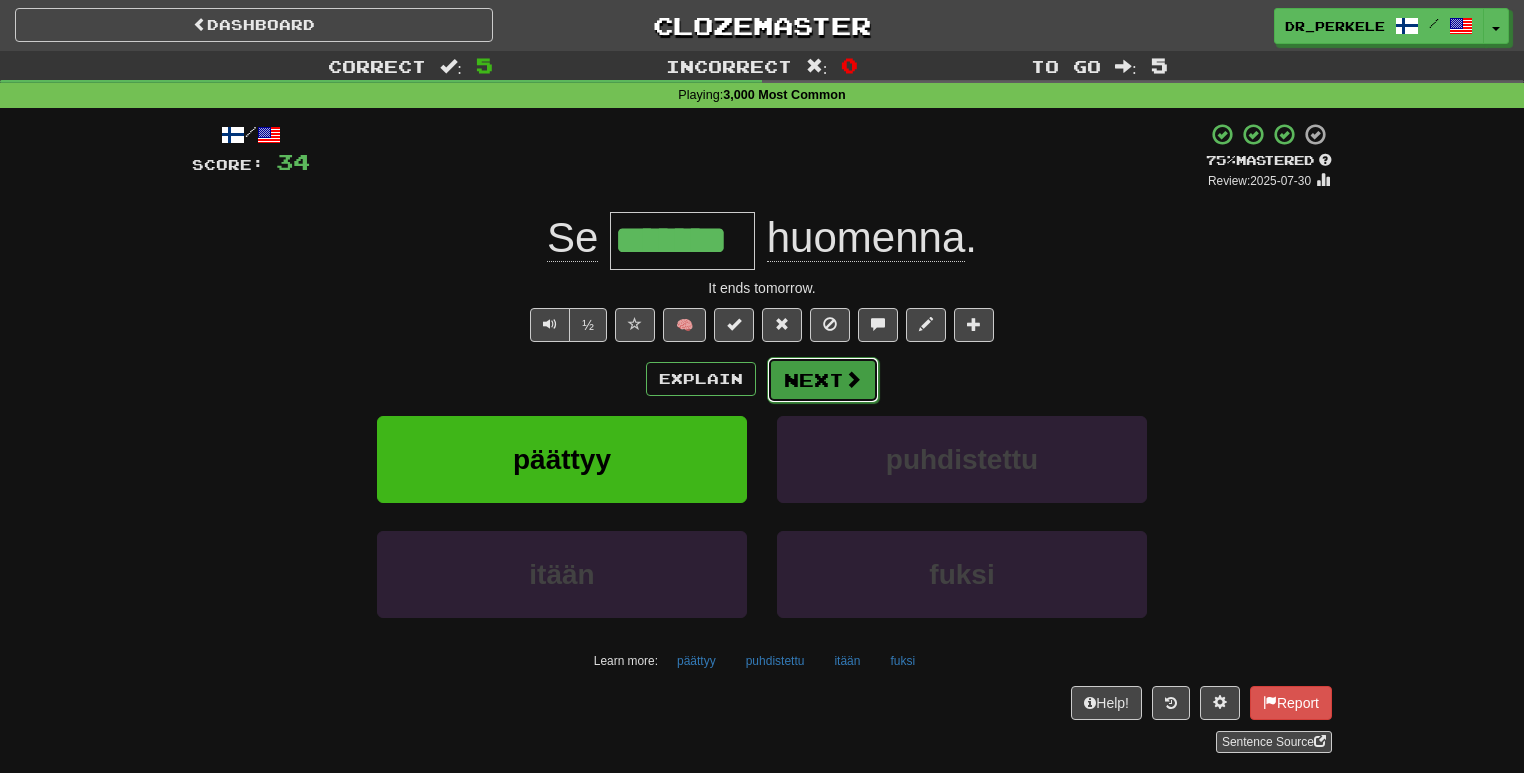click on "Next" at bounding box center [823, 380] 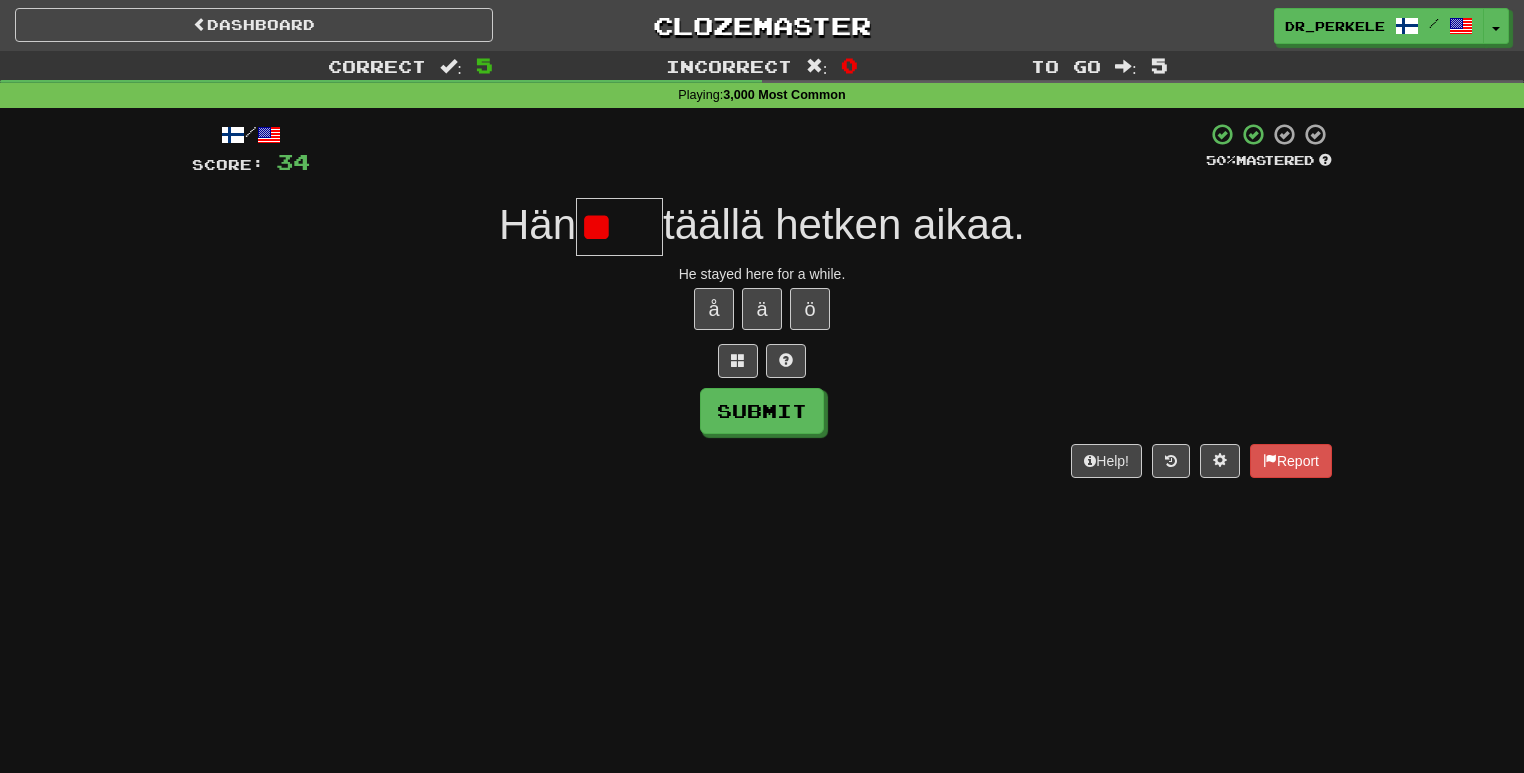 type on "*" 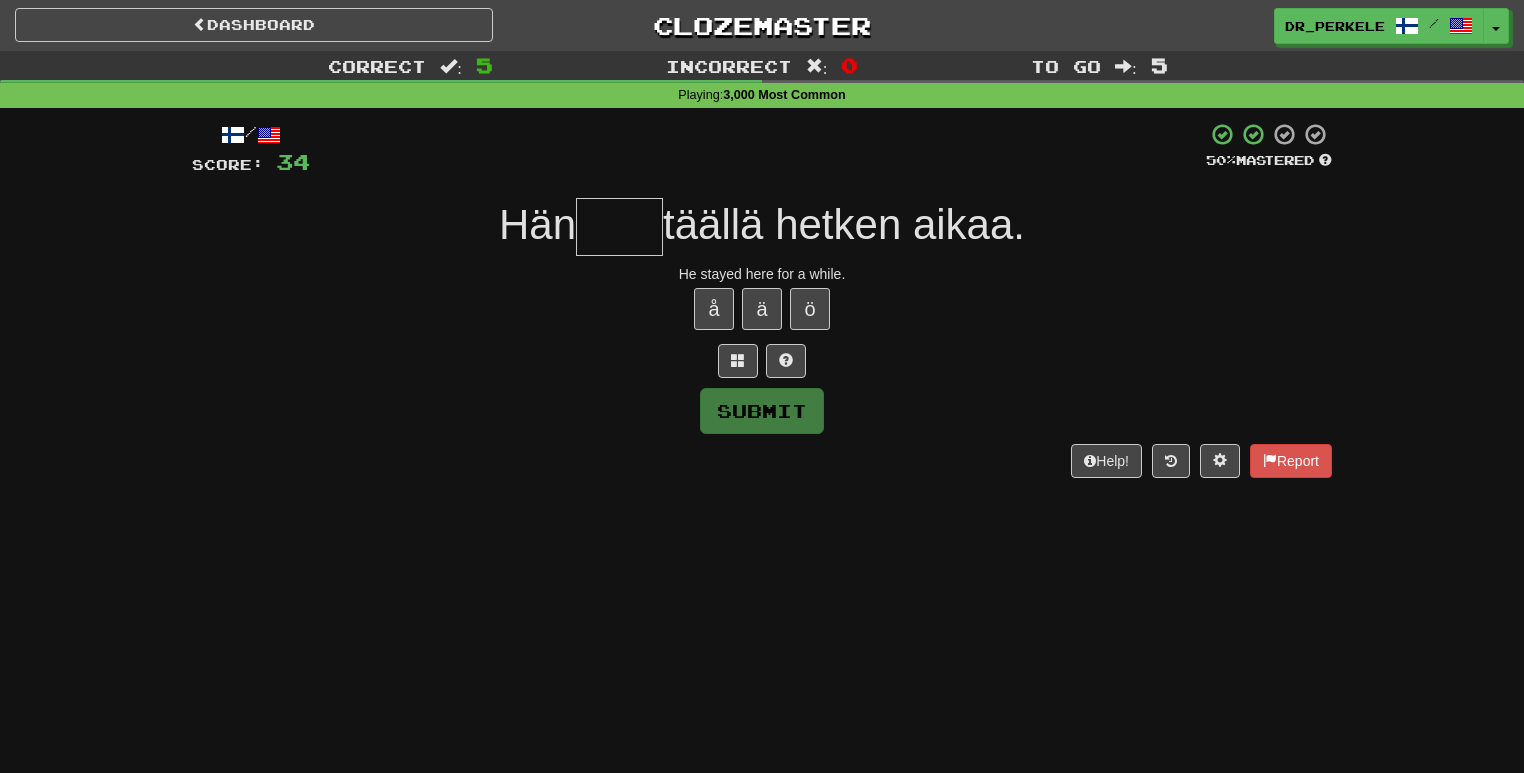 type on "*" 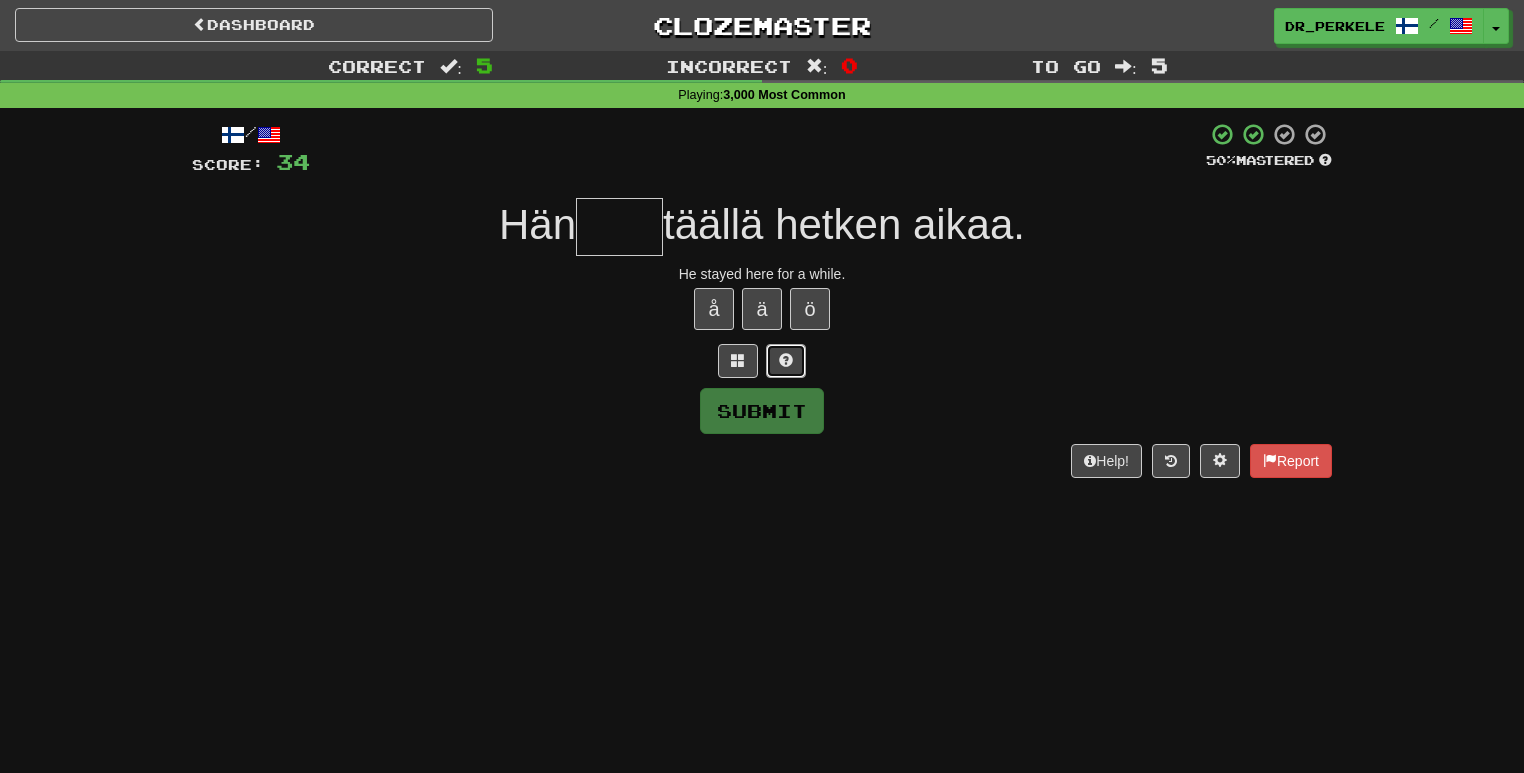 click at bounding box center [786, 361] 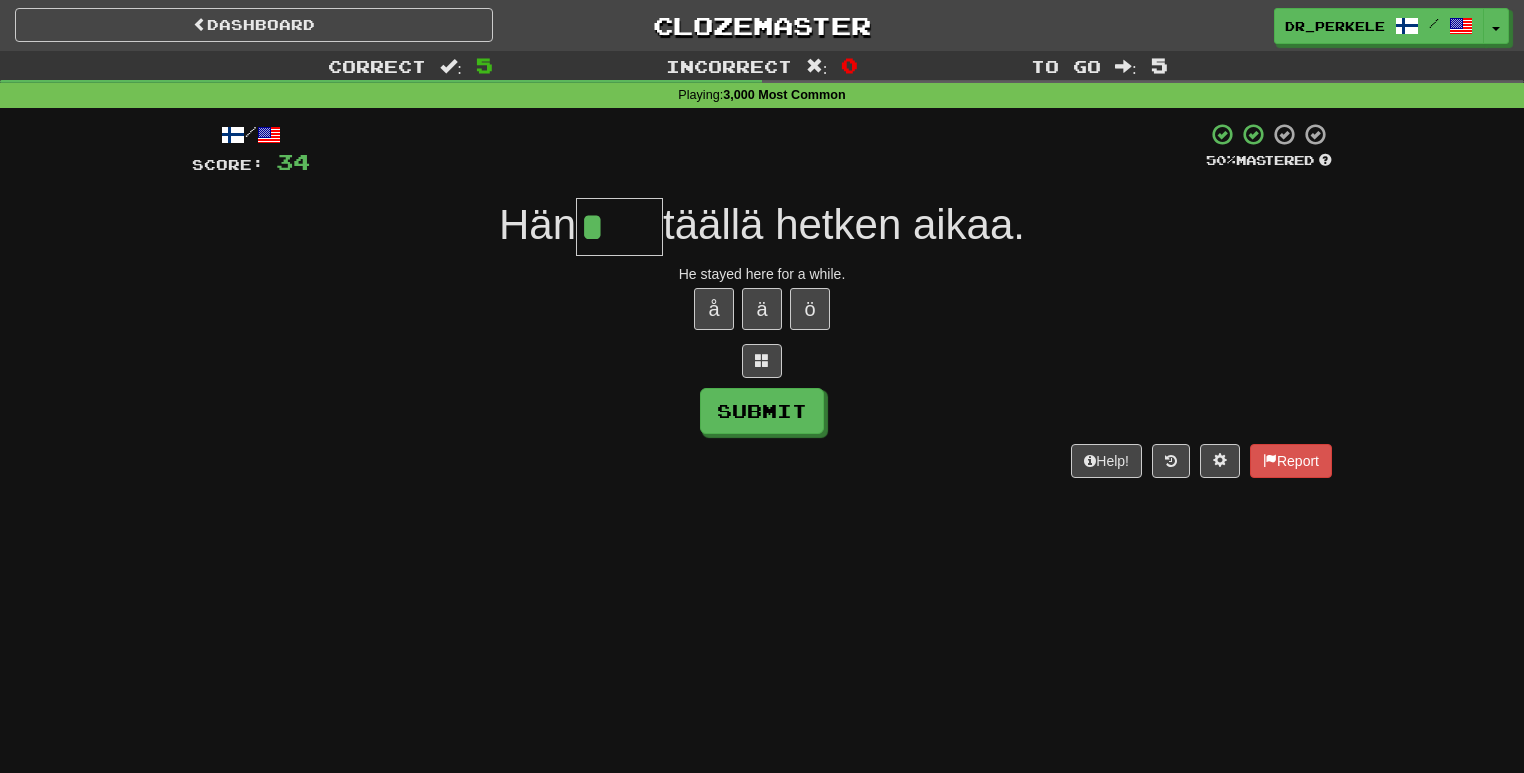 click on "*" at bounding box center [619, 227] 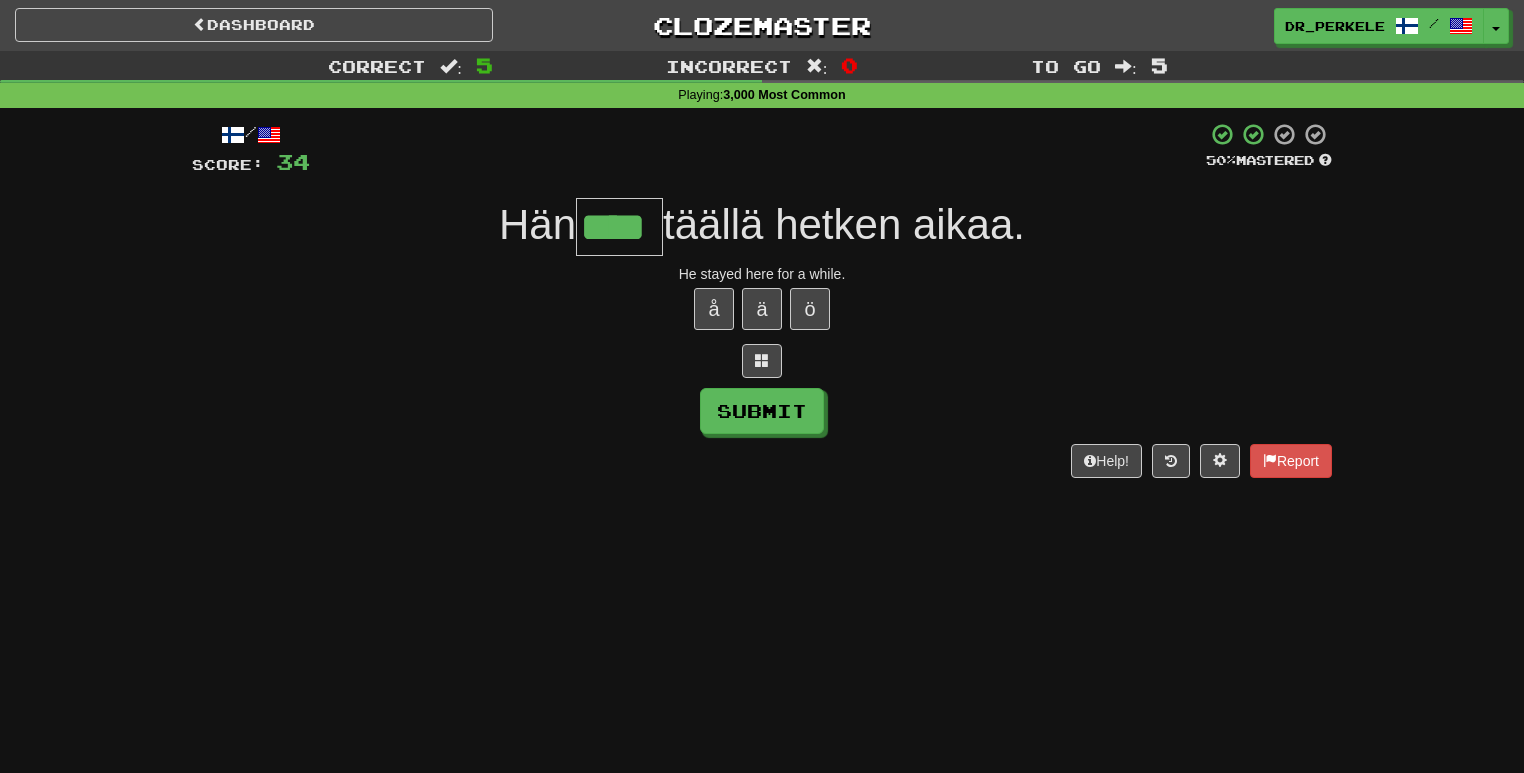 type on "****" 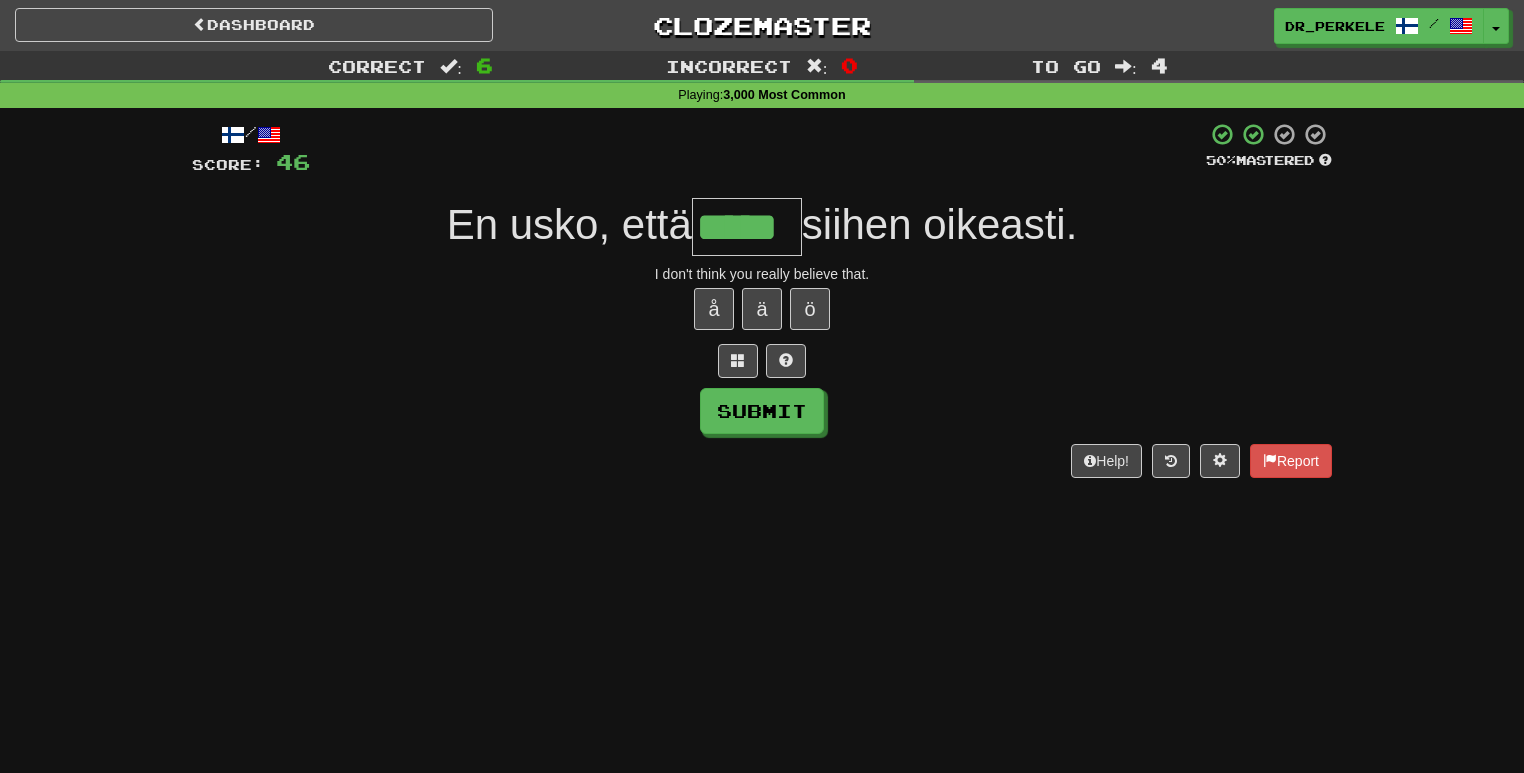 type on "*****" 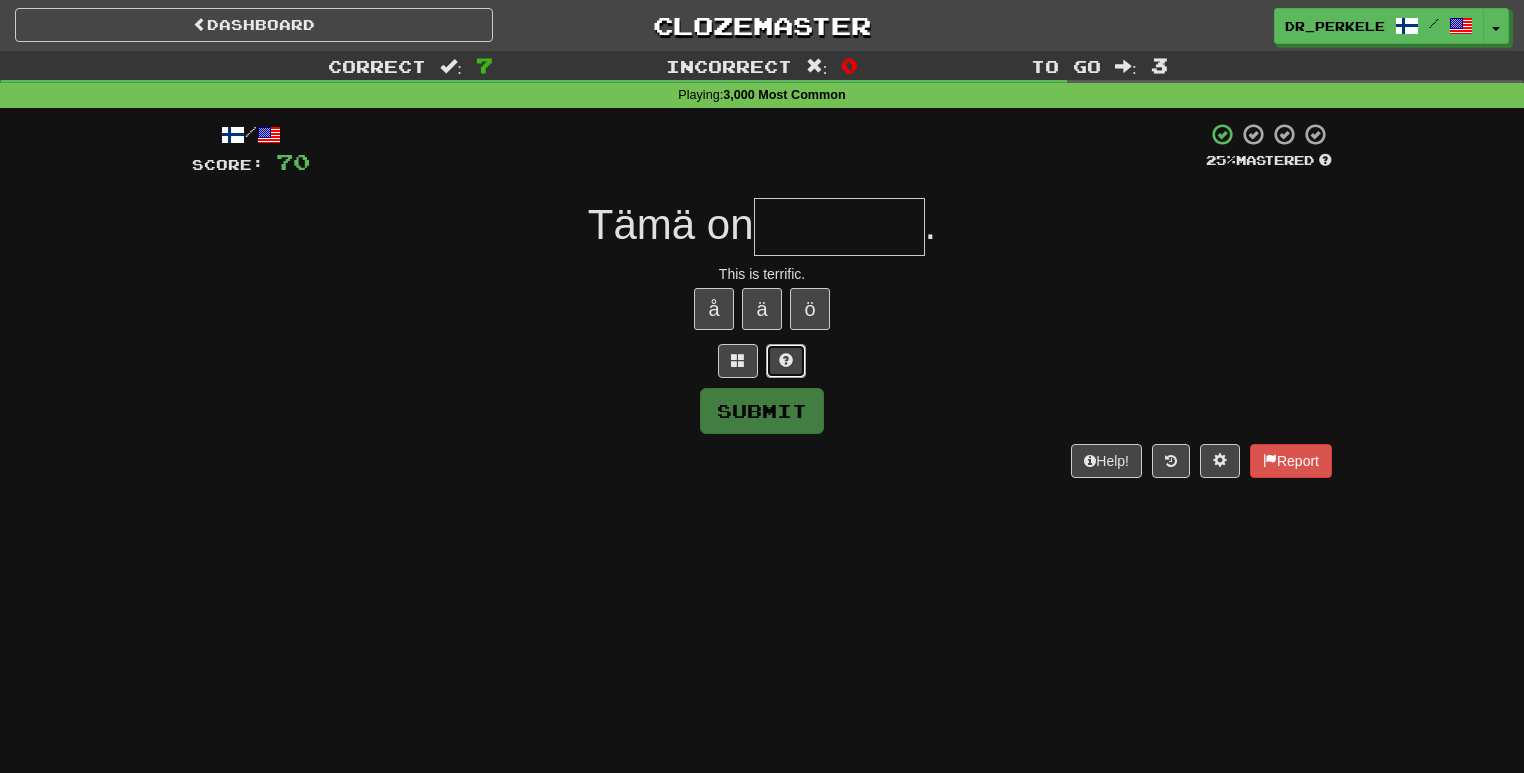 click at bounding box center [786, 361] 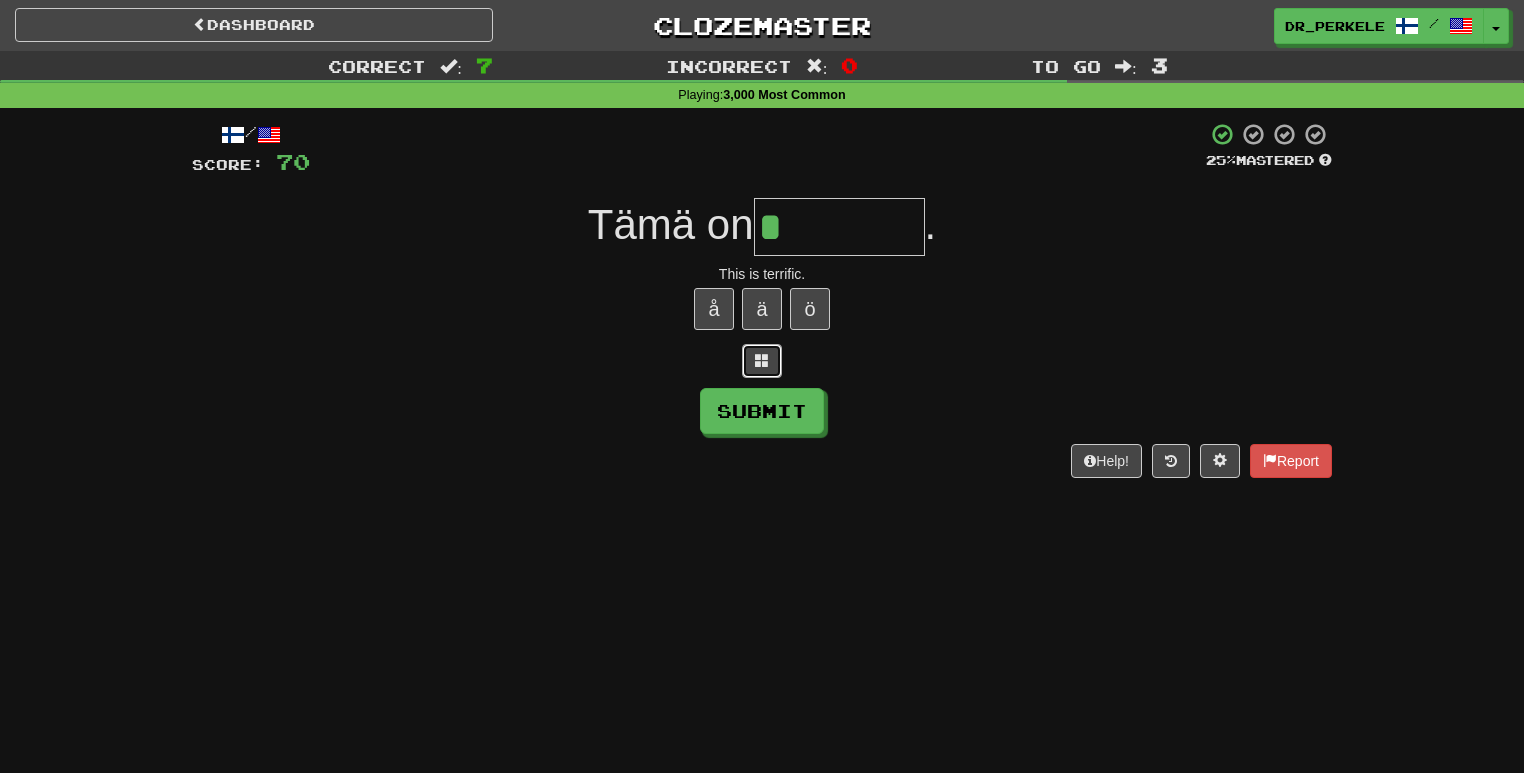 click at bounding box center (762, 360) 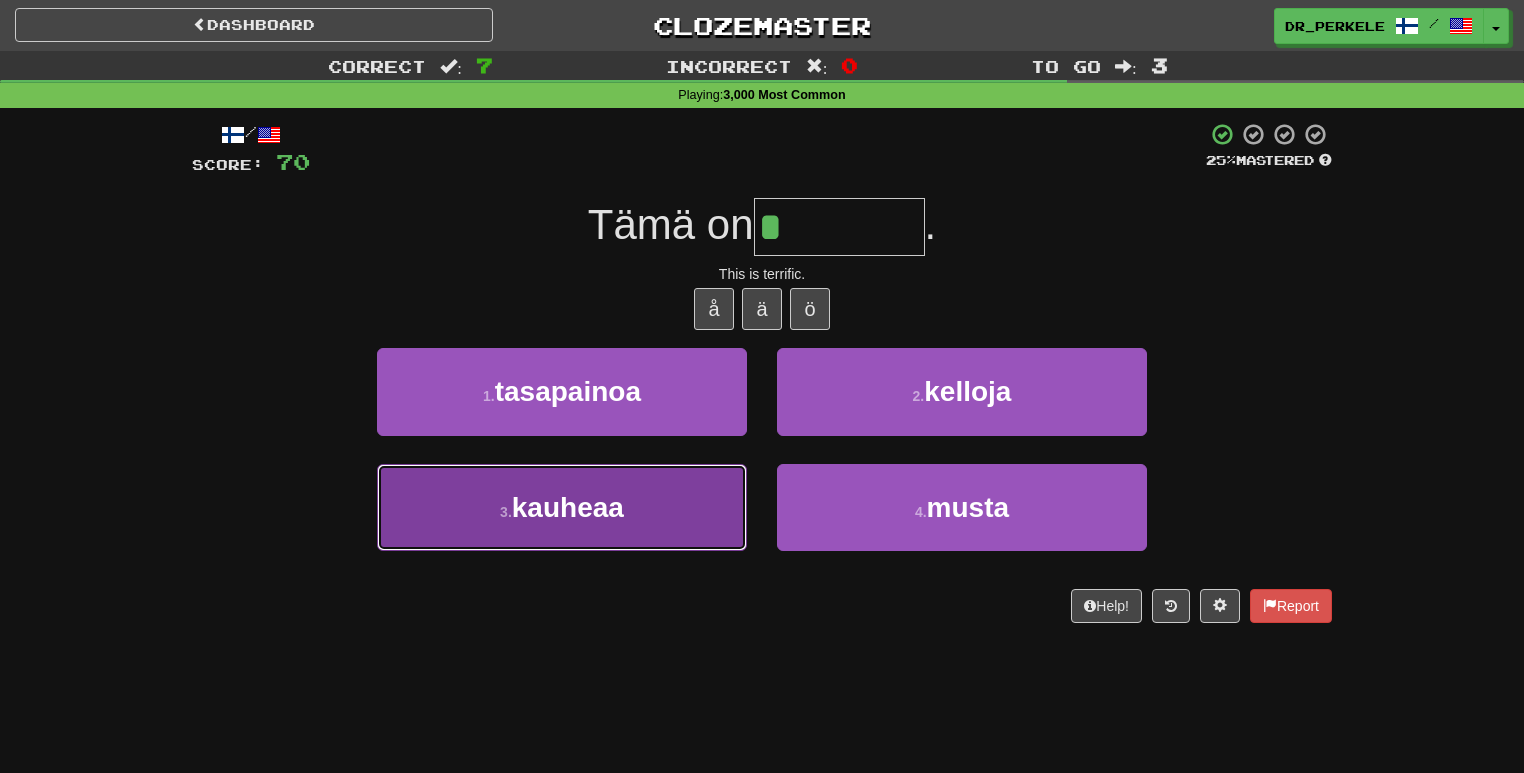click on "3 . kauheaa" at bounding box center [562, 507] 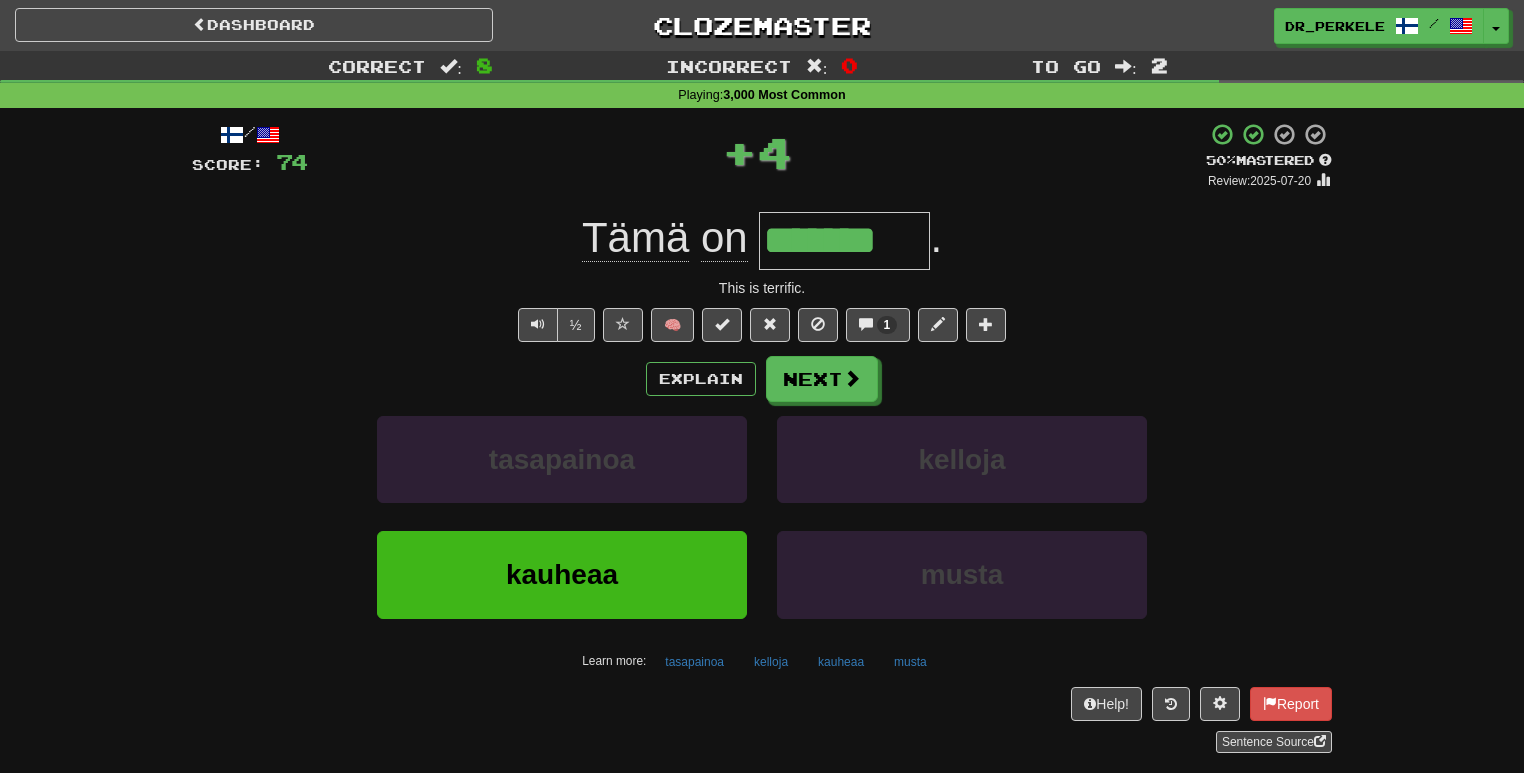click on "*******" at bounding box center (844, 241) 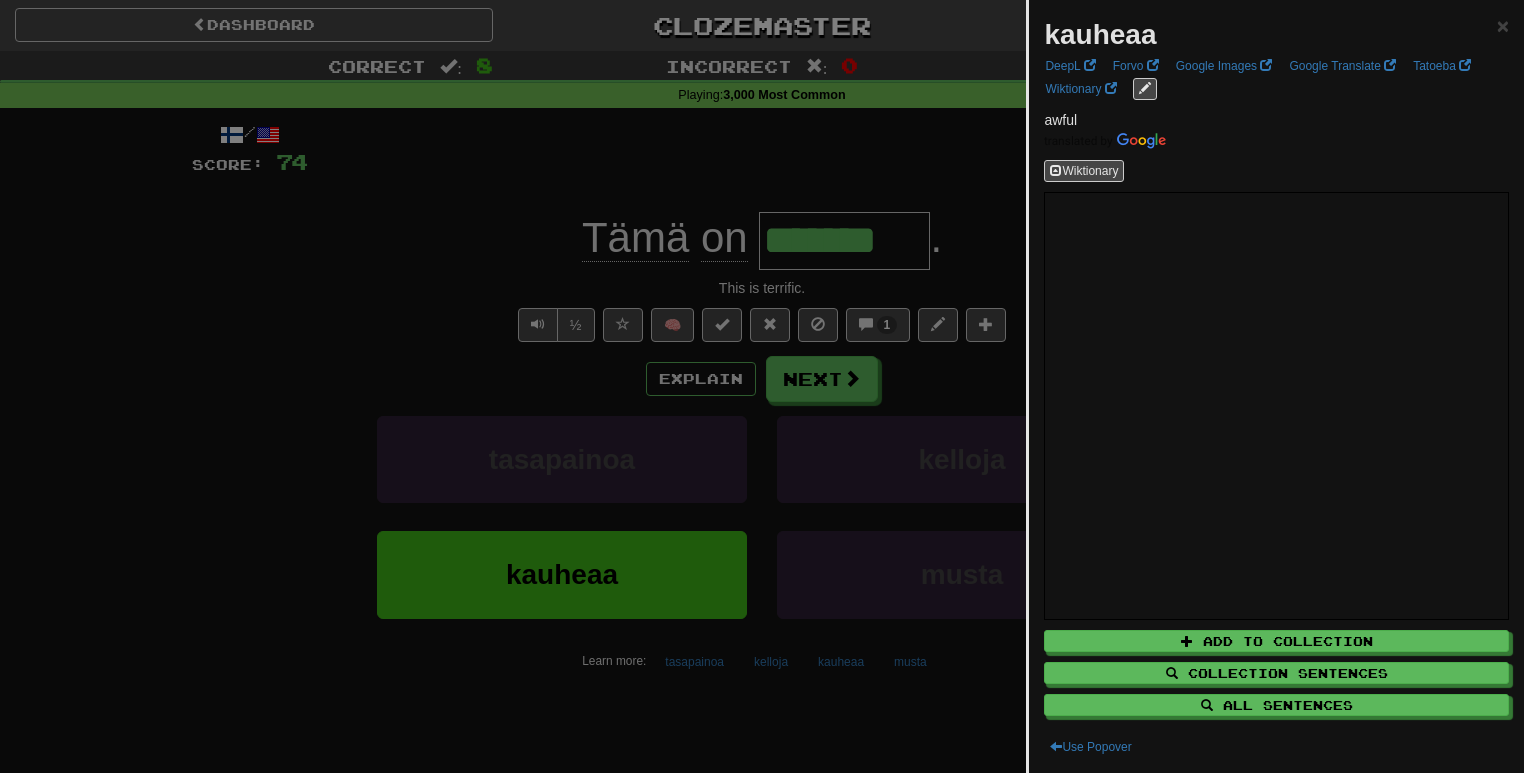 click on "kauheaa ×" at bounding box center [1276, 35] 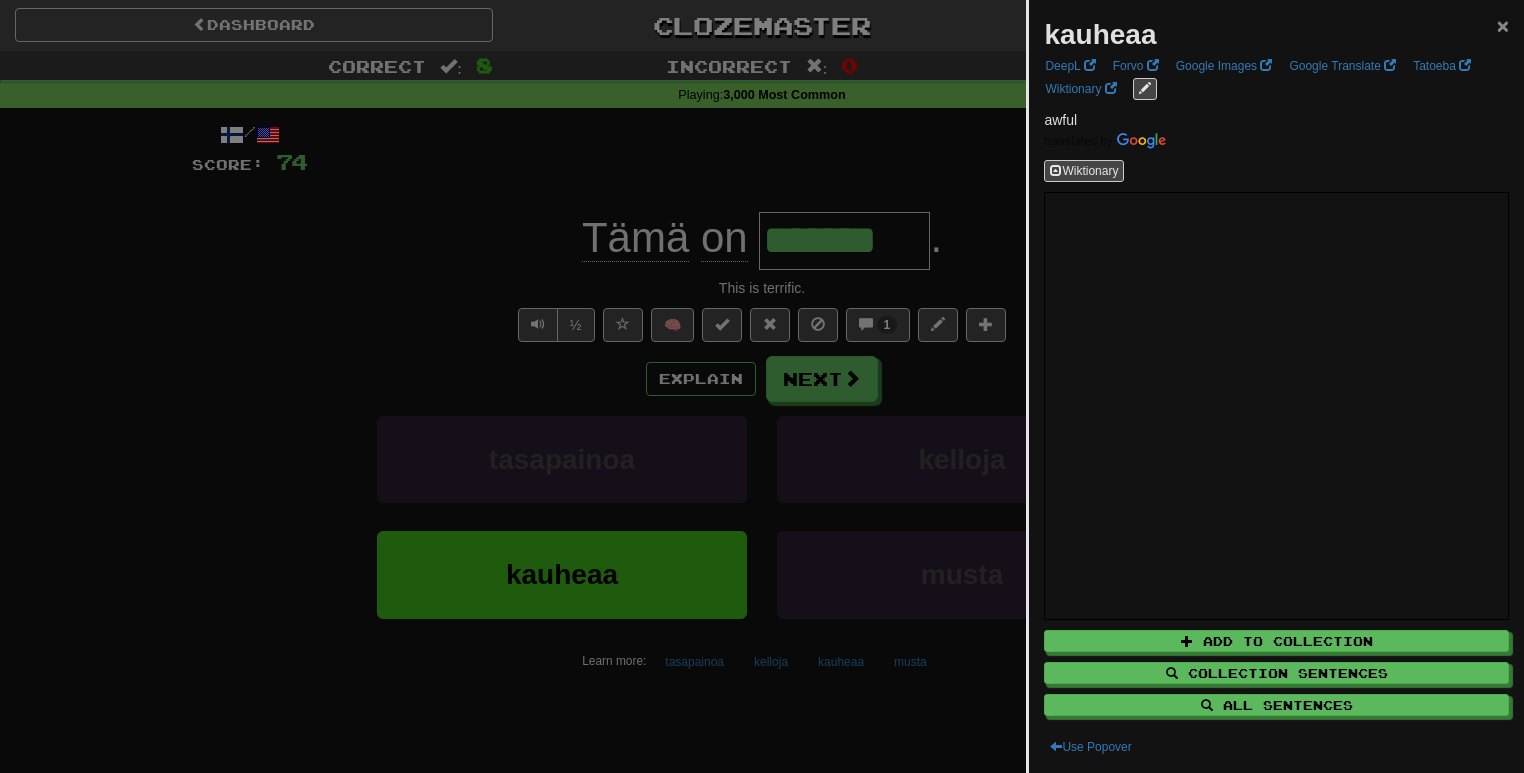 click on "×" at bounding box center [1503, 25] 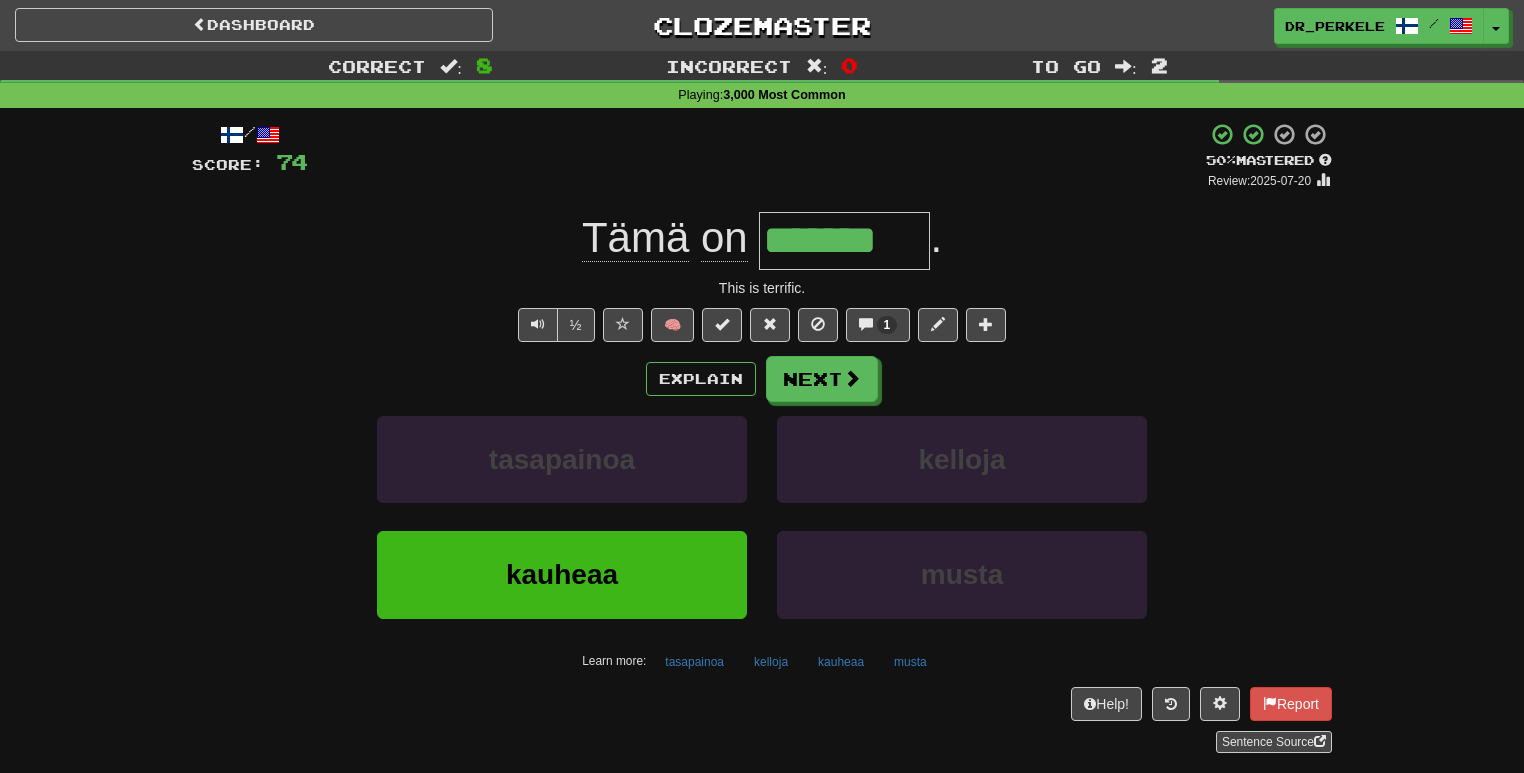click on "½ 🧠 1" at bounding box center (762, 325) 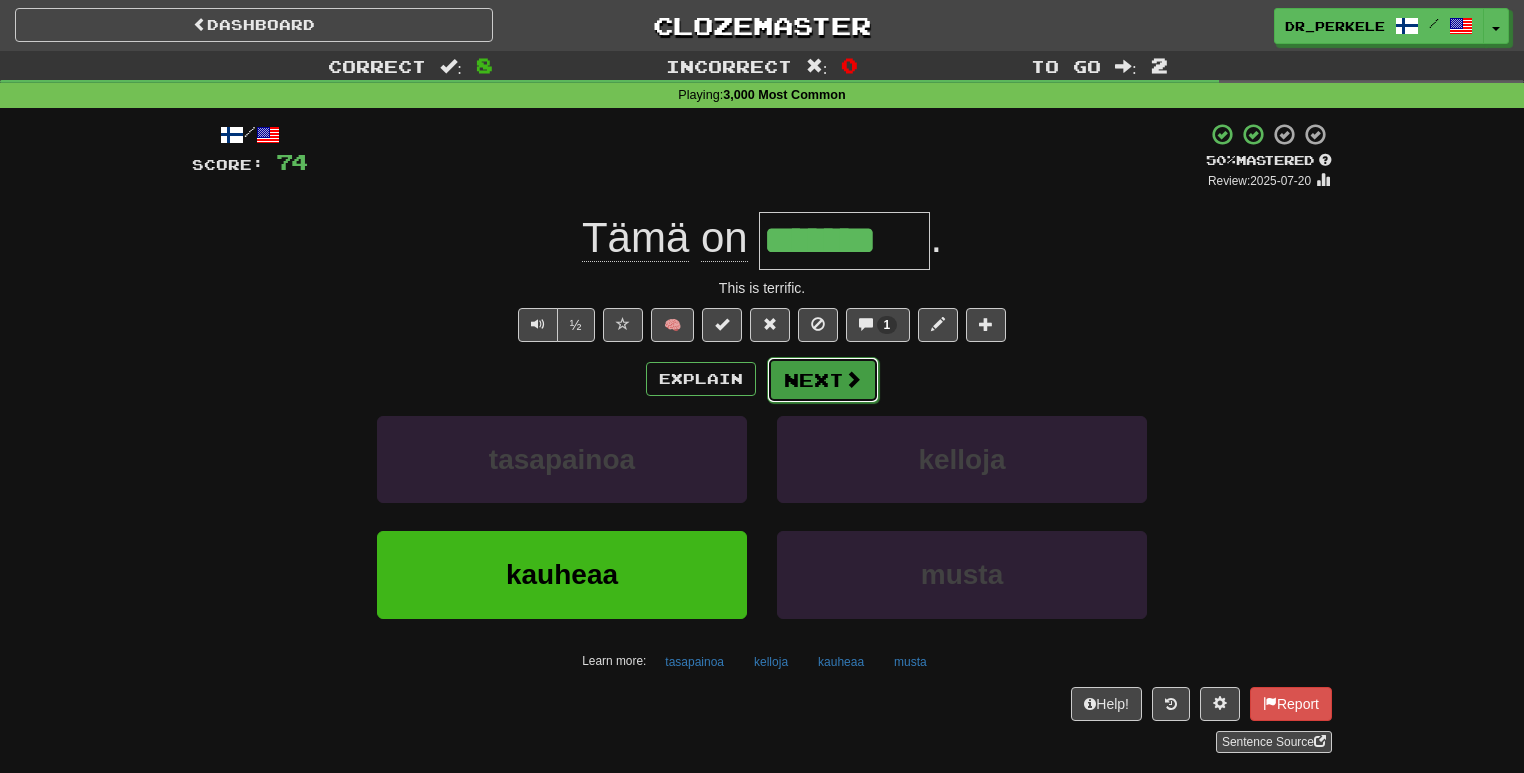 click at bounding box center (853, 379) 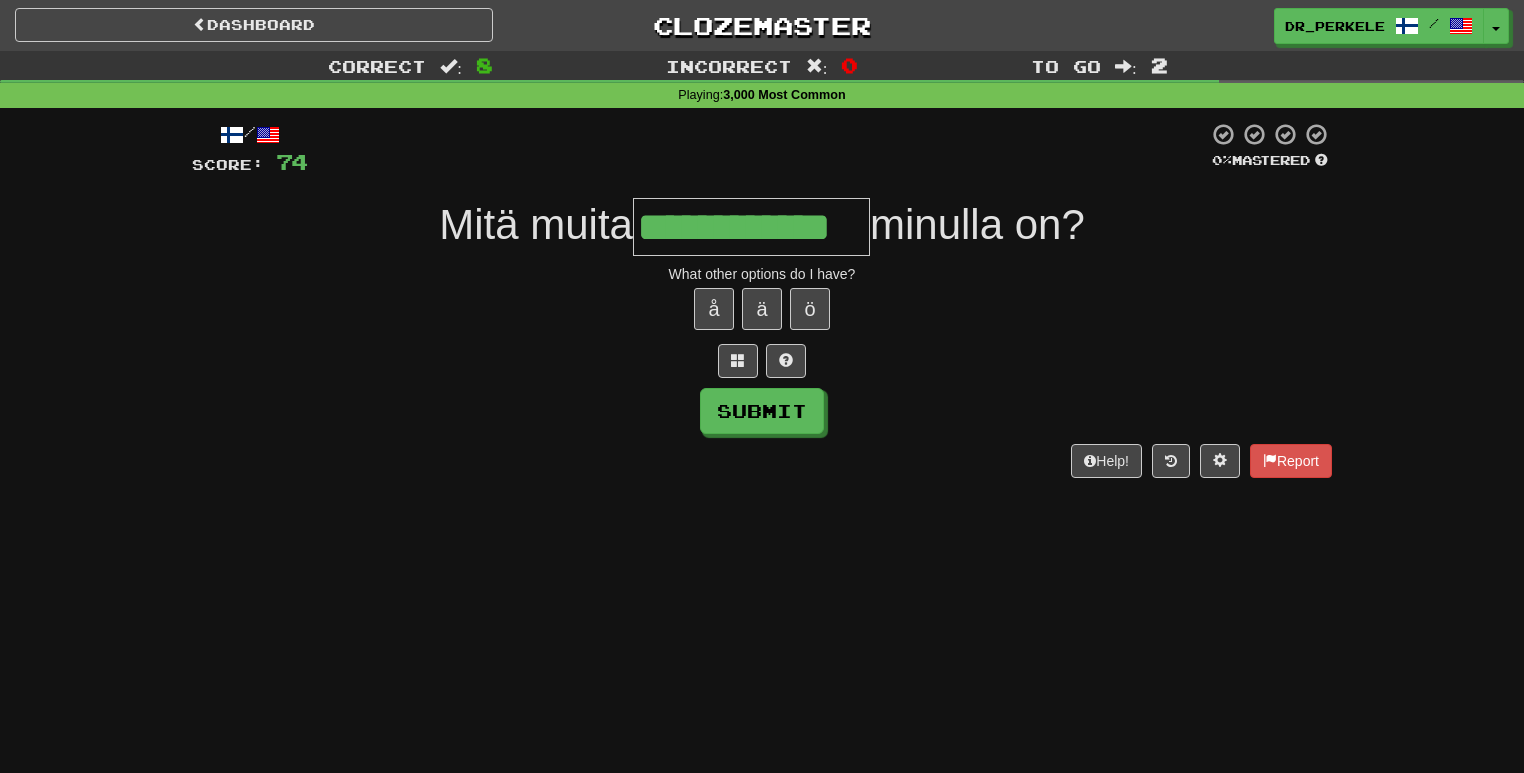 type on "**********" 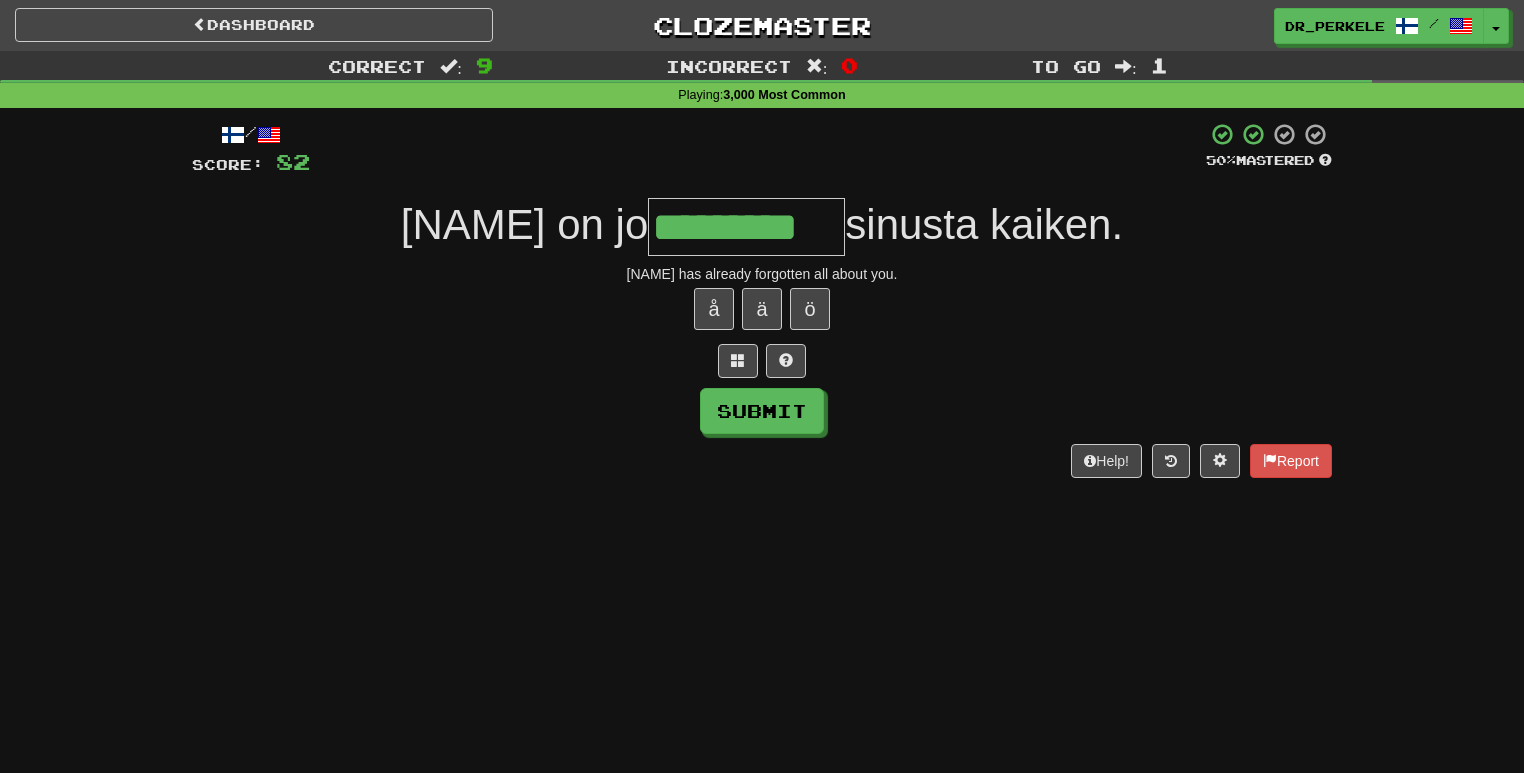 type on "*********" 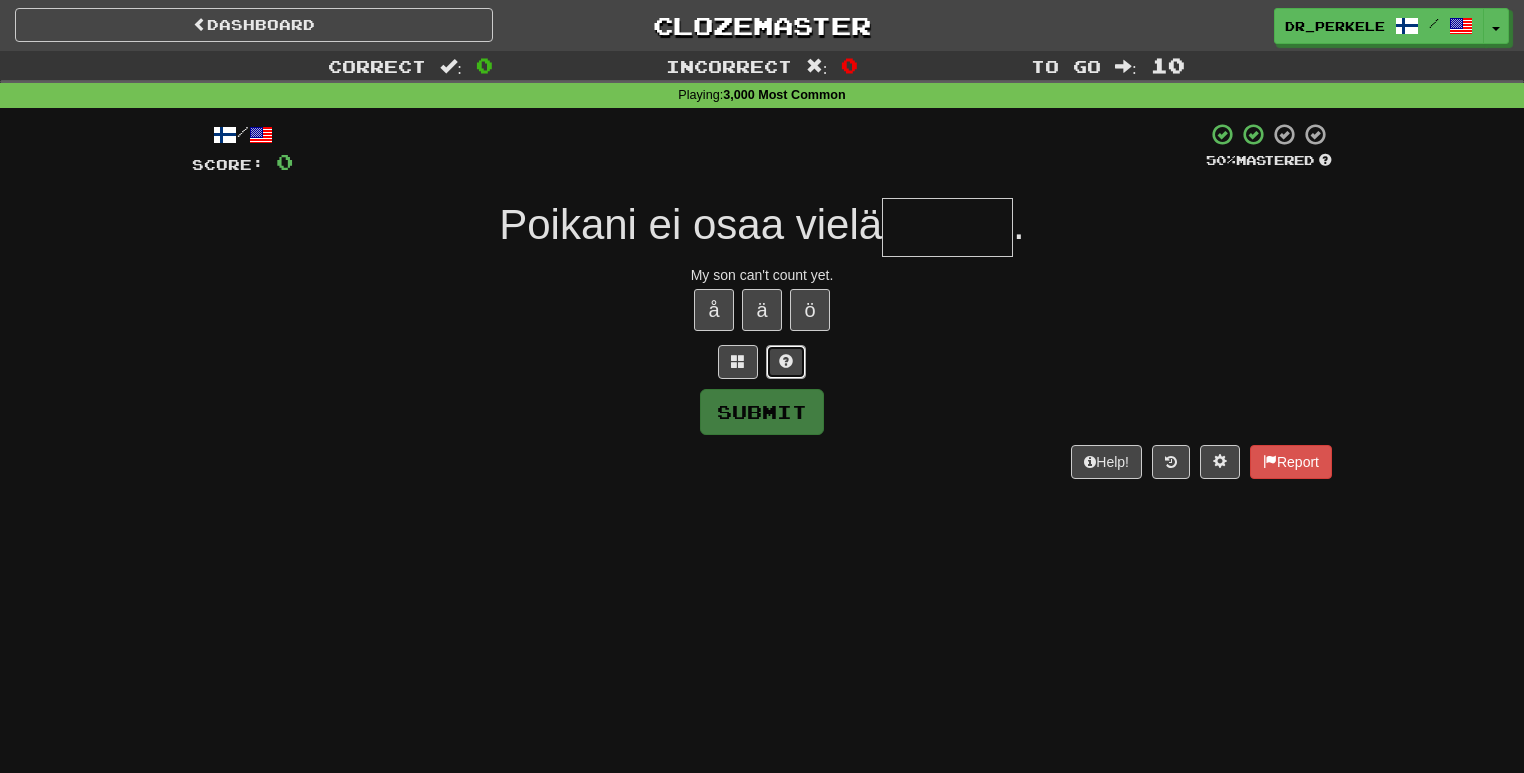 click at bounding box center [786, 361] 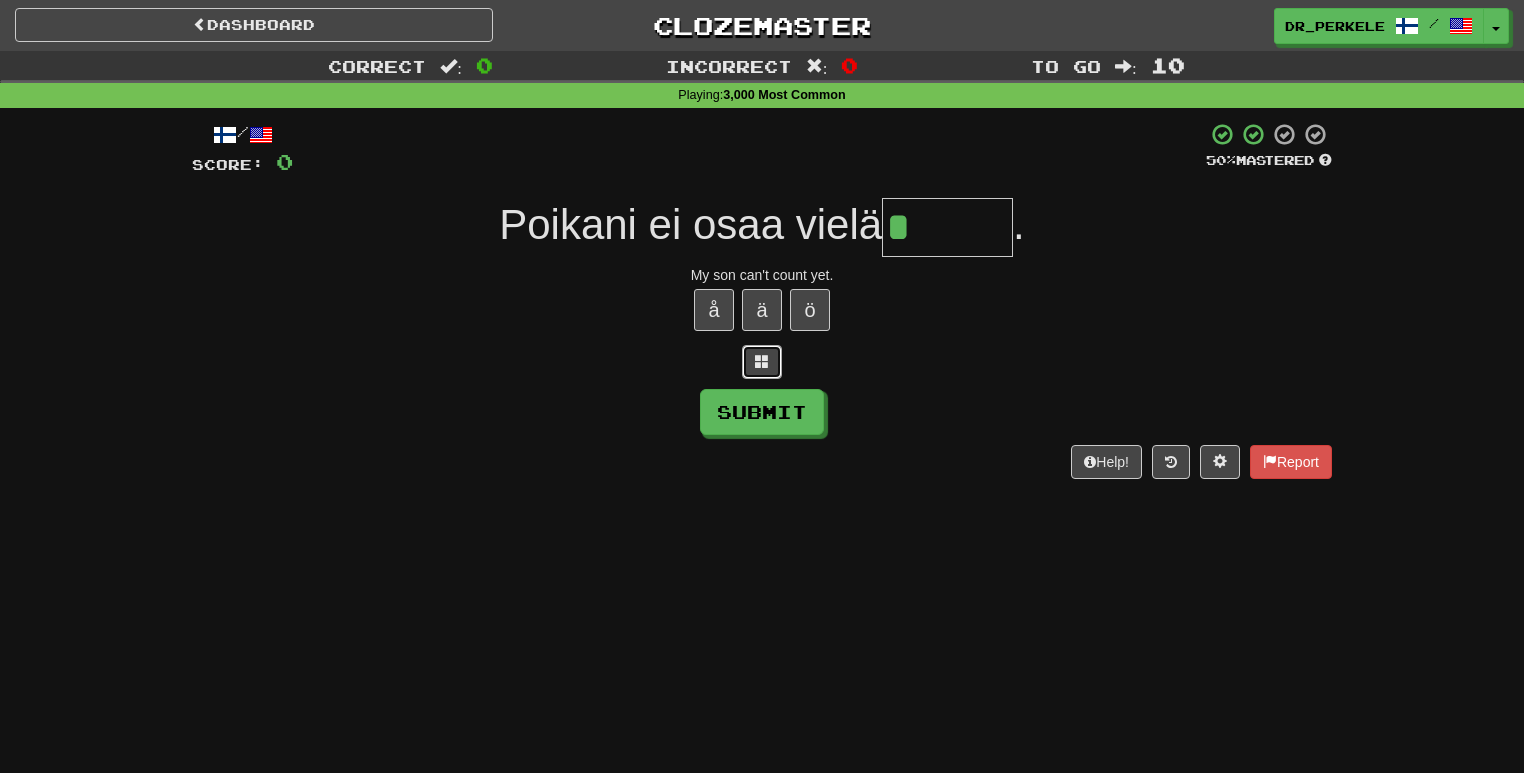 click at bounding box center (762, 361) 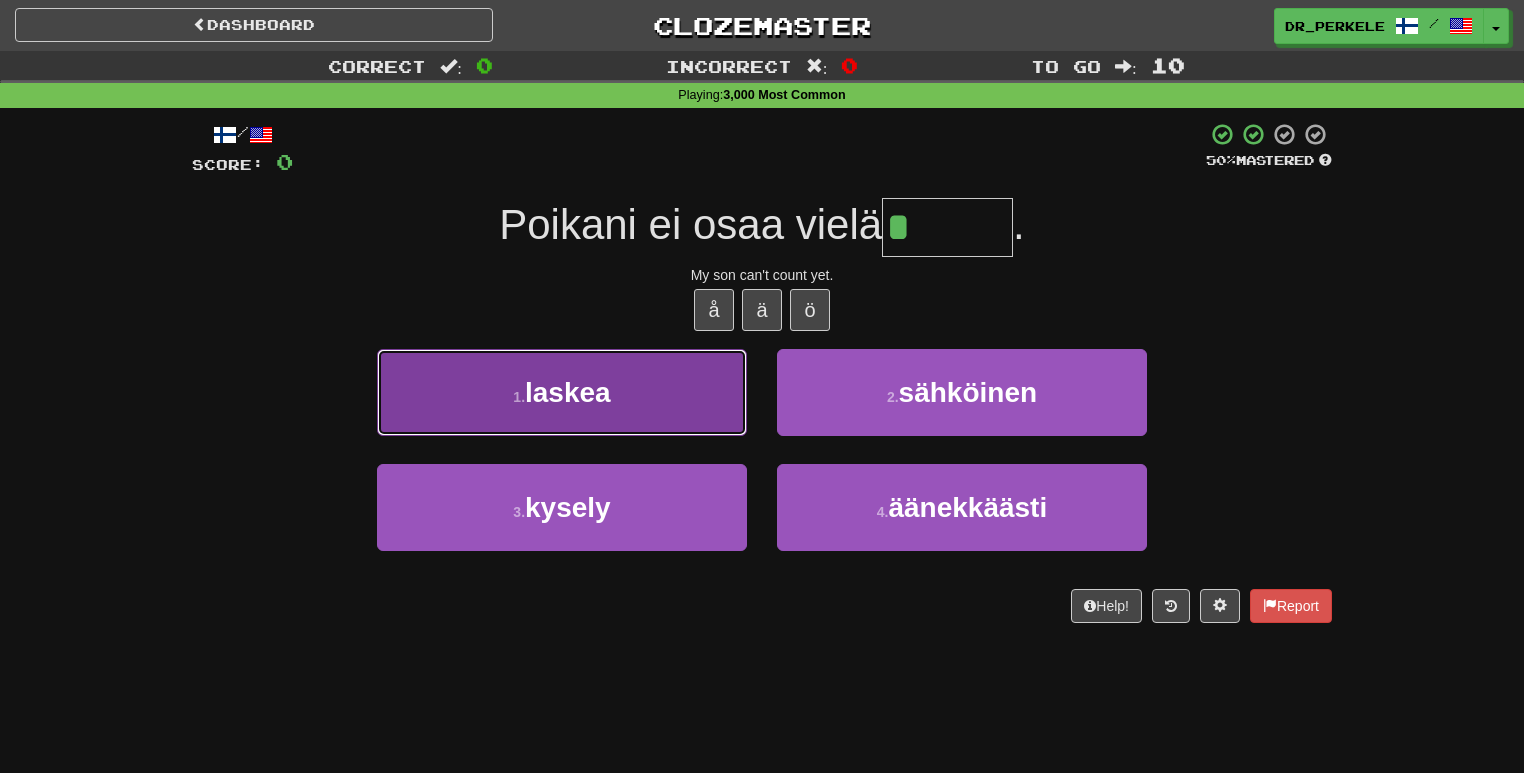 click on "1 . laskea" at bounding box center (562, 392) 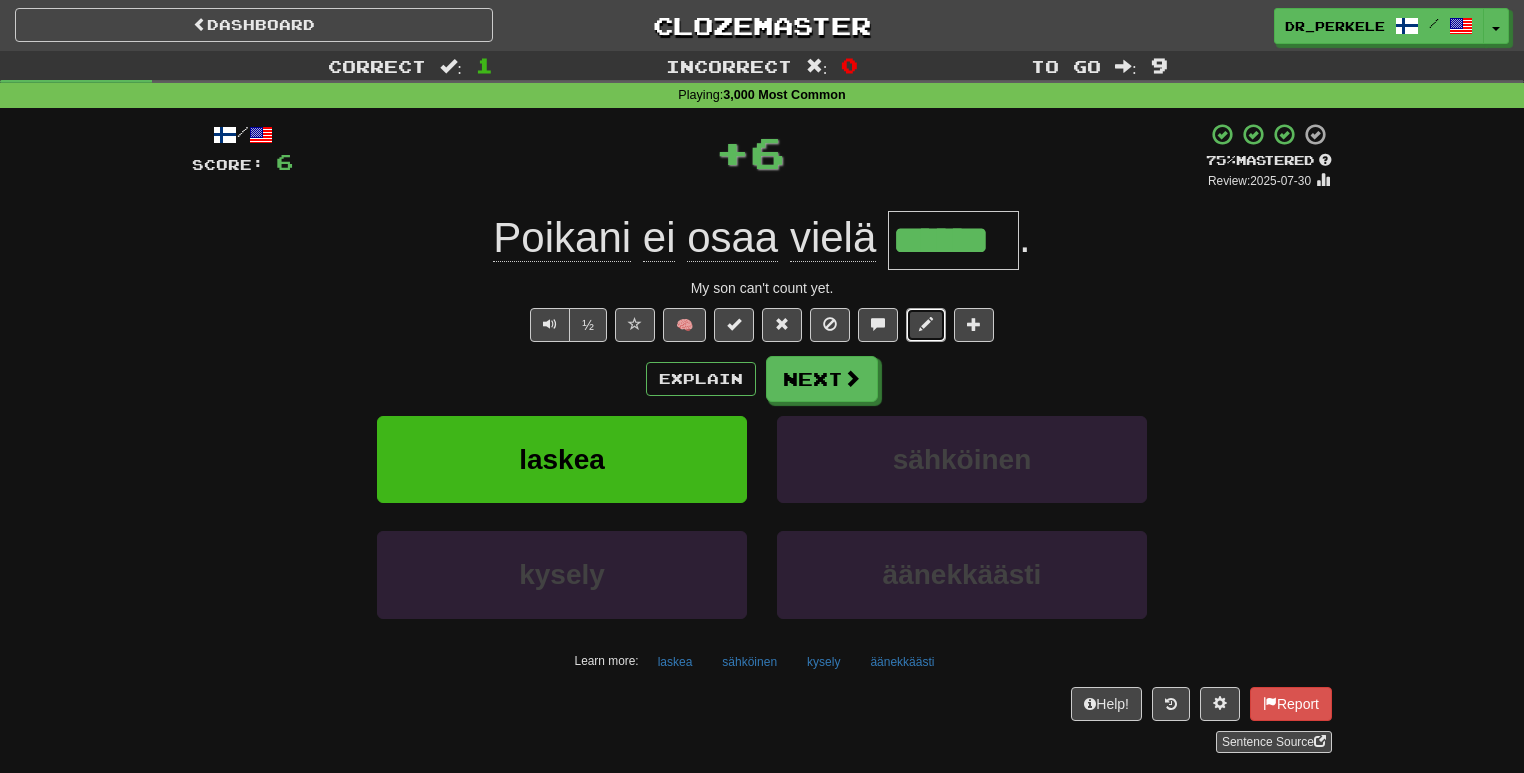 click at bounding box center (926, 324) 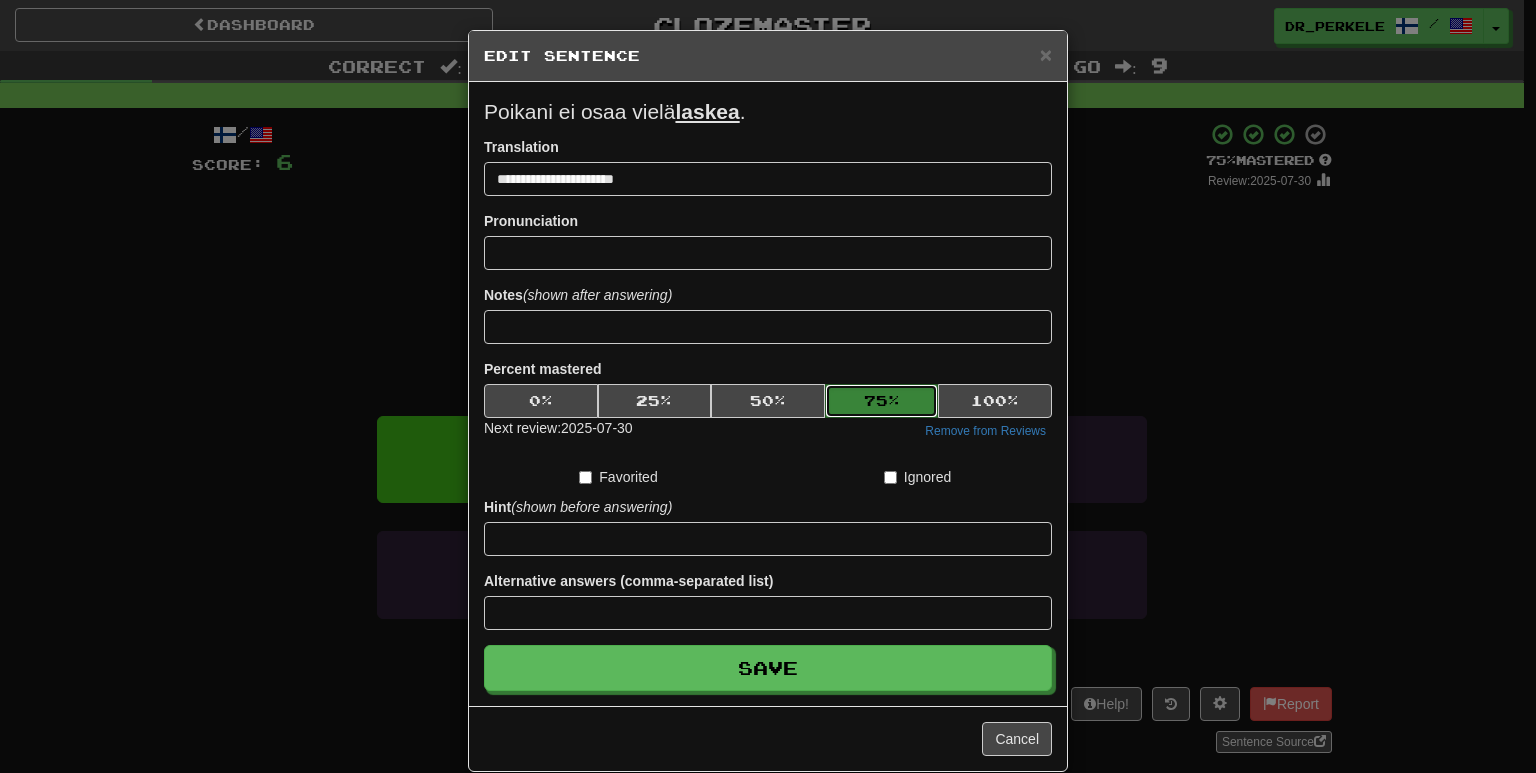 click on "75 %" at bounding box center (882, 401) 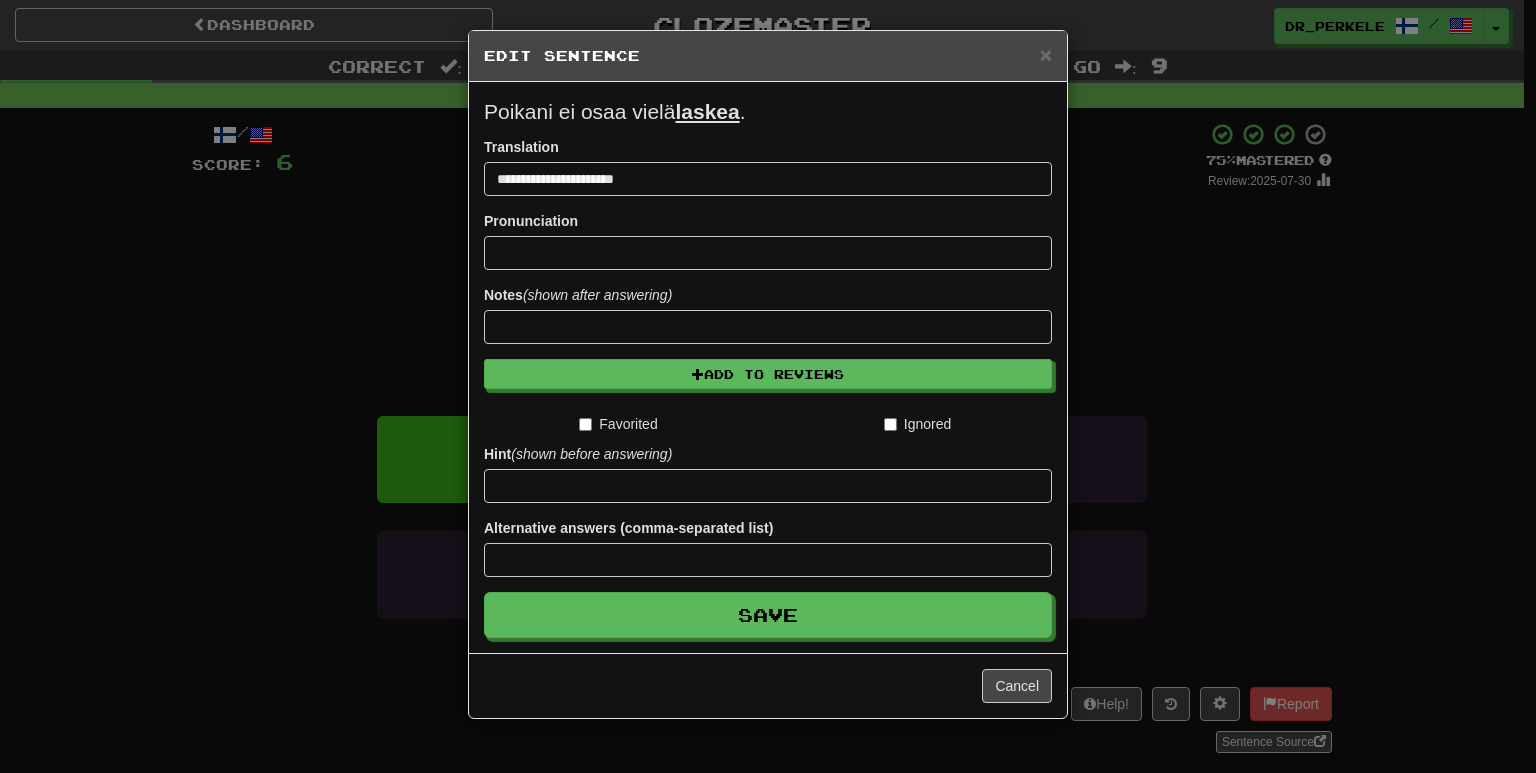 click on "Ignored" at bounding box center [917, 424] 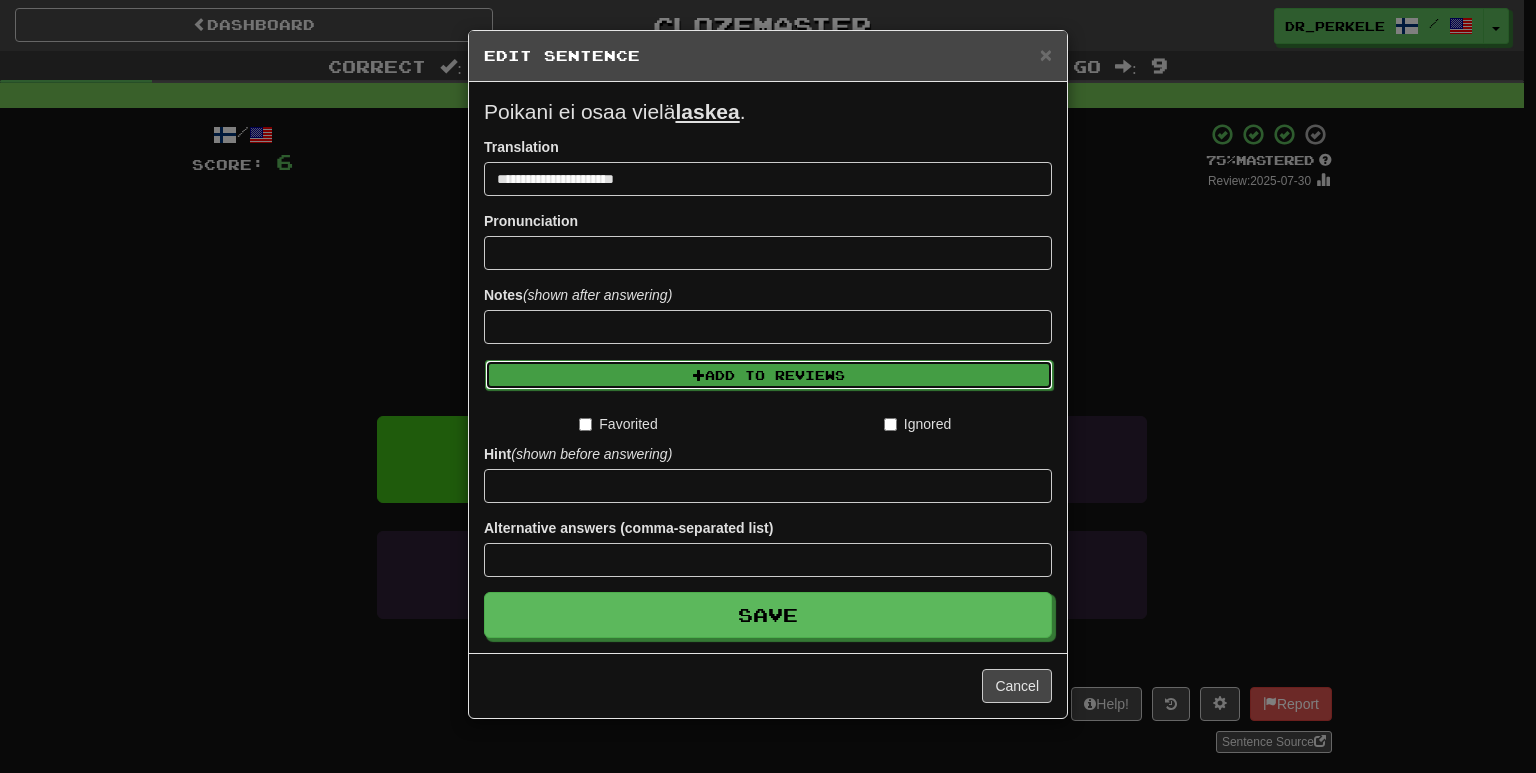 click on "Add to Reviews" at bounding box center [769, 375] 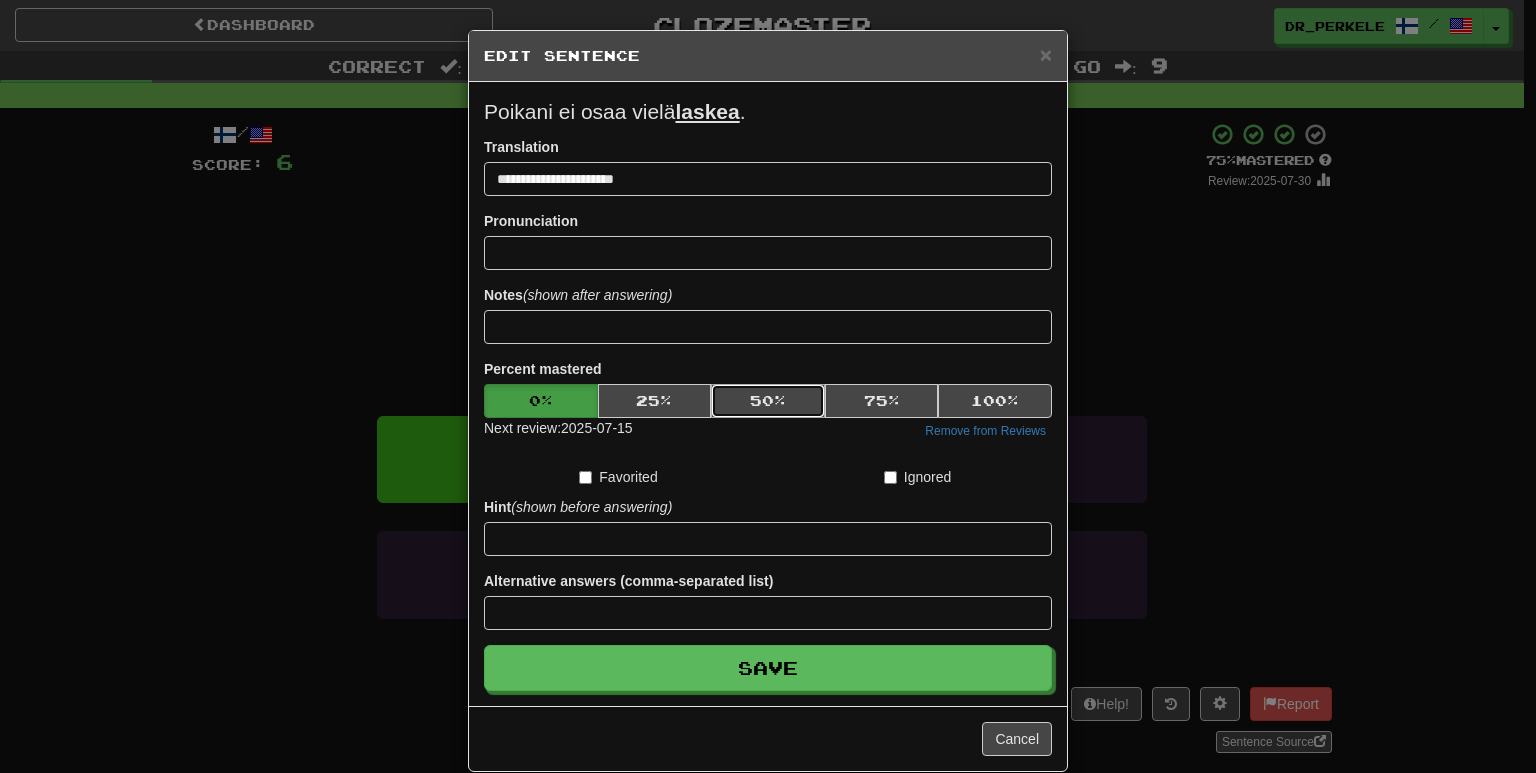 click on "50 %" at bounding box center [768, 401] 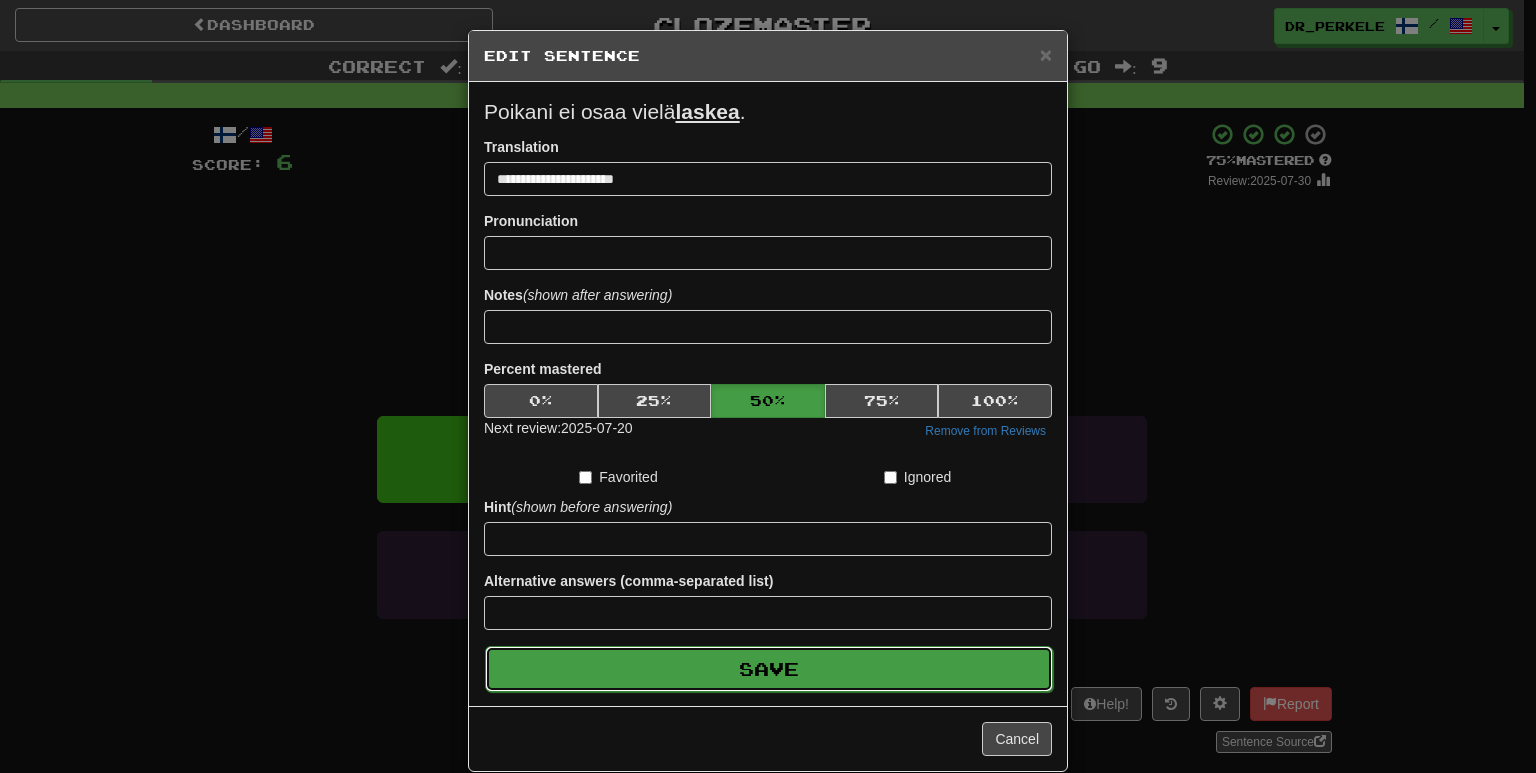 click on "Save" at bounding box center (769, 669) 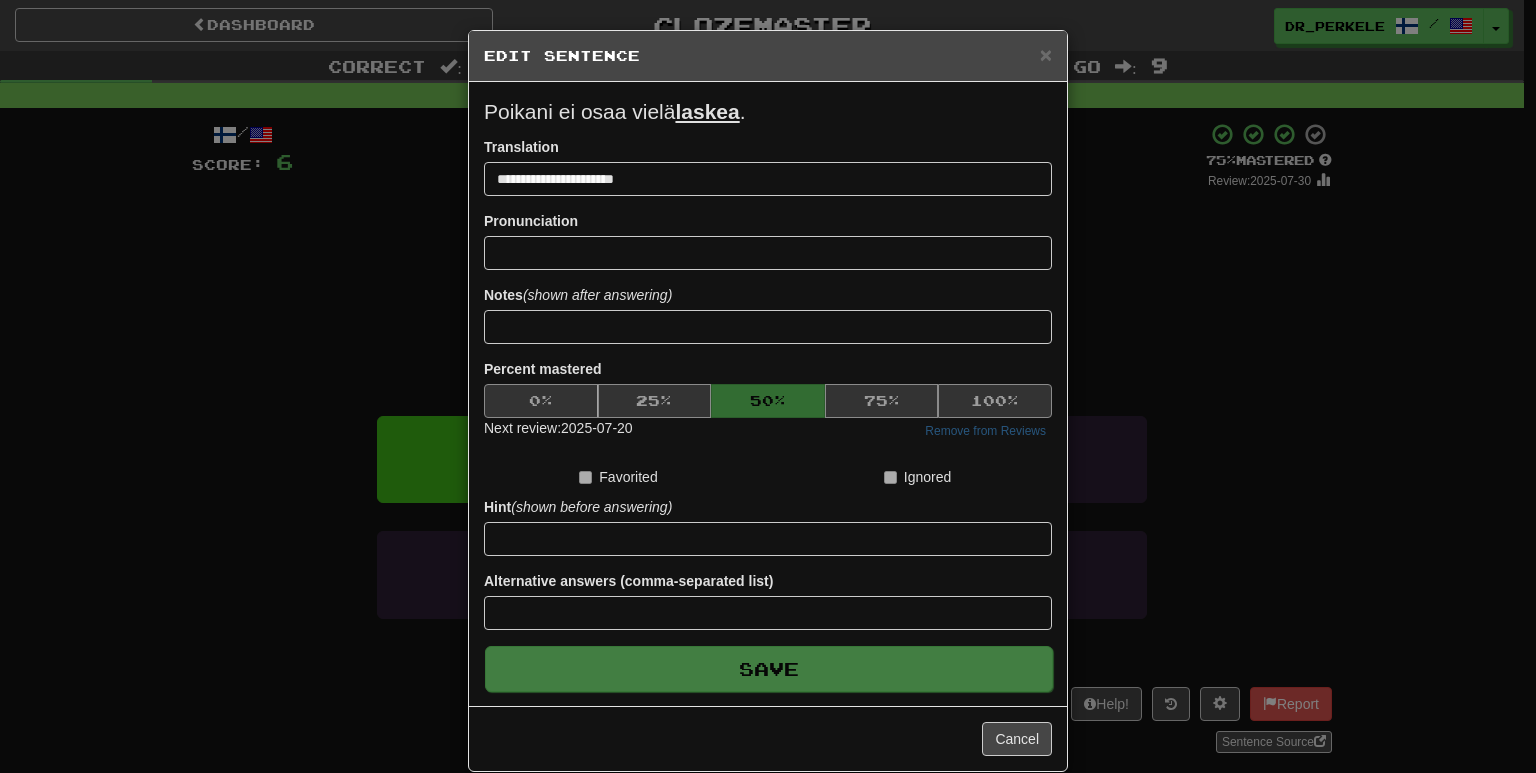 click on "Dashboard
Clozemaster
dr_perkele
/
Toggle Dropdown
Dashboard
Leaderboard
Activity Feed
Notifications
1
Profile
Discussions
Suomi
/
English
Streak:
169
Review:
123
Points Today: 3070
Languages
Account
Logout
dr_perkele
/
Toggle Dropdown
Dashboard
Leaderboard
Activity Feed
Notifications
1
Profile
Discussions
Suomi
/
English
Streak:
169
Review:
123
Points Today: 3070
Languages
Account
Logout
clozemaster
Correct   :   1 Incorrect   :   0 To go   :   9 Playing :  3,000 Most Common  /  Score:   6 + 6 75 %  Mastered Review:  2025-07-30 Poikani   ei   osaa   vielä   ****** . My son can't count yet. ½ 🧠 Explain Next" at bounding box center (768, 745) 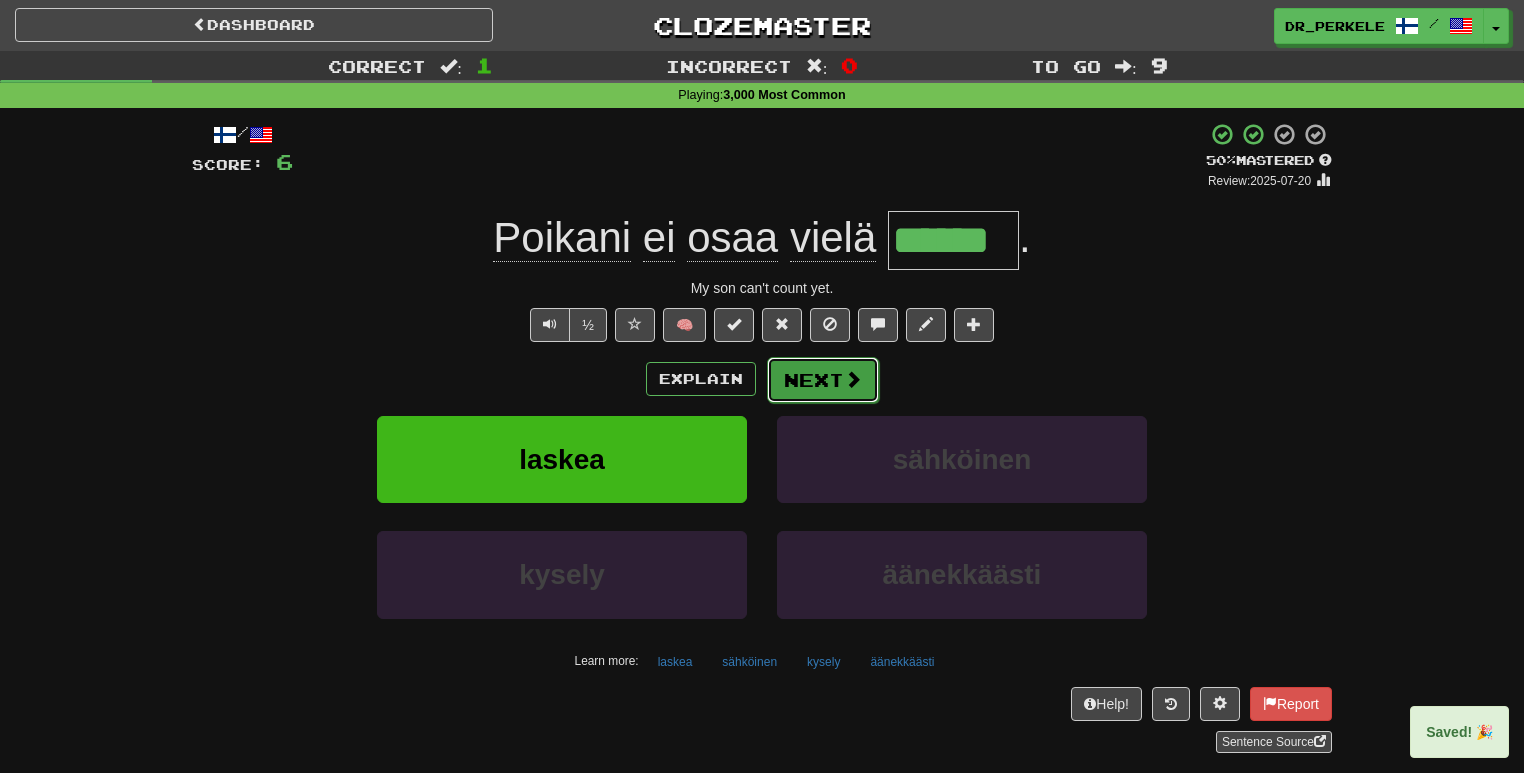 click on "Next" at bounding box center [823, 380] 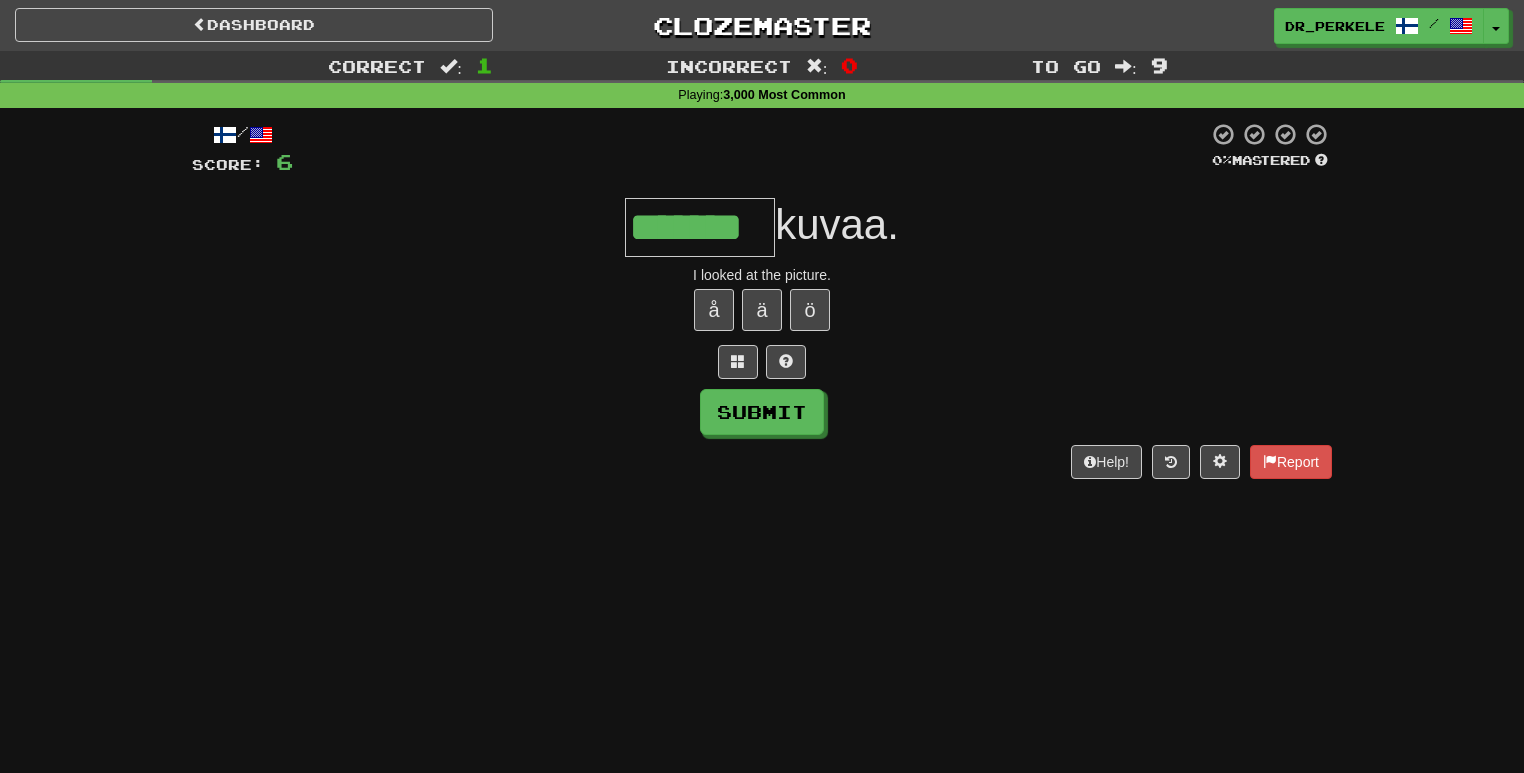 type on "*******" 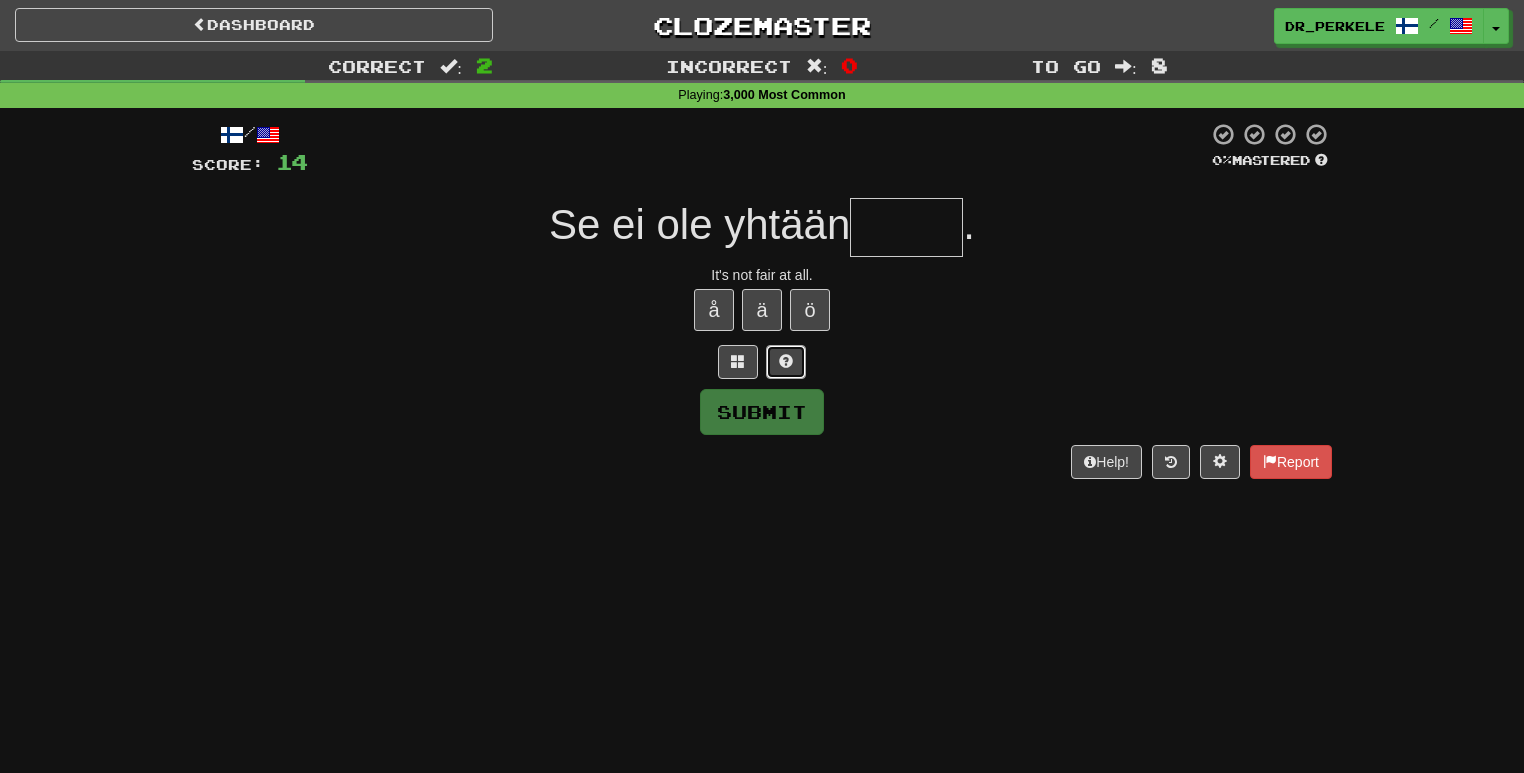 click at bounding box center [786, 361] 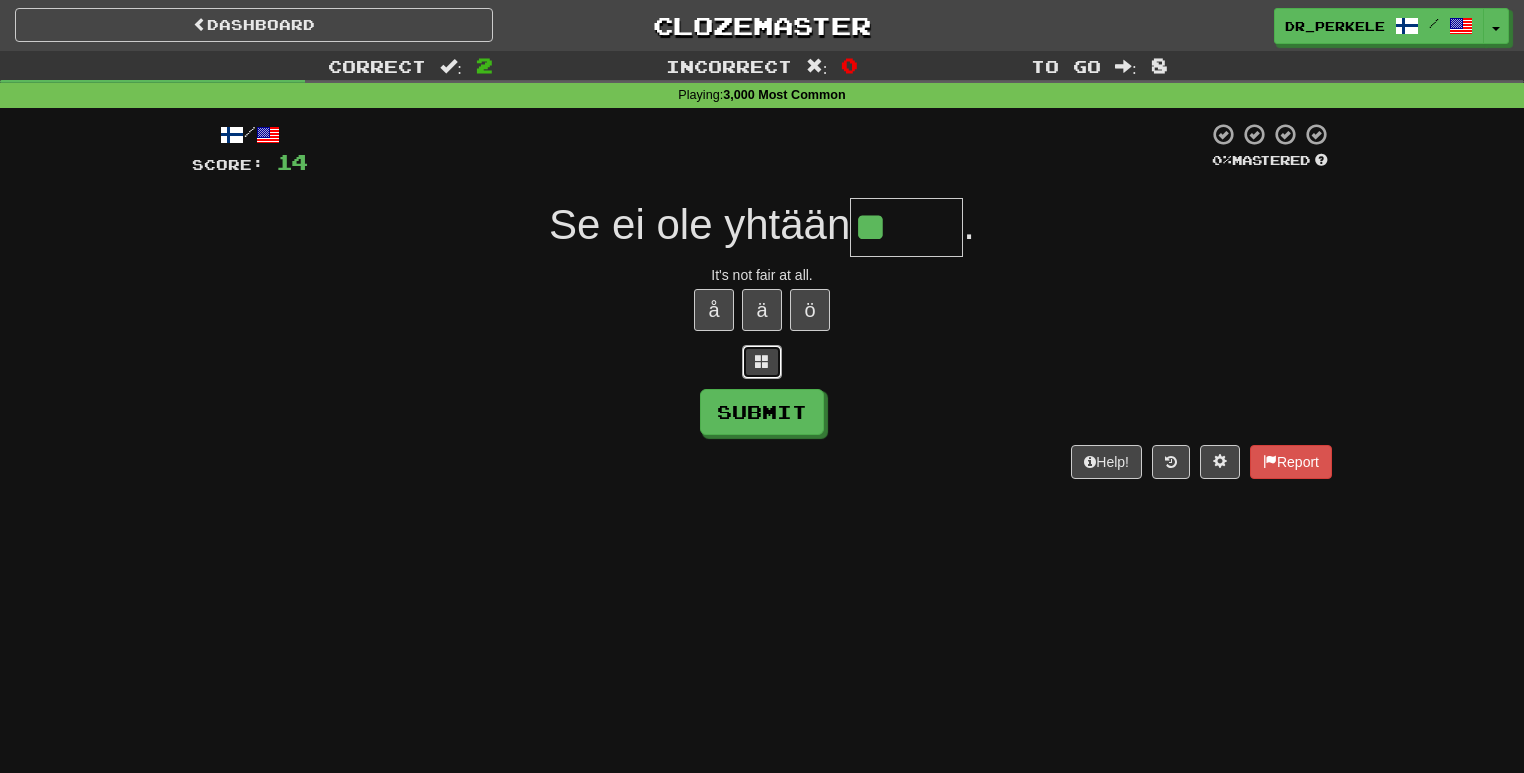 click at bounding box center (762, 362) 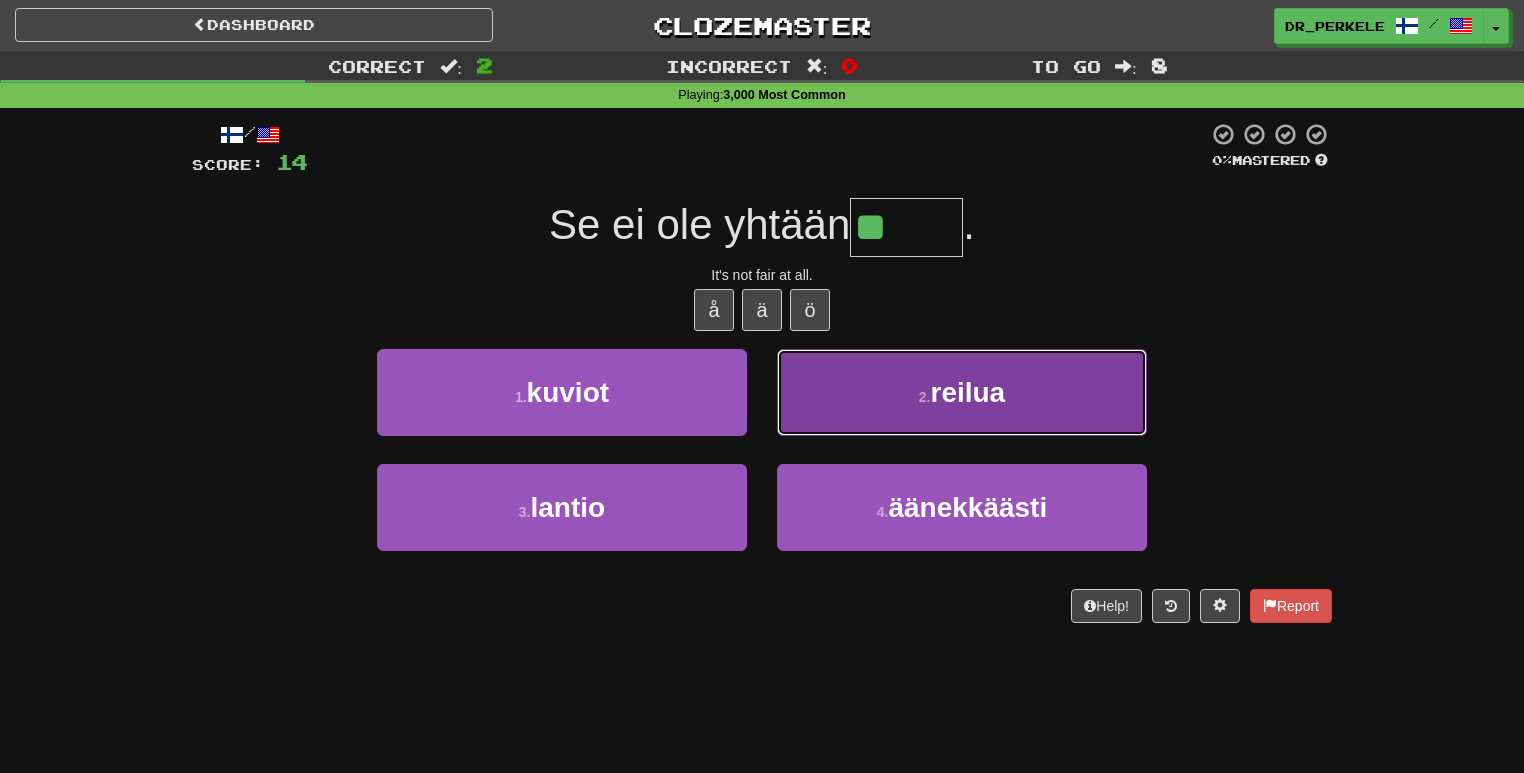 click on "reilua" at bounding box center (967, 392) 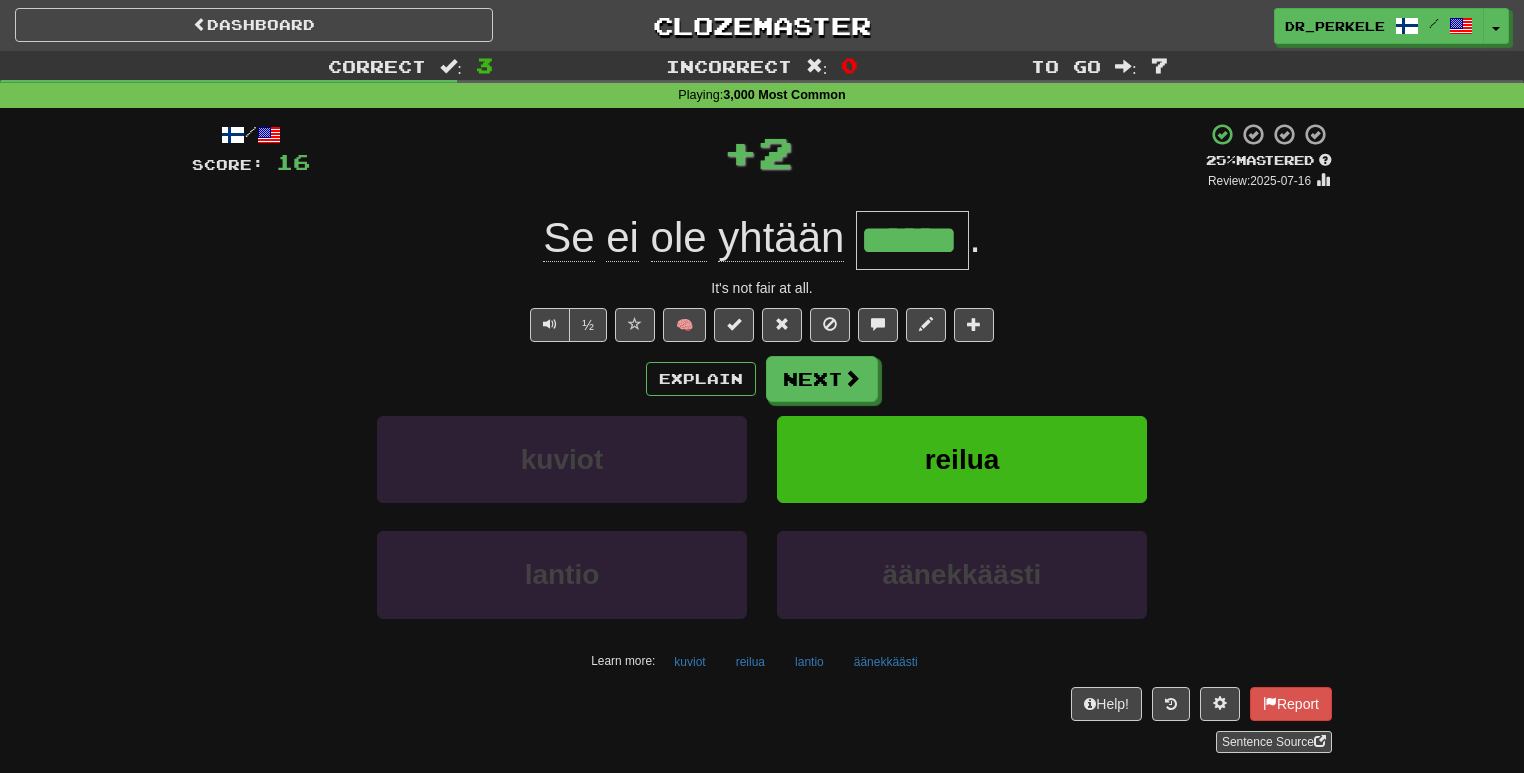 click on "******" at bounding box center (912, 240) 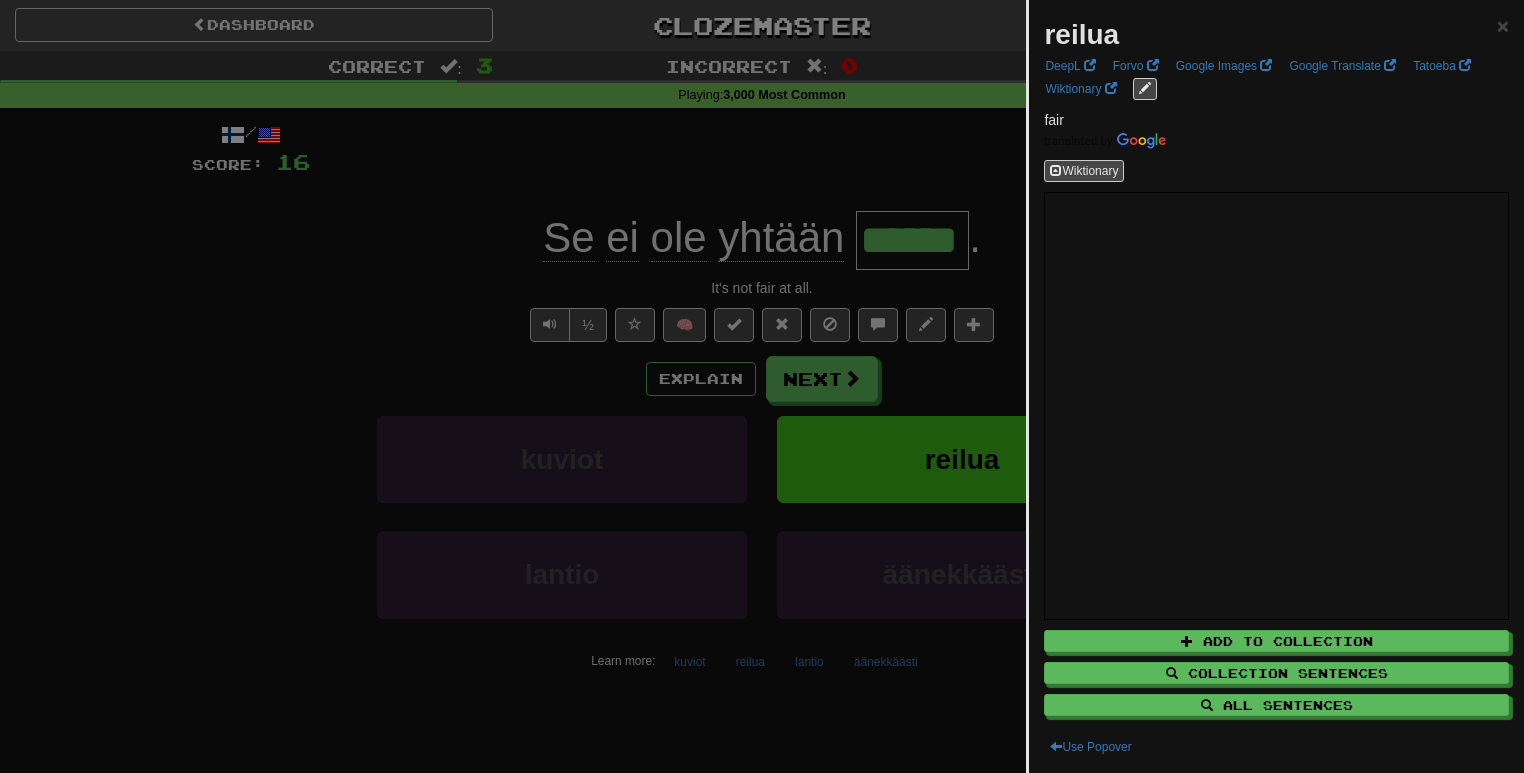 click at bounding box center (762, 386) 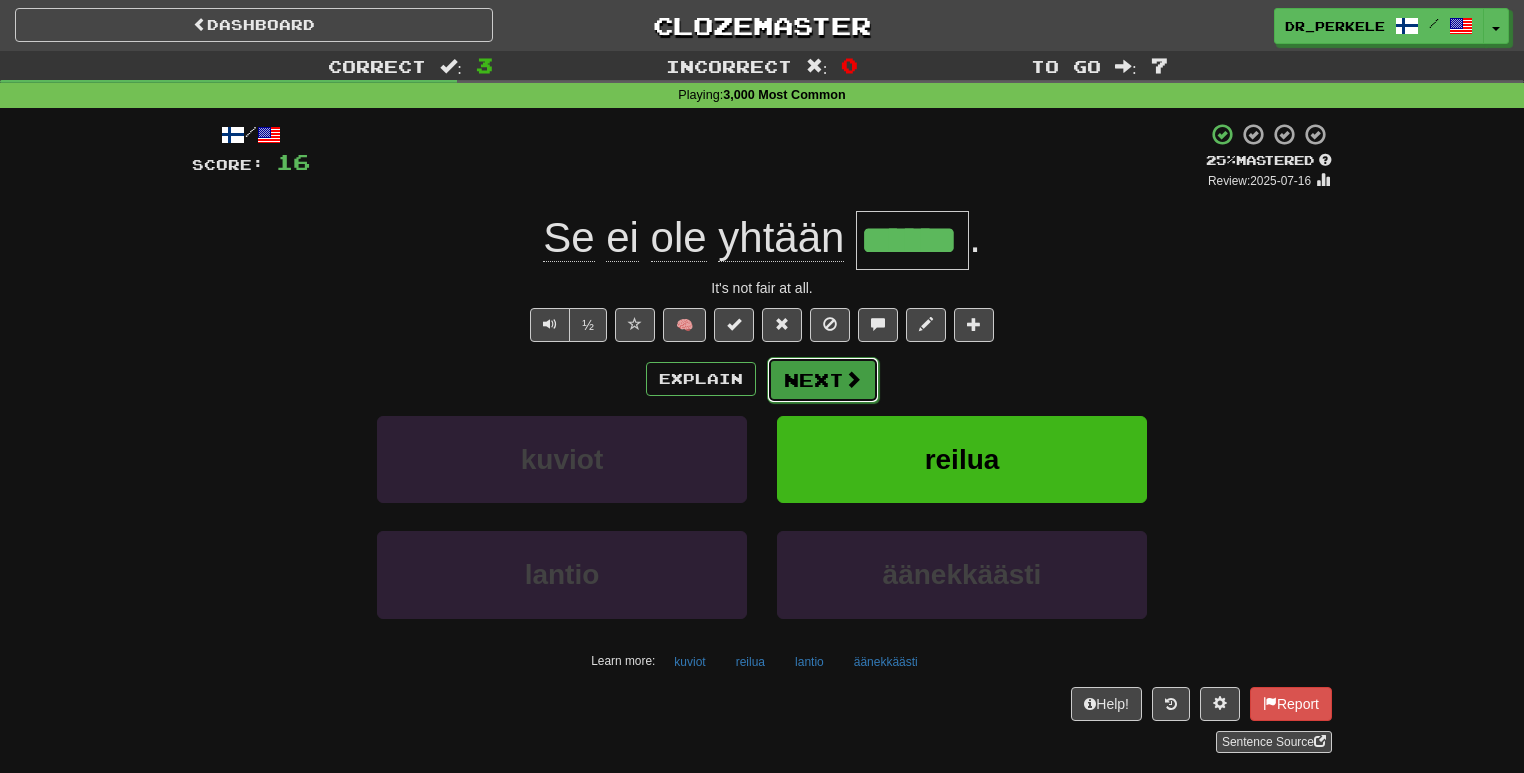 click on "Next" at bounding box center [823, 380] 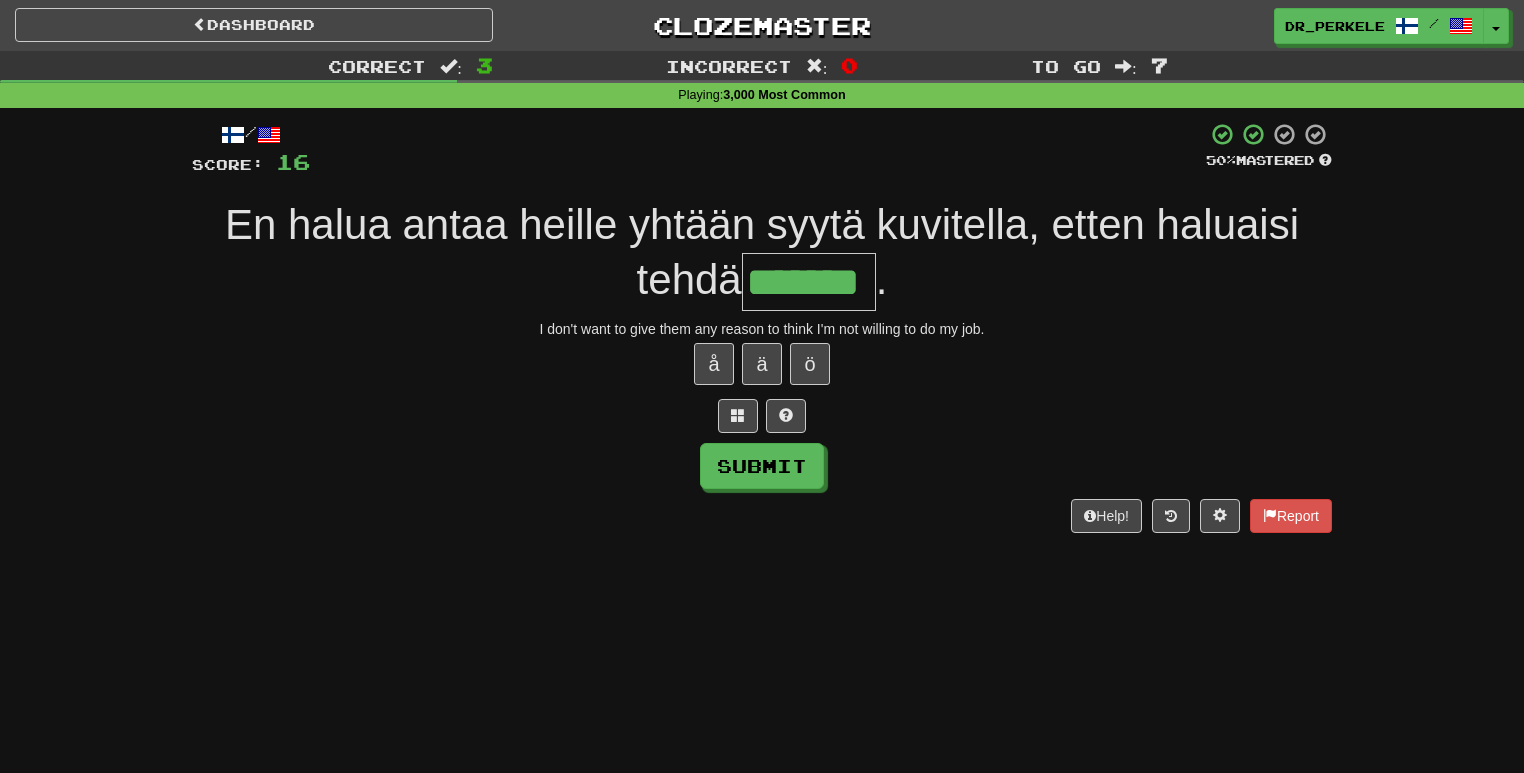 type on "*******" 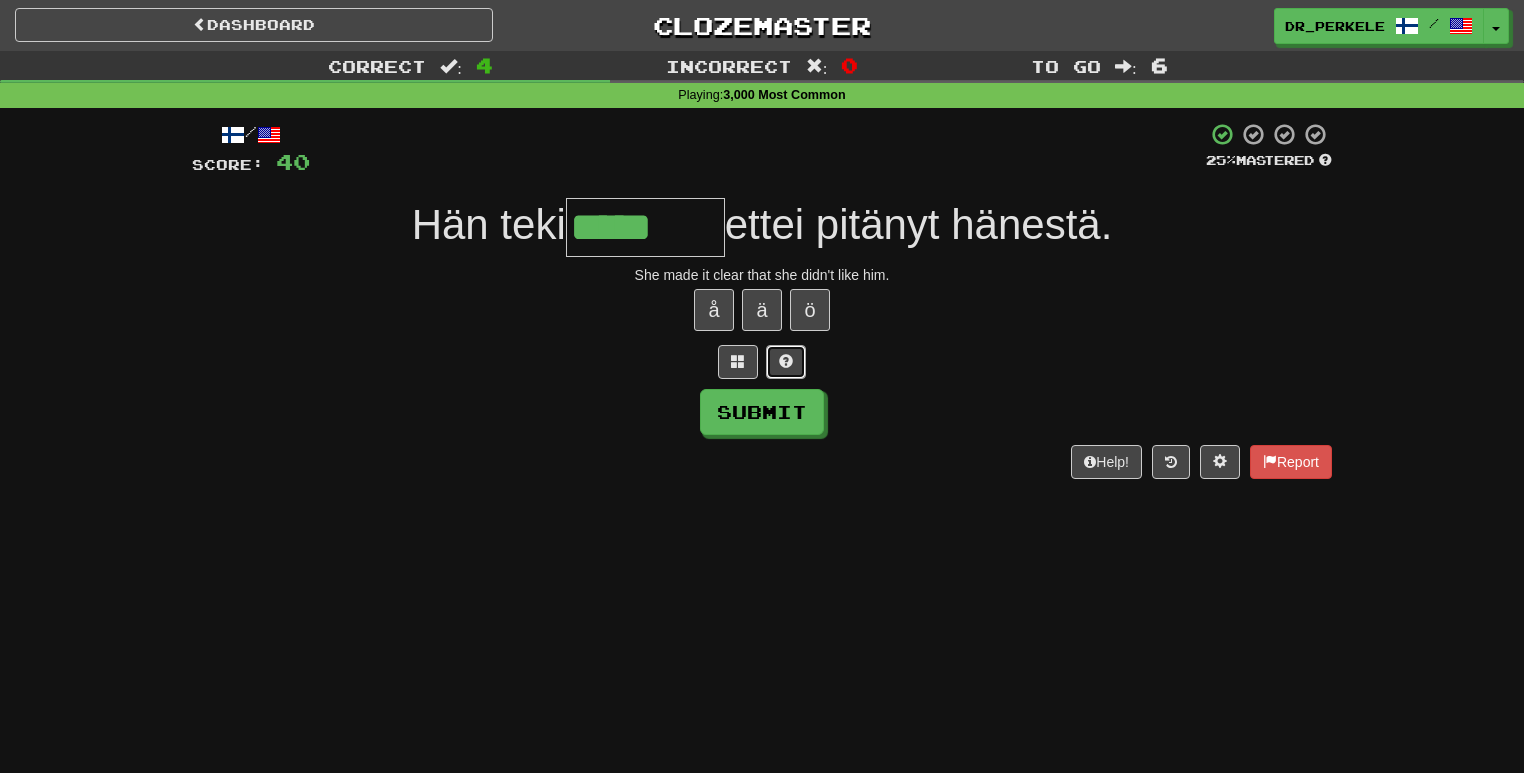 click at bounding box center (786, 362) 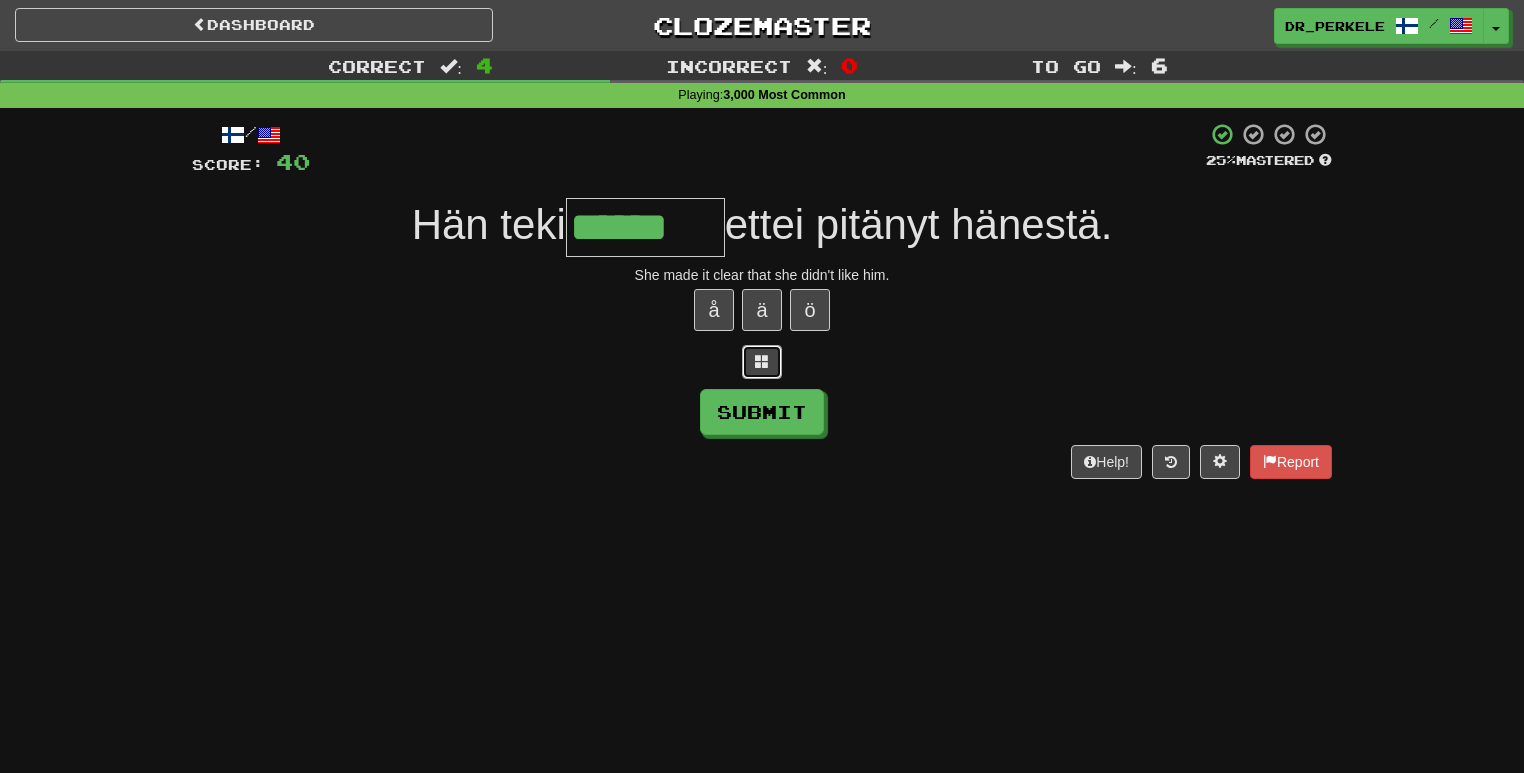 click at bounding box center (762, 362) 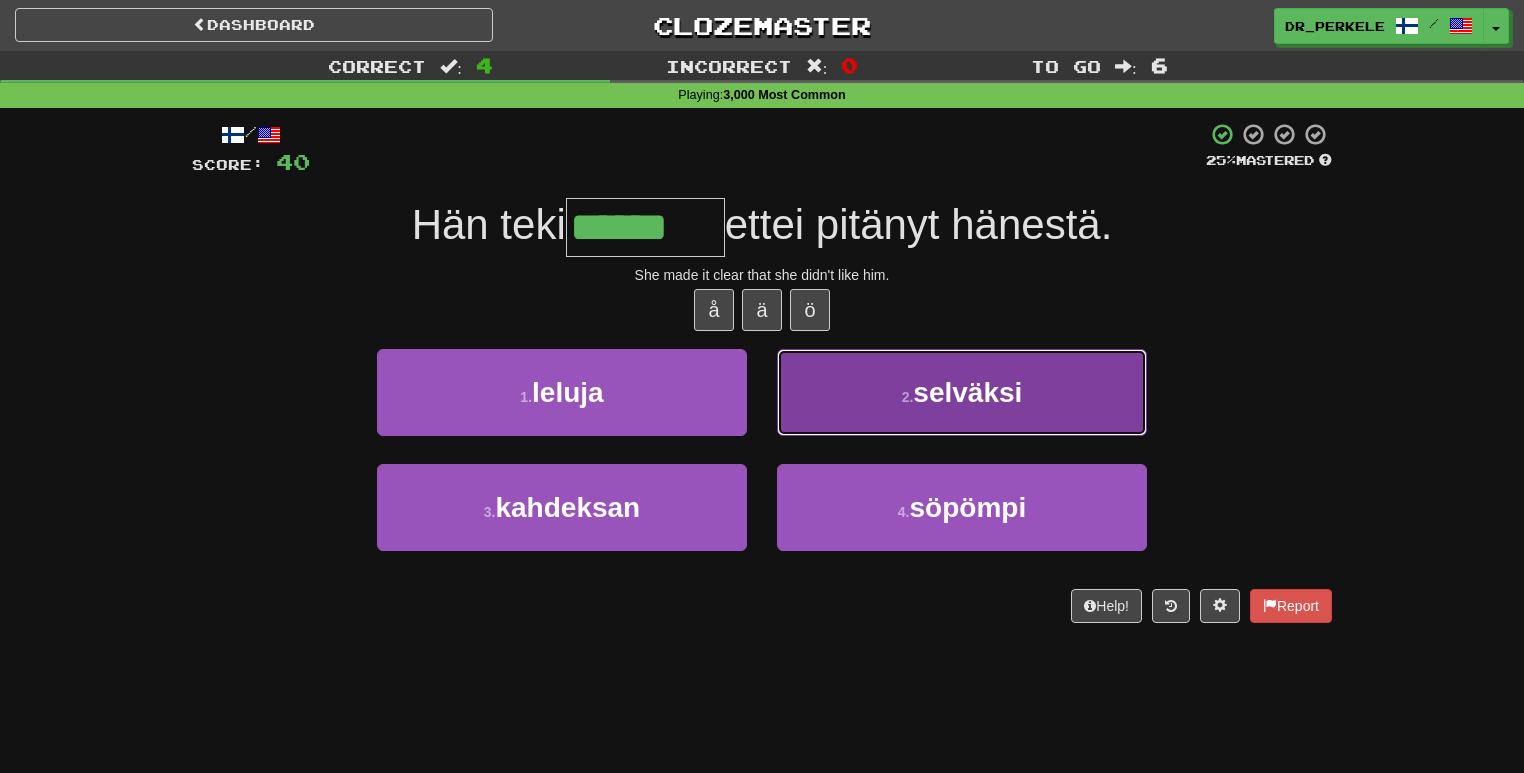 click on "2 . selväksi" at bounding box center (962, 392) 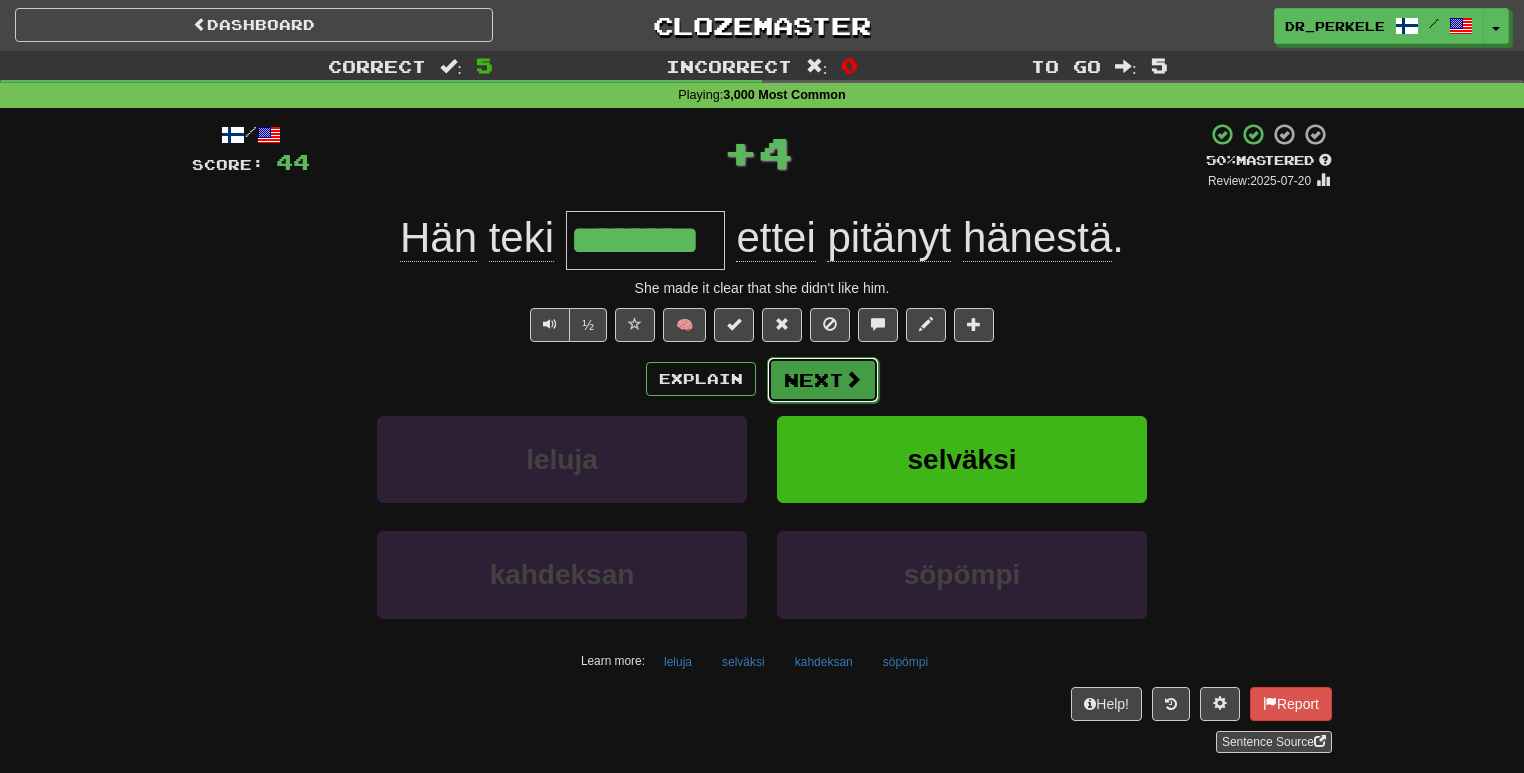 click on "Next" at bounding box center [823, 380] 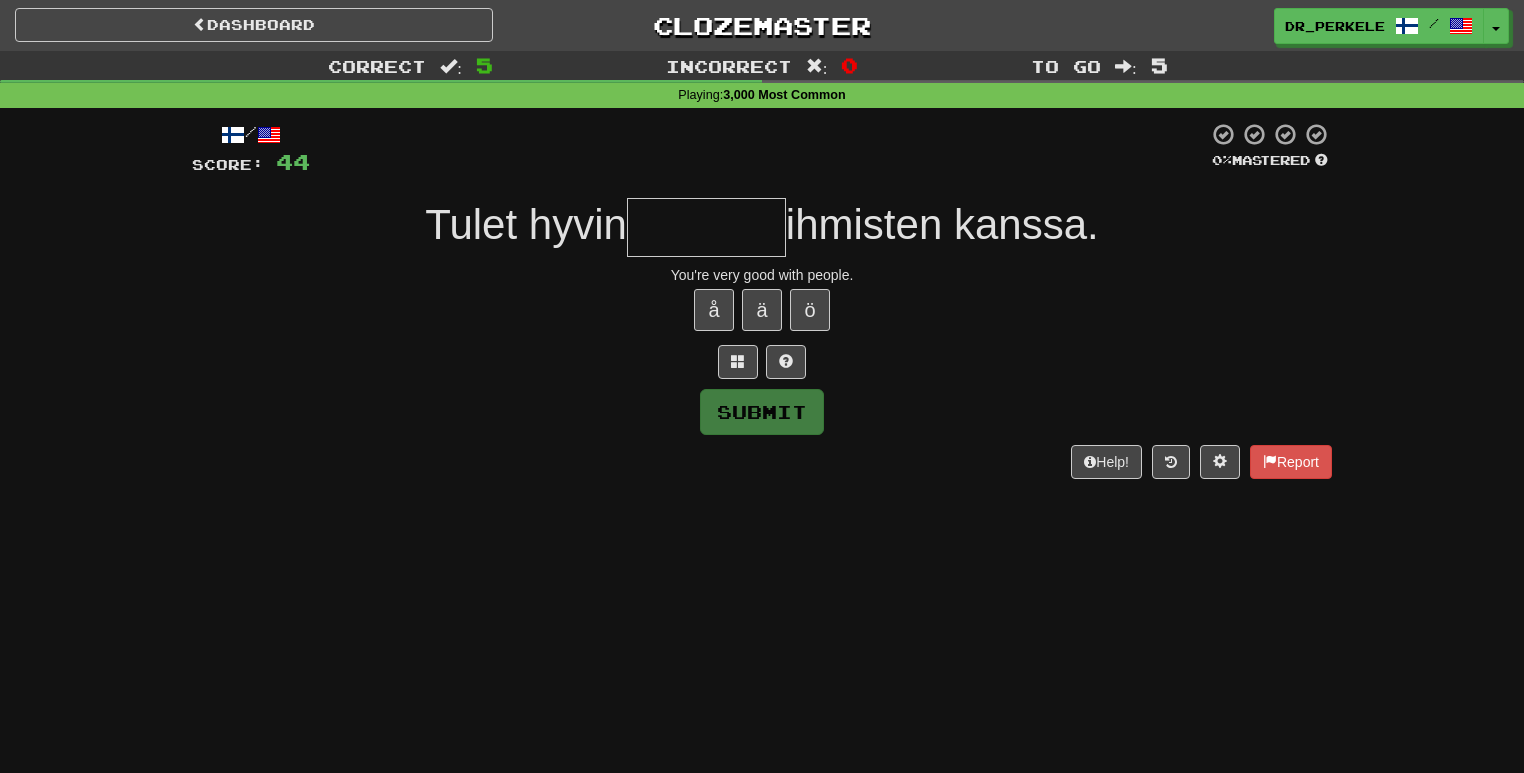 type on "*" 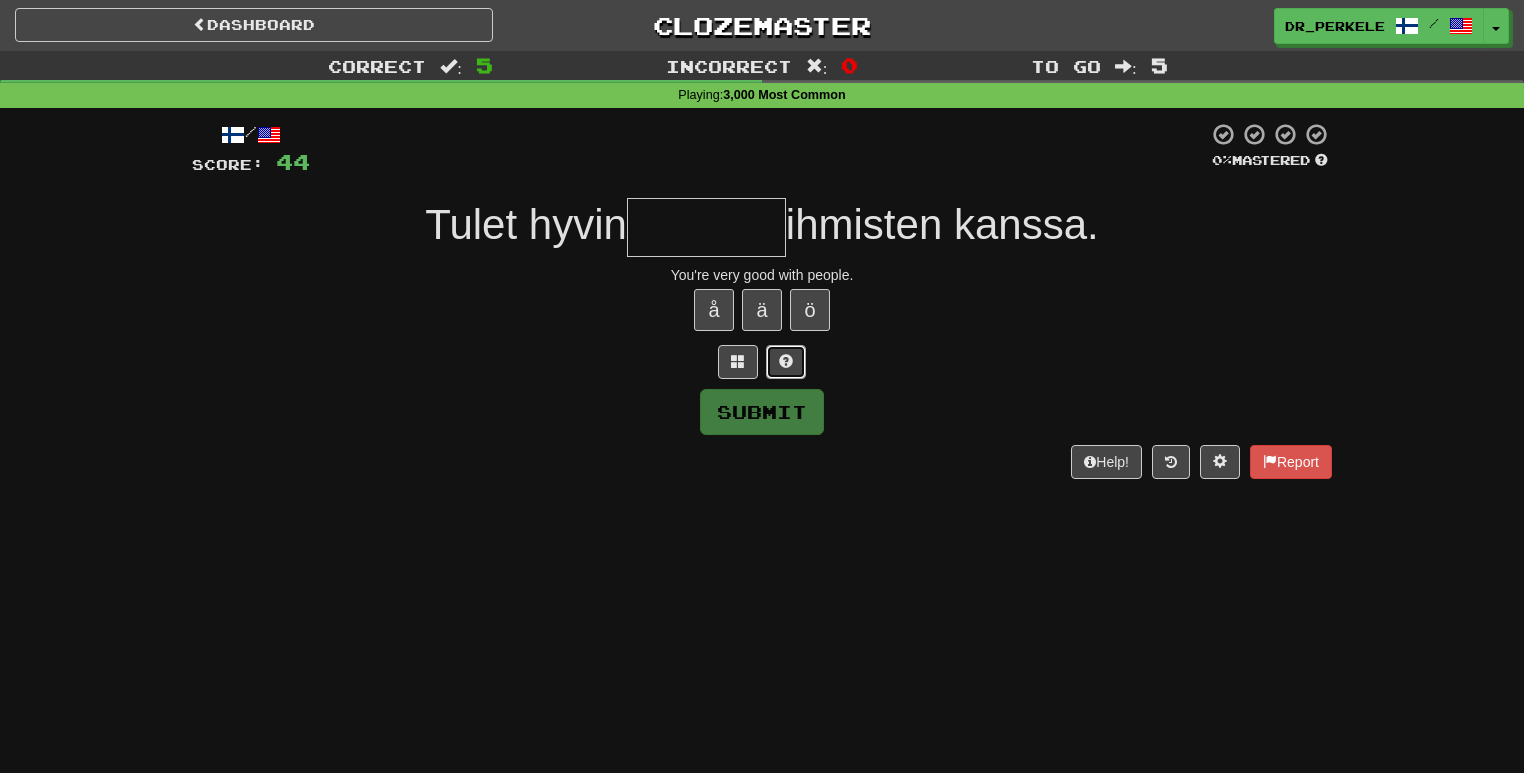 click at bounding box center [786, 362] 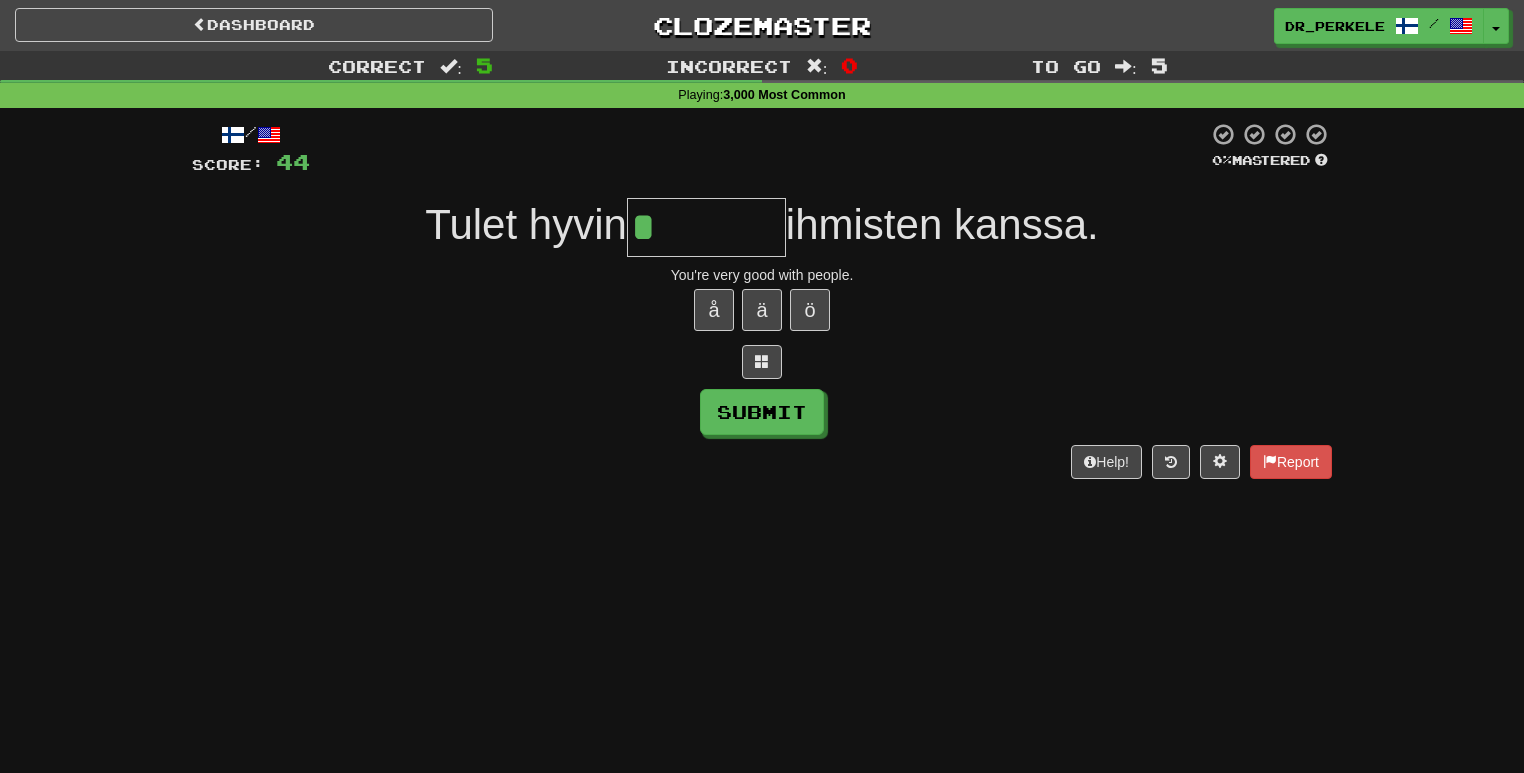 click on "*" at bounding box center (706, 227) 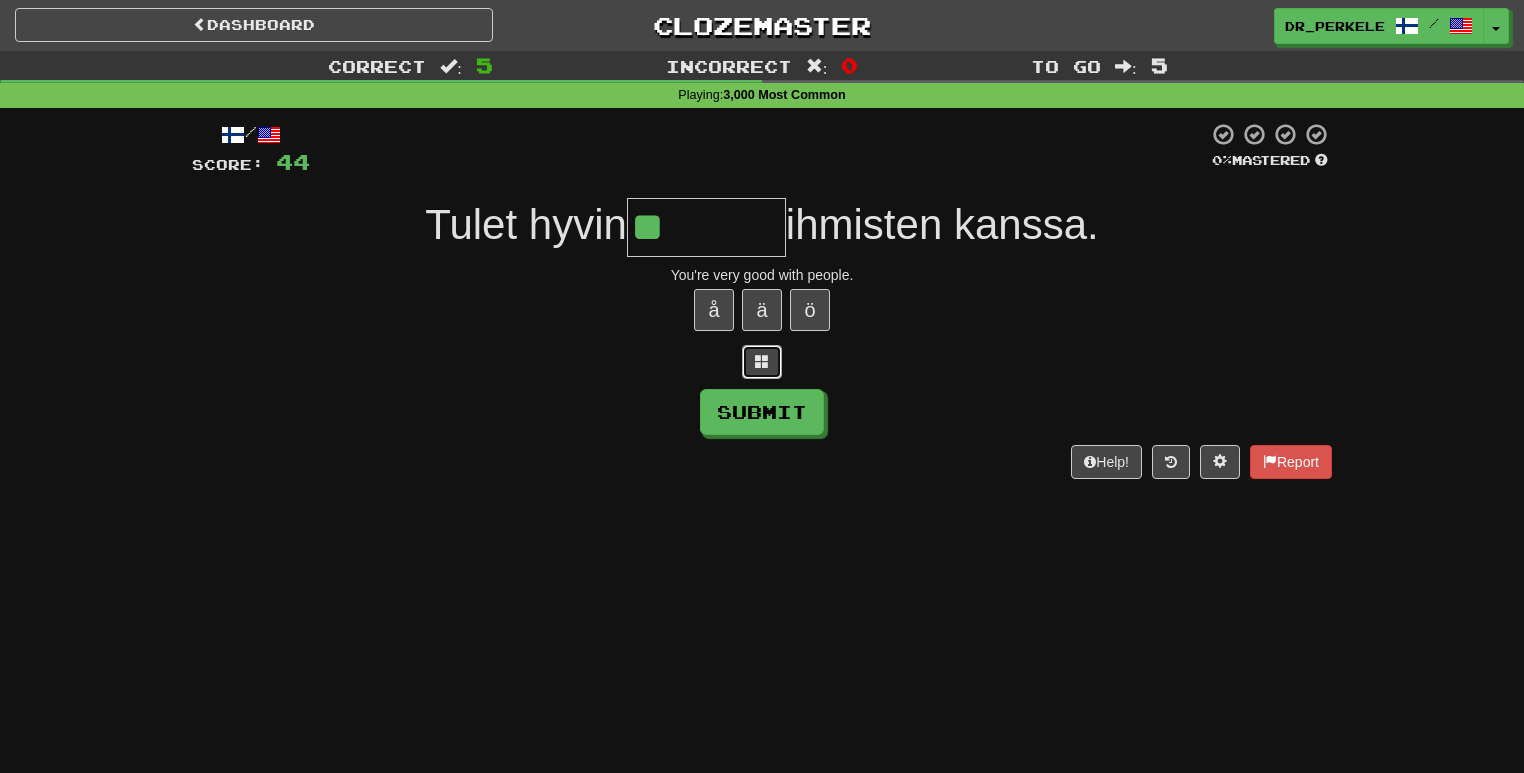 click at bounding box center [762, 362] 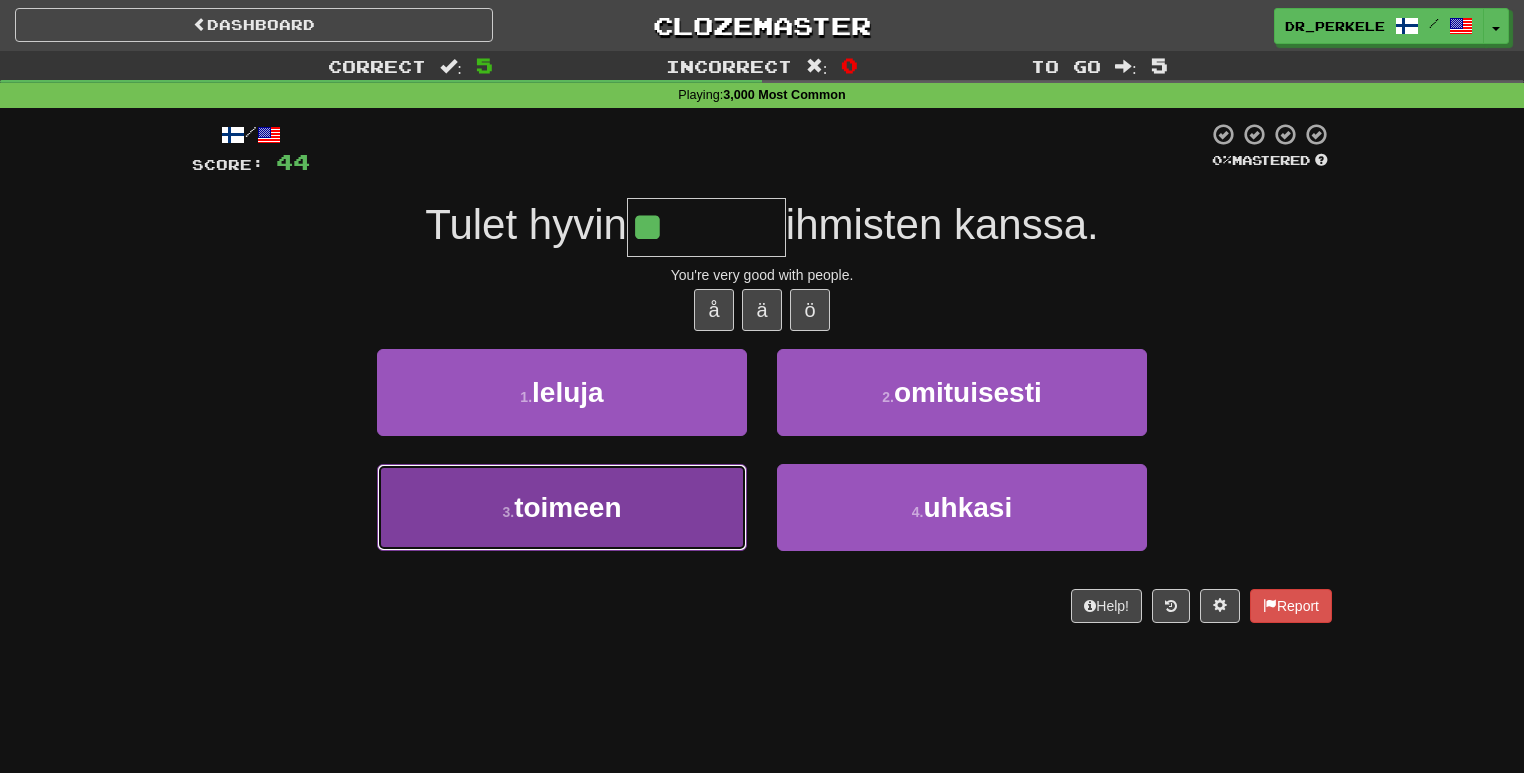 click on "3 . toimeen" at bounding box center (562, 507) 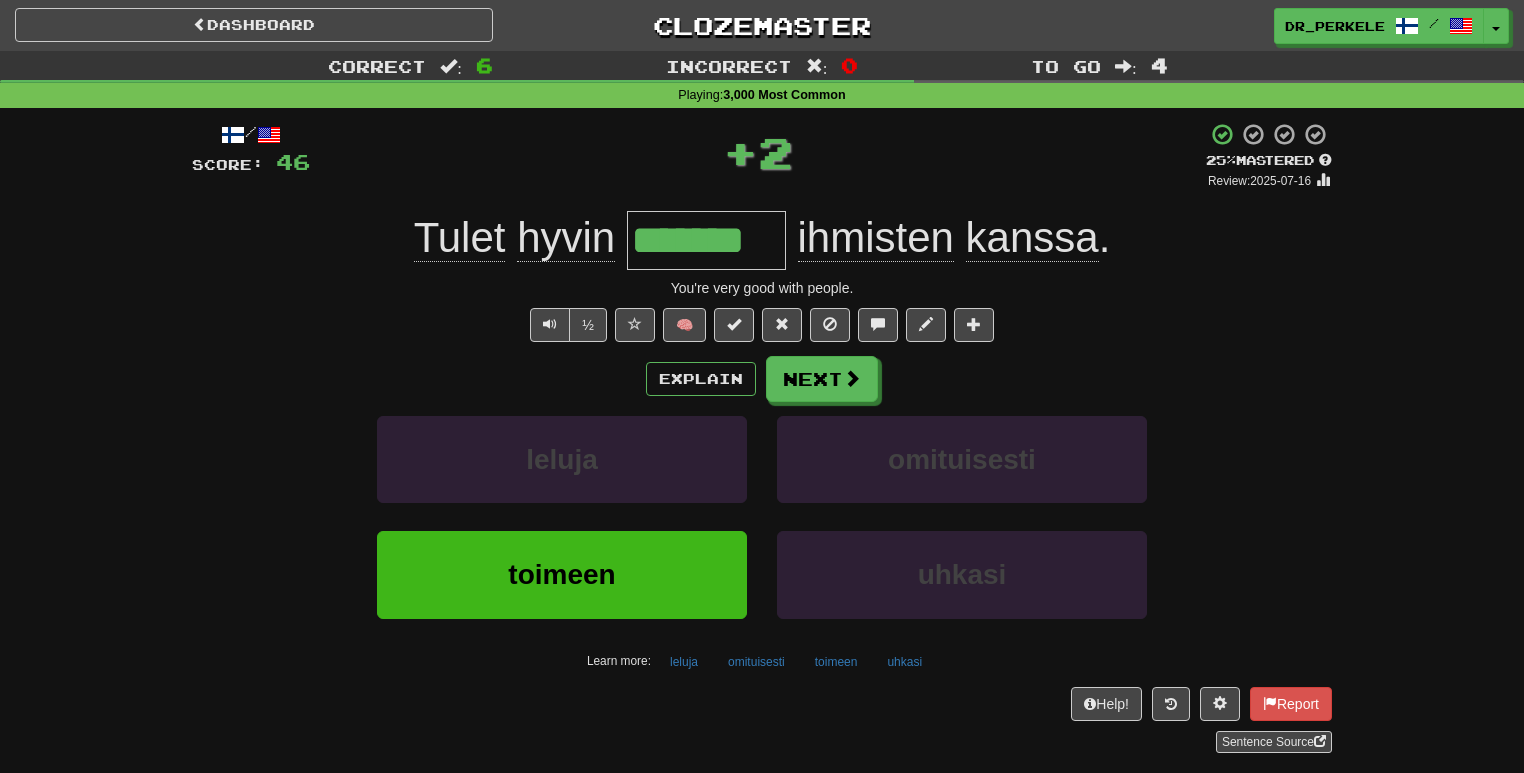 click on "*******" at bounding box center [706, 240] 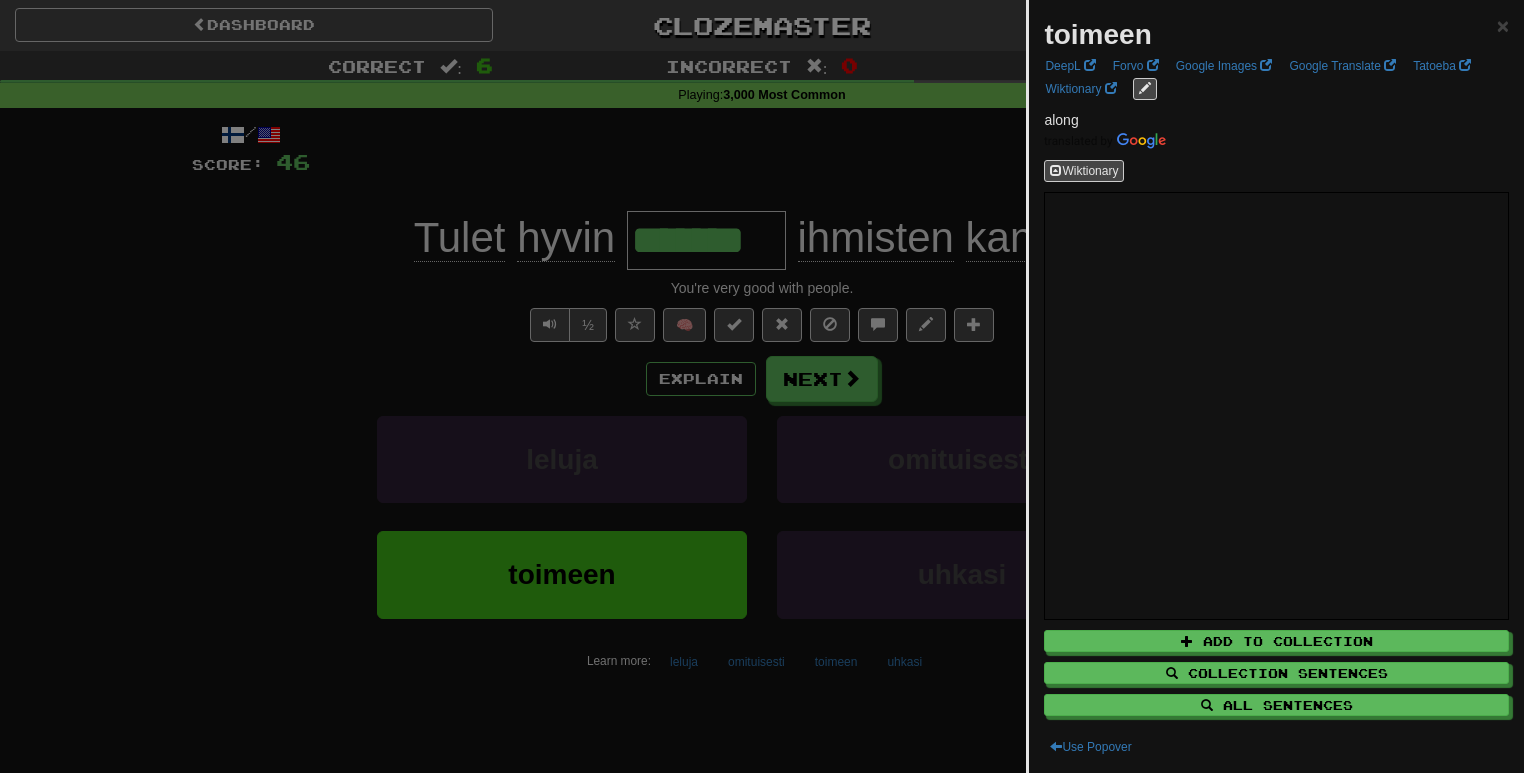 click at bounding box center [762, 386] 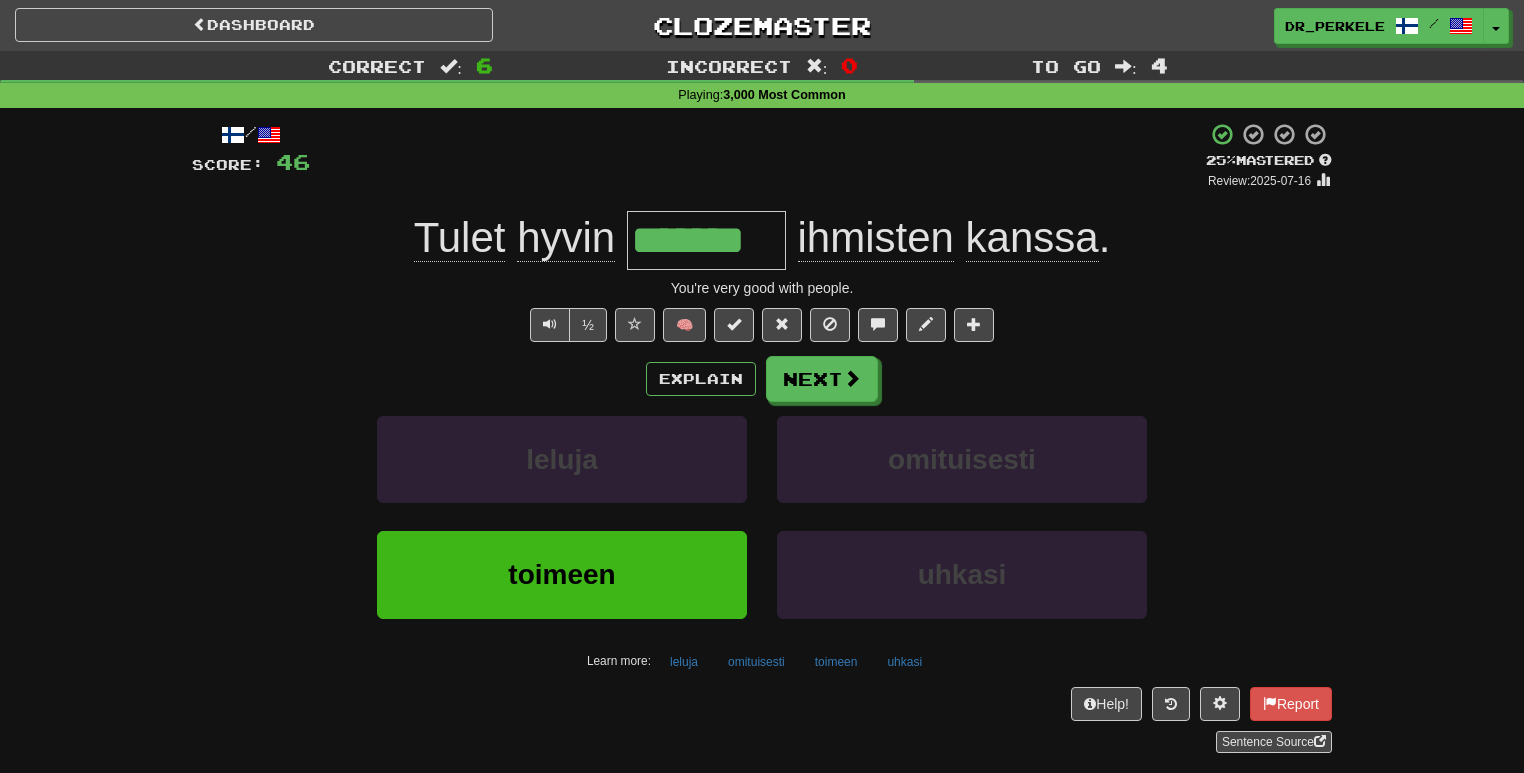 click on "+ 2" at bounding box center [758, 156] 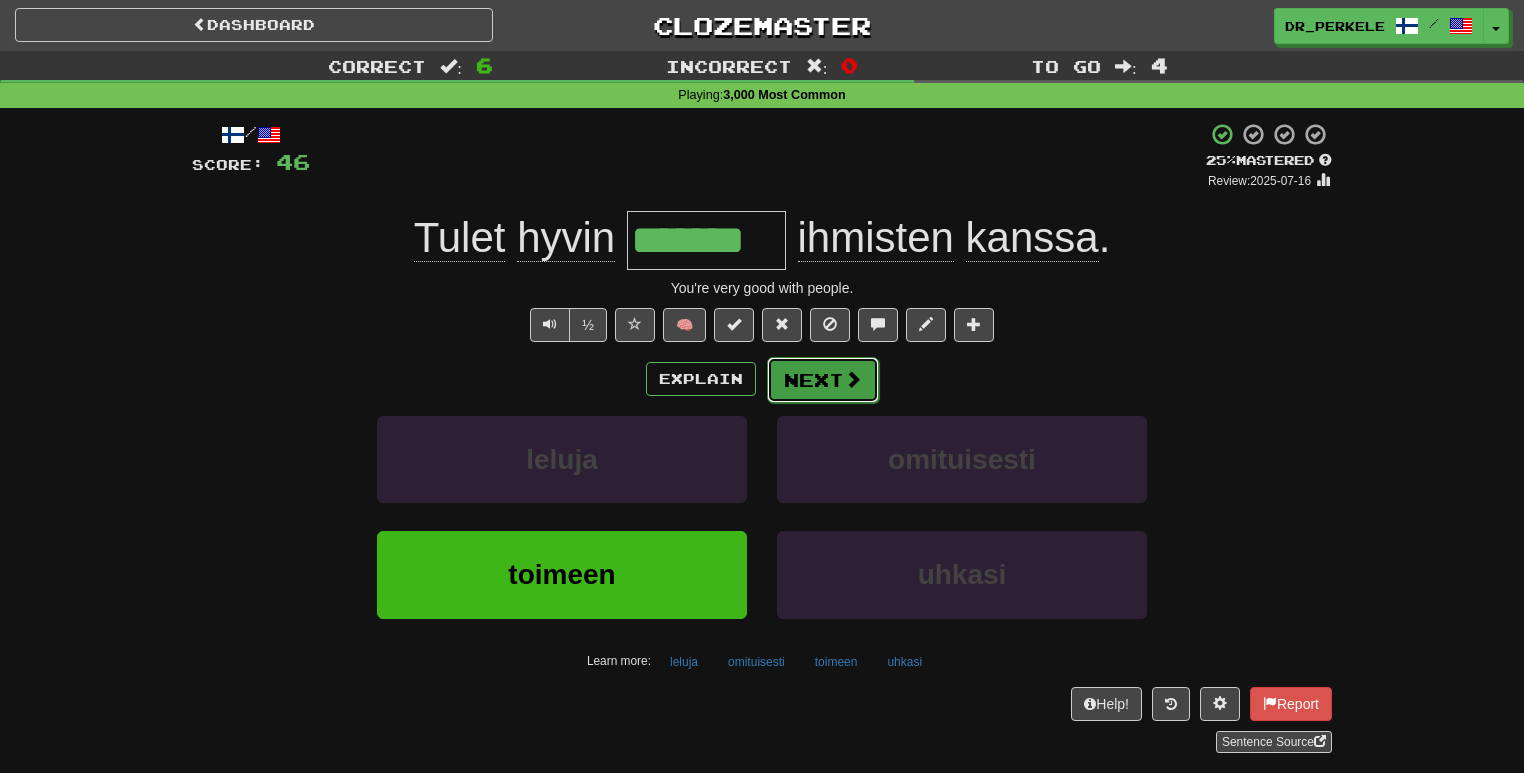 click at bounding box center [853, 379] 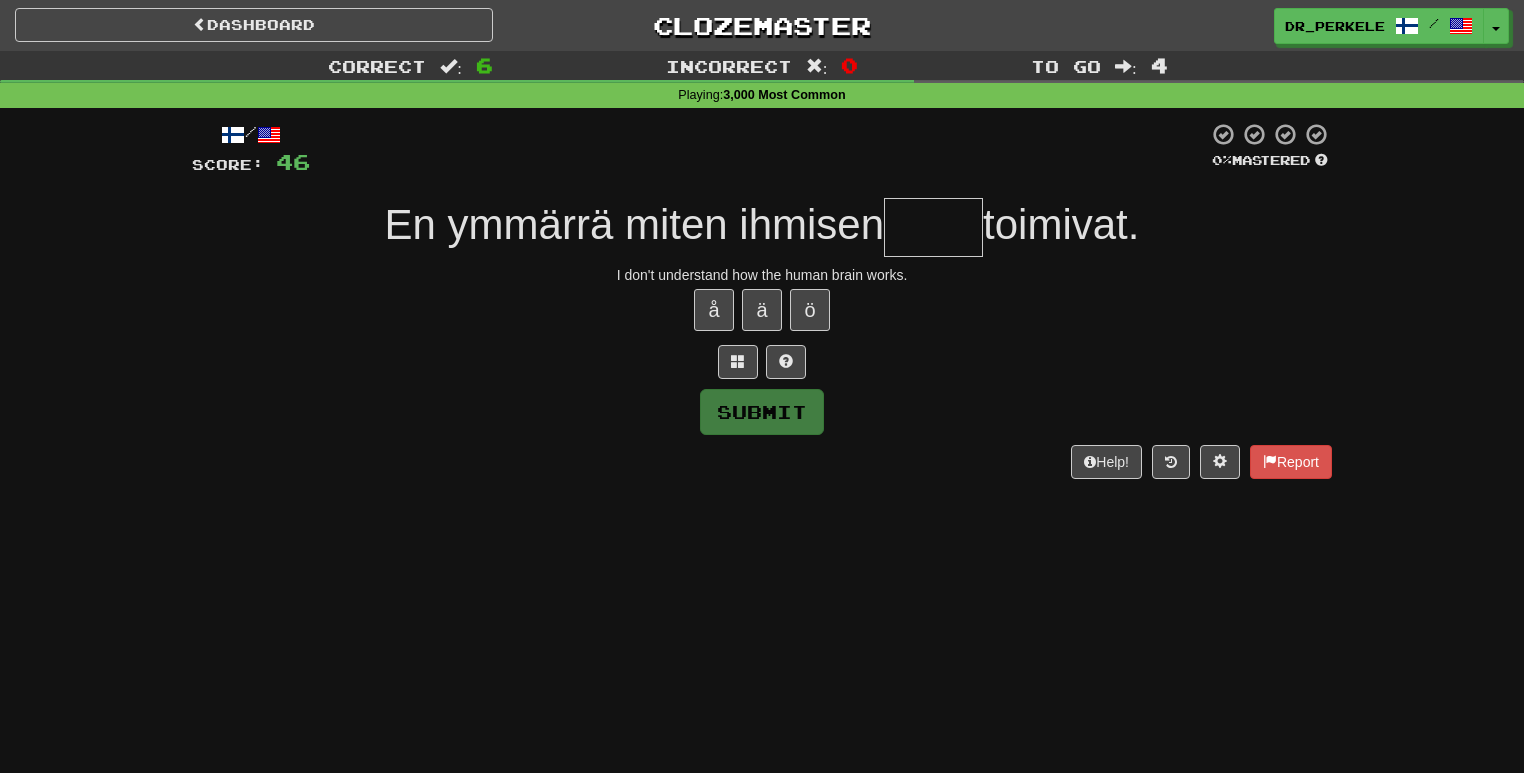 drag, startPoint x: 1028, startPoint y: 237, endPoint x: 1092, endPoint y: 236, distance: 64.00781 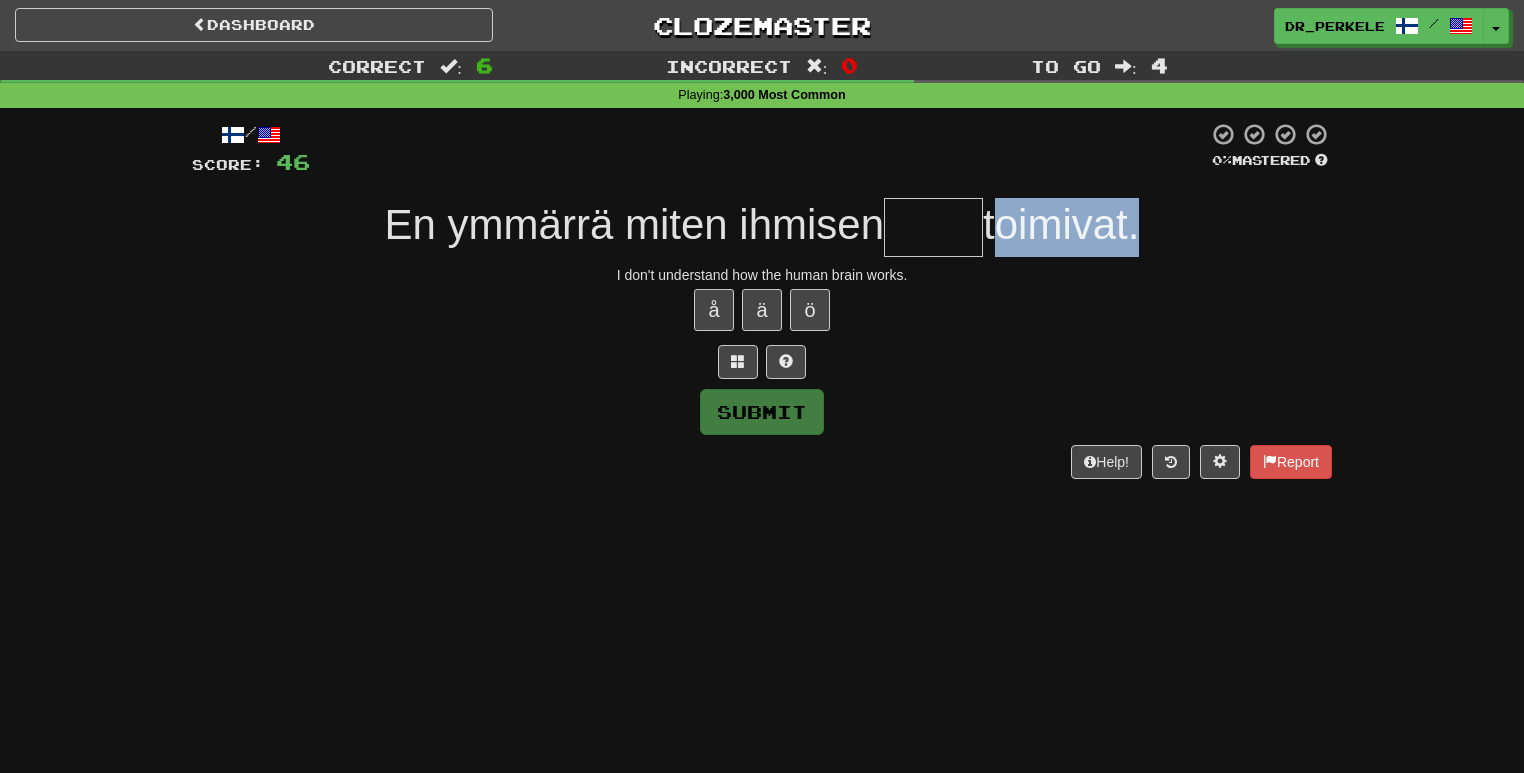 click on "toimivat." at bounding box center (1061, 224) 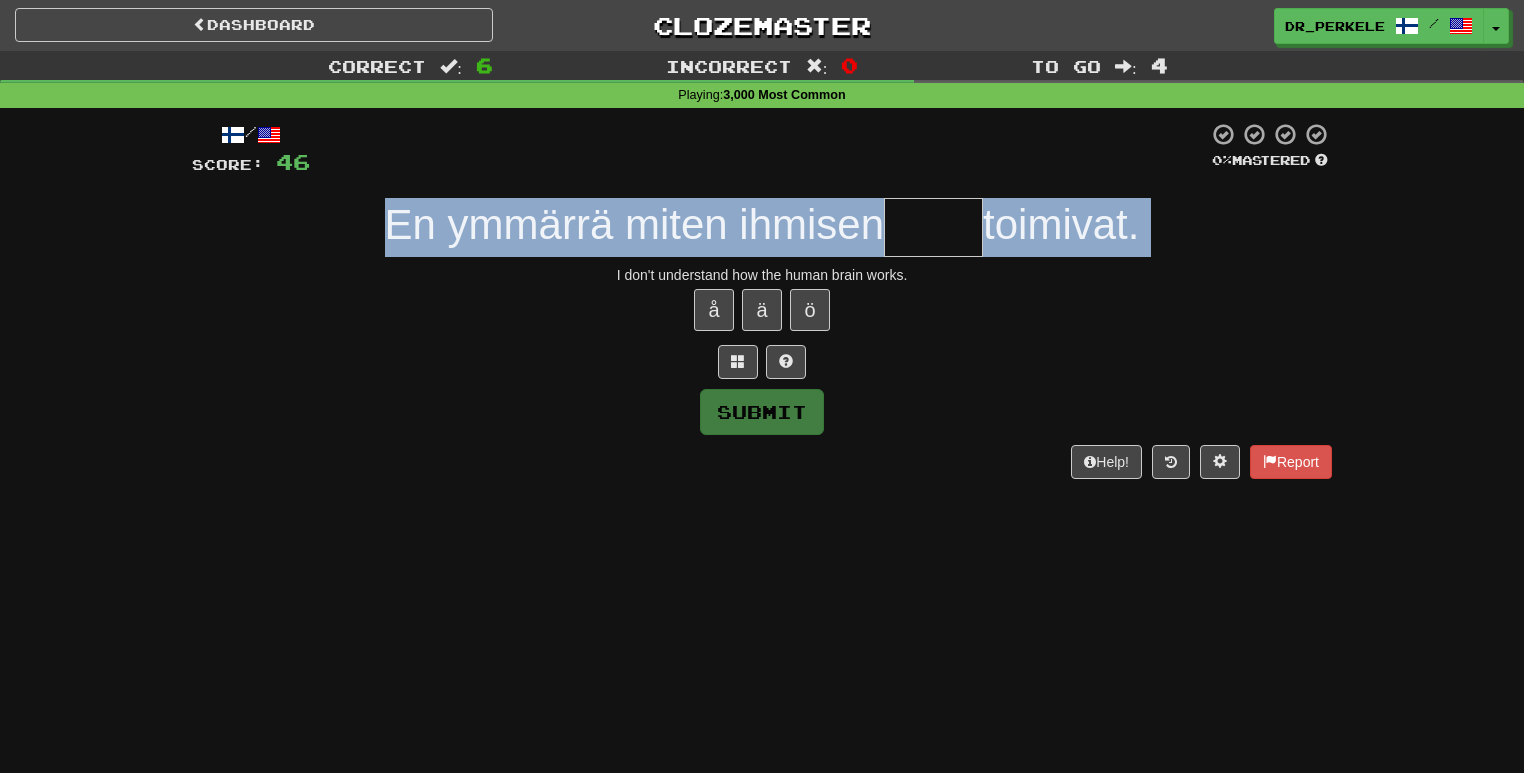 click on "toimivat." at bounding box center [1061, 224] 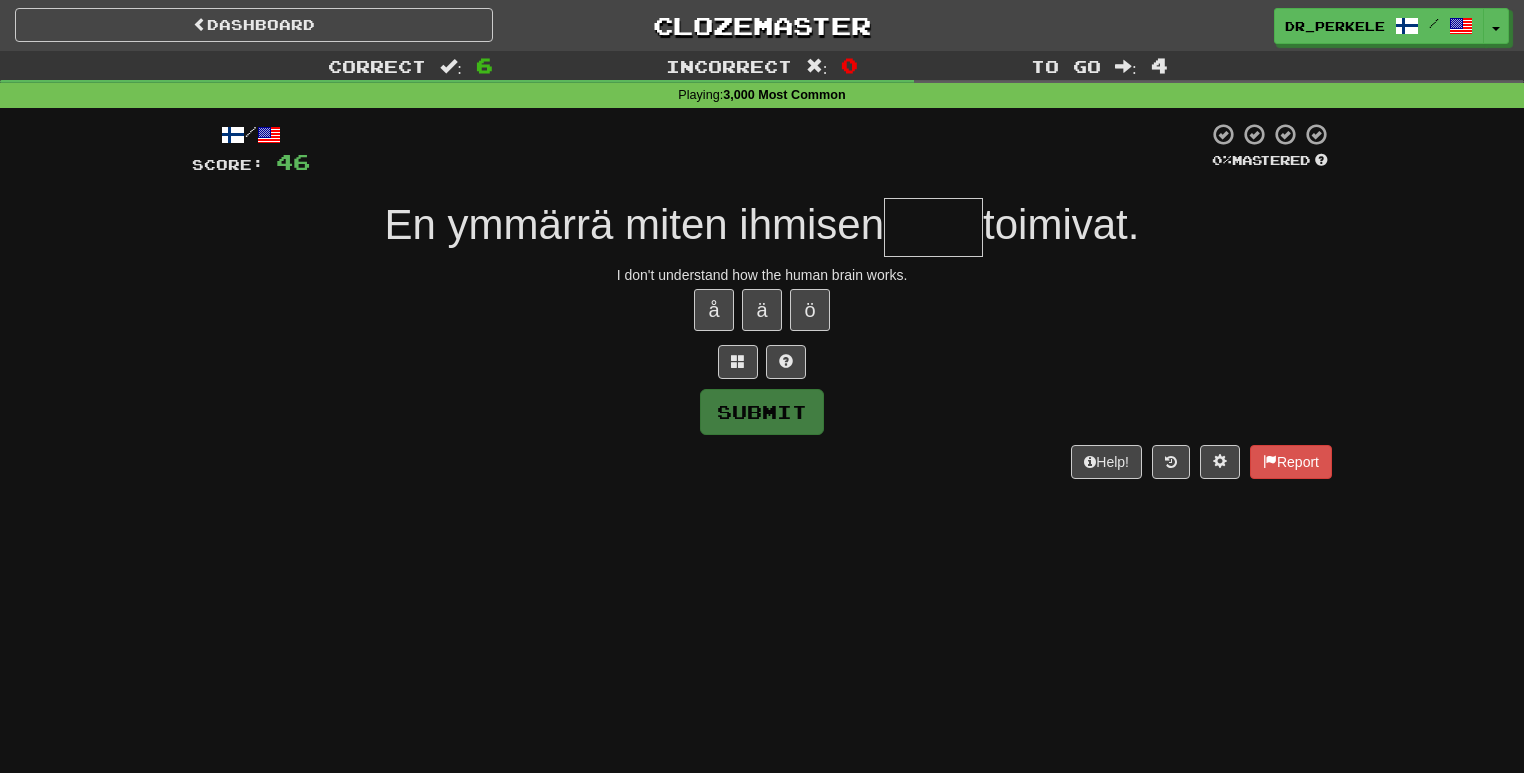 click on "En ymmärrä miten ihmisen" at bounding box center [634, 224] 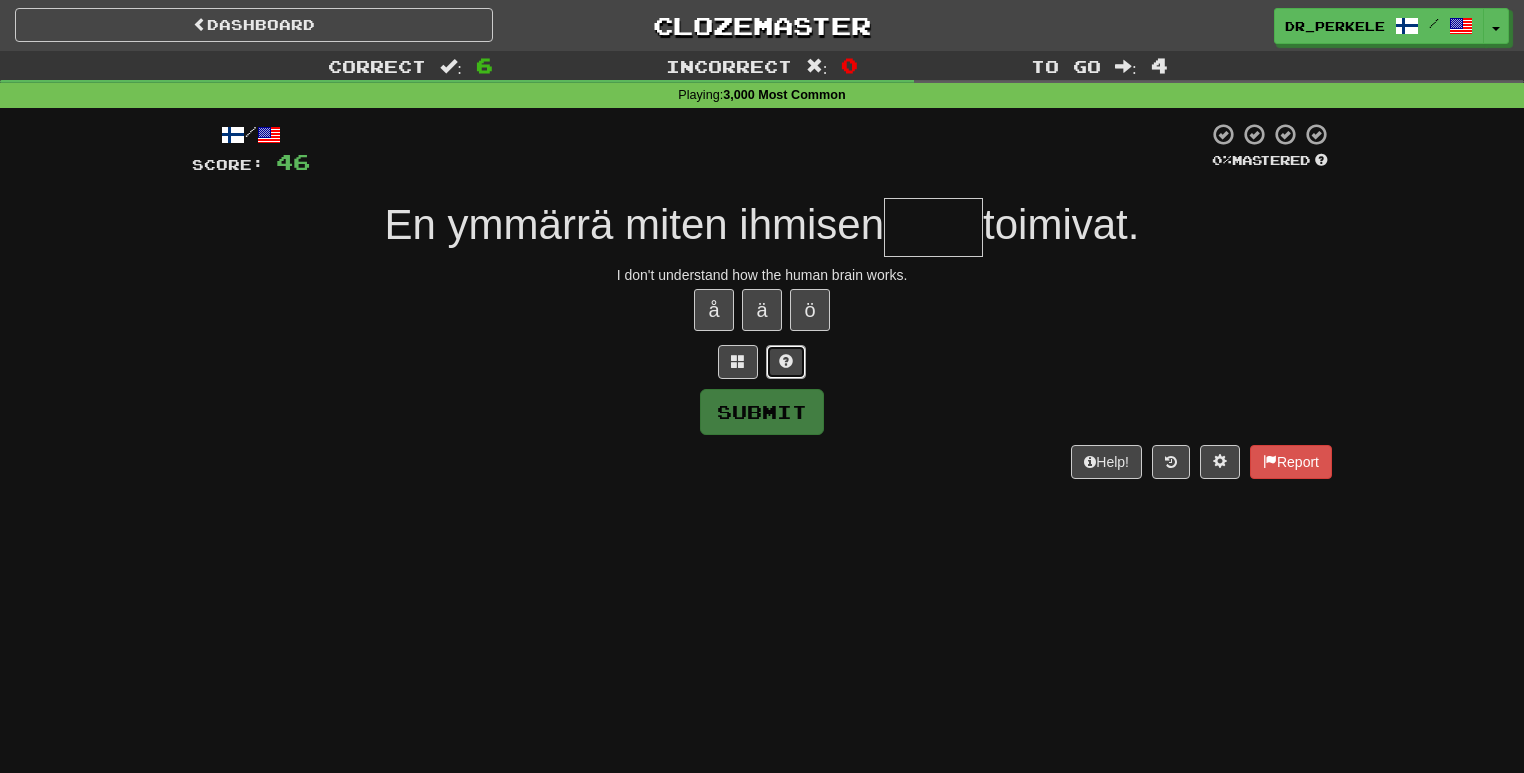 click at bounding box center [786, 362] 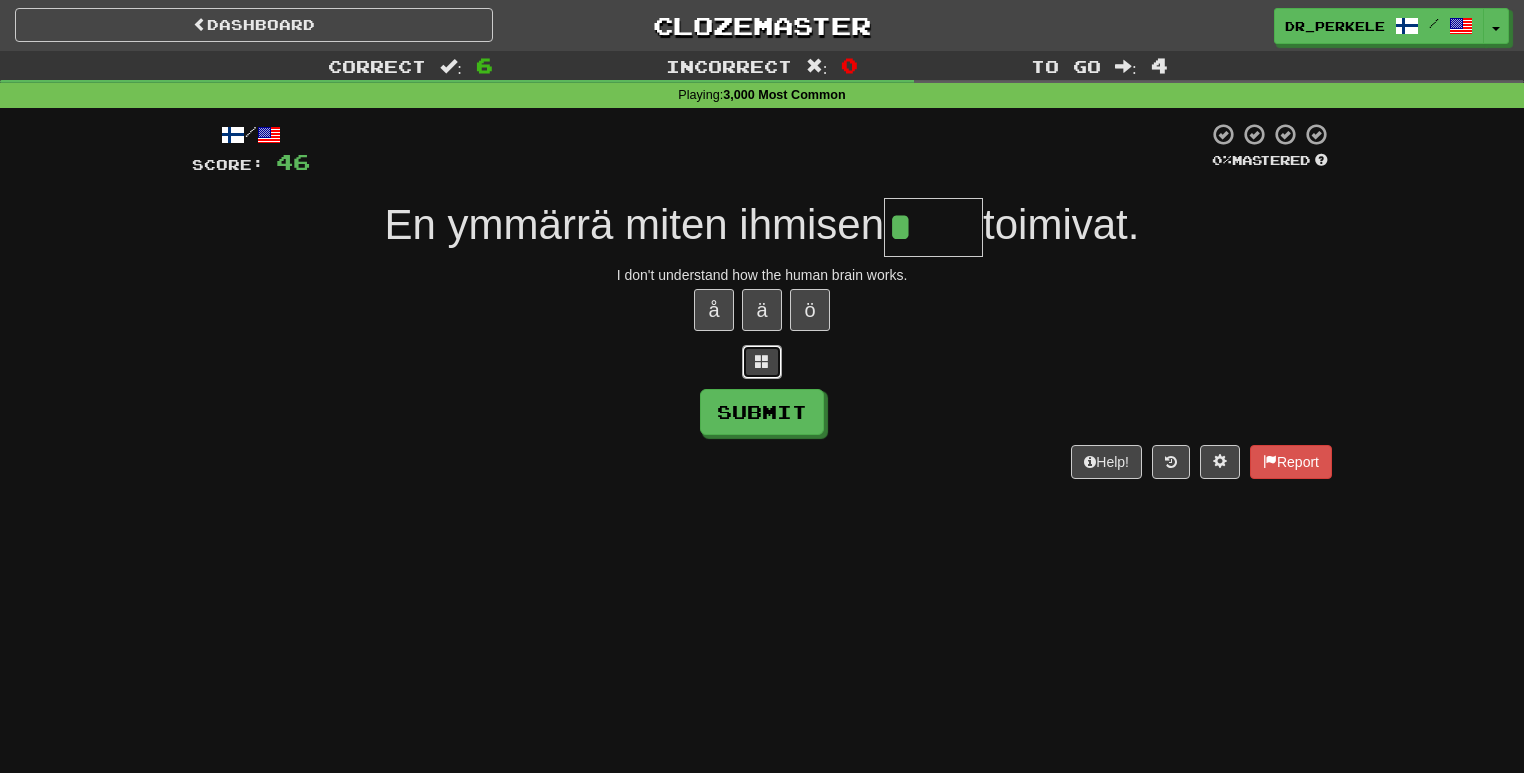 click at bounding box center (762, 362) 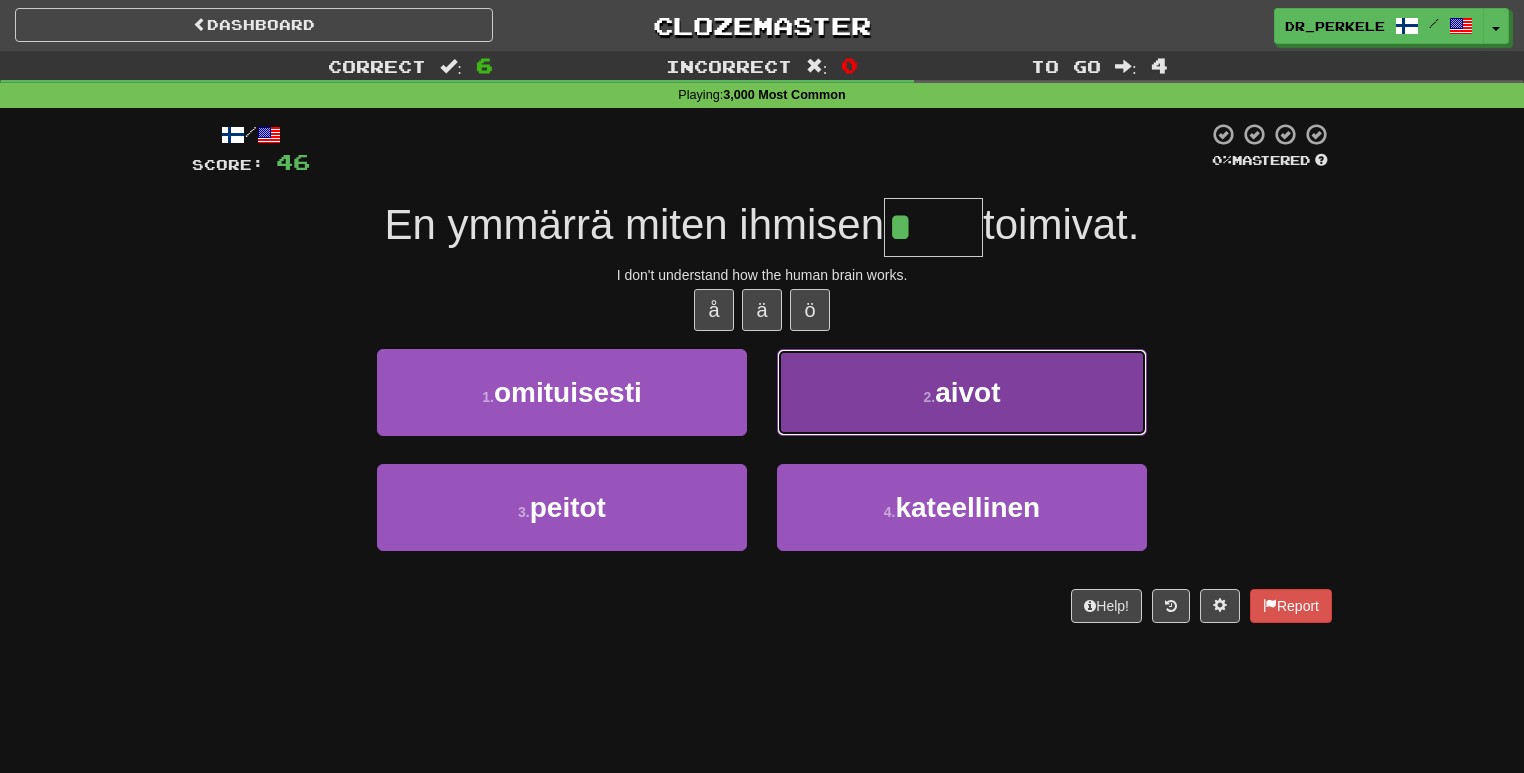 click on "2 . aivot" at bounding box center [962, 392] 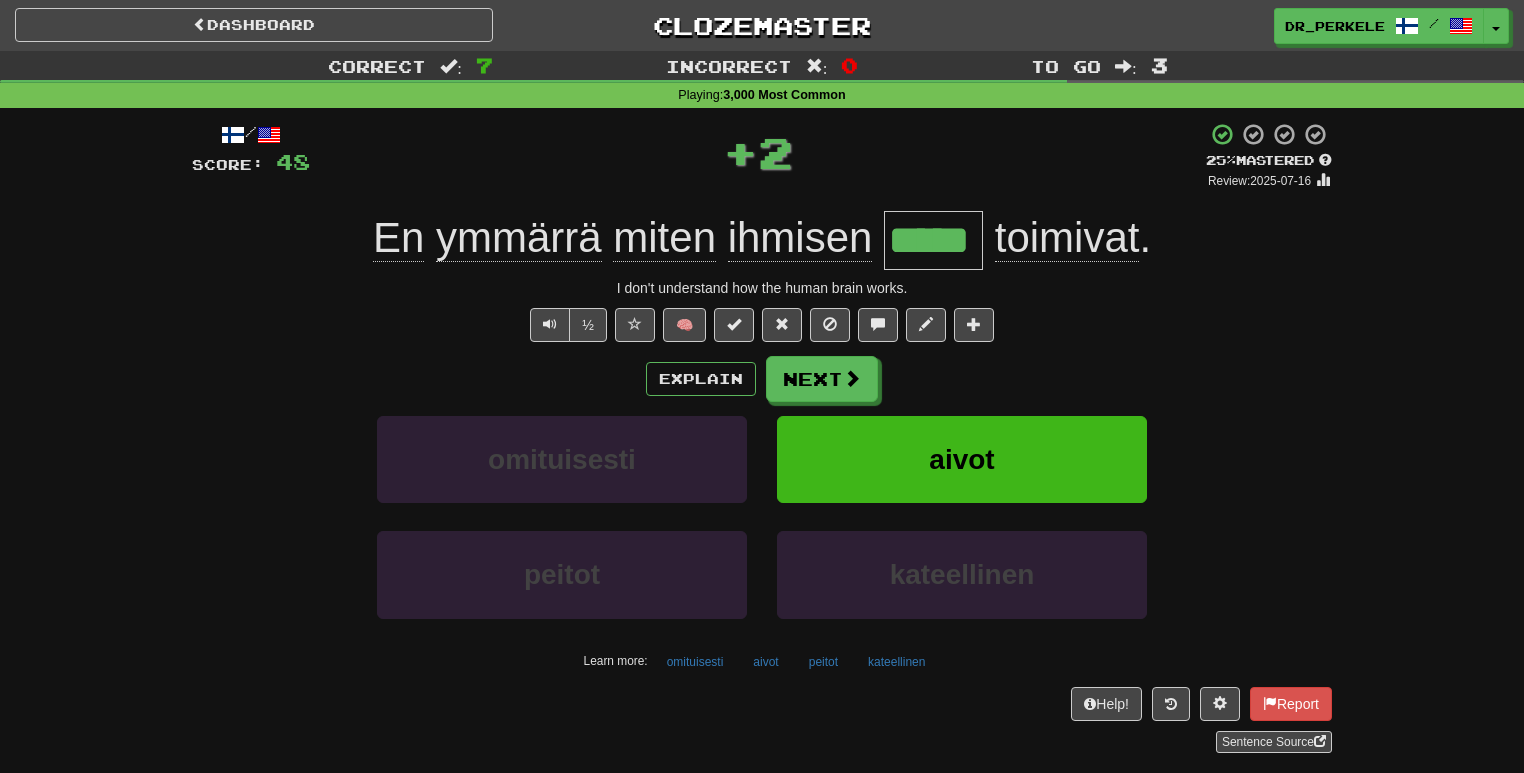 click on "*****" at bounding box center (933, 240) 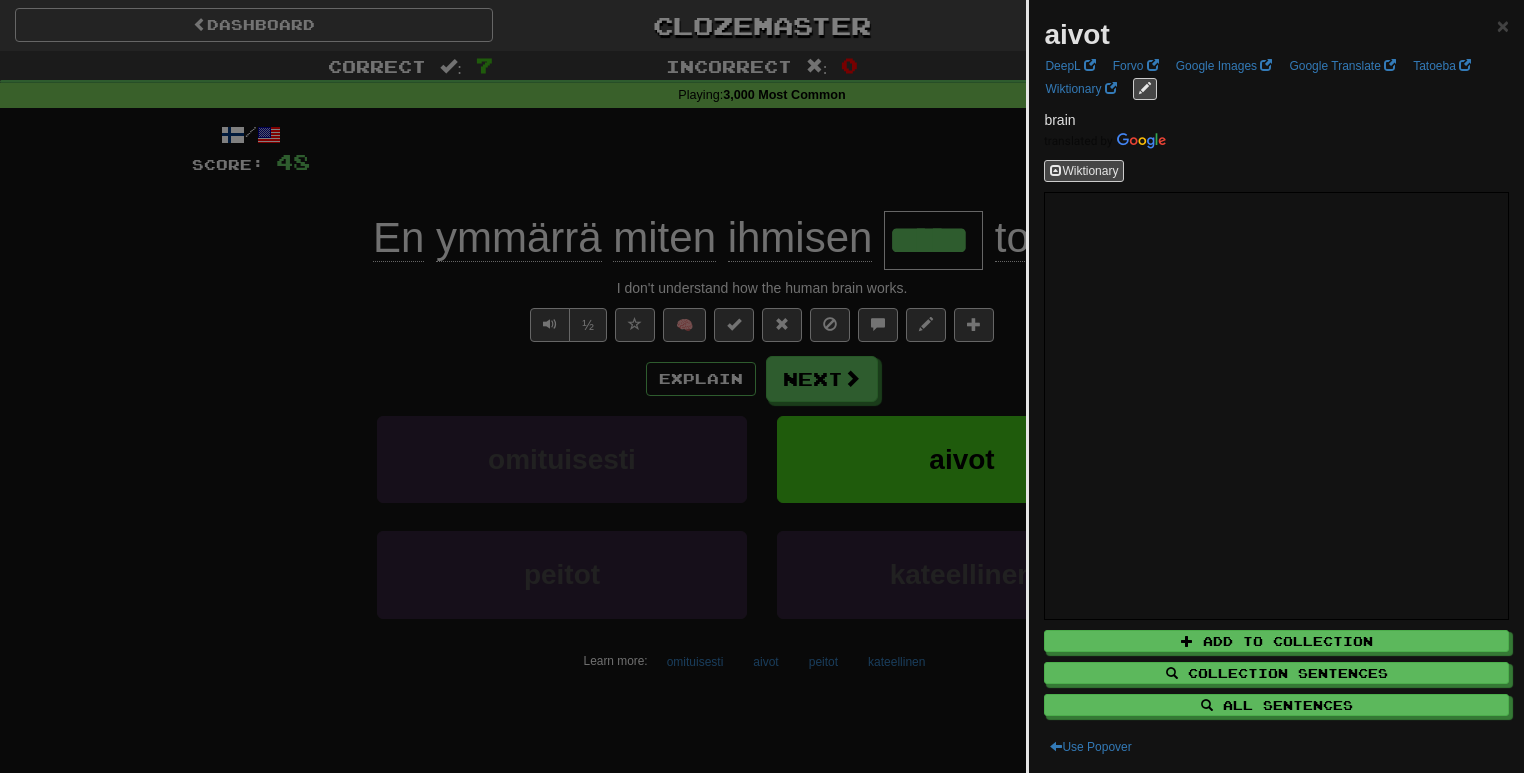 click at bounding box center (762, 386) 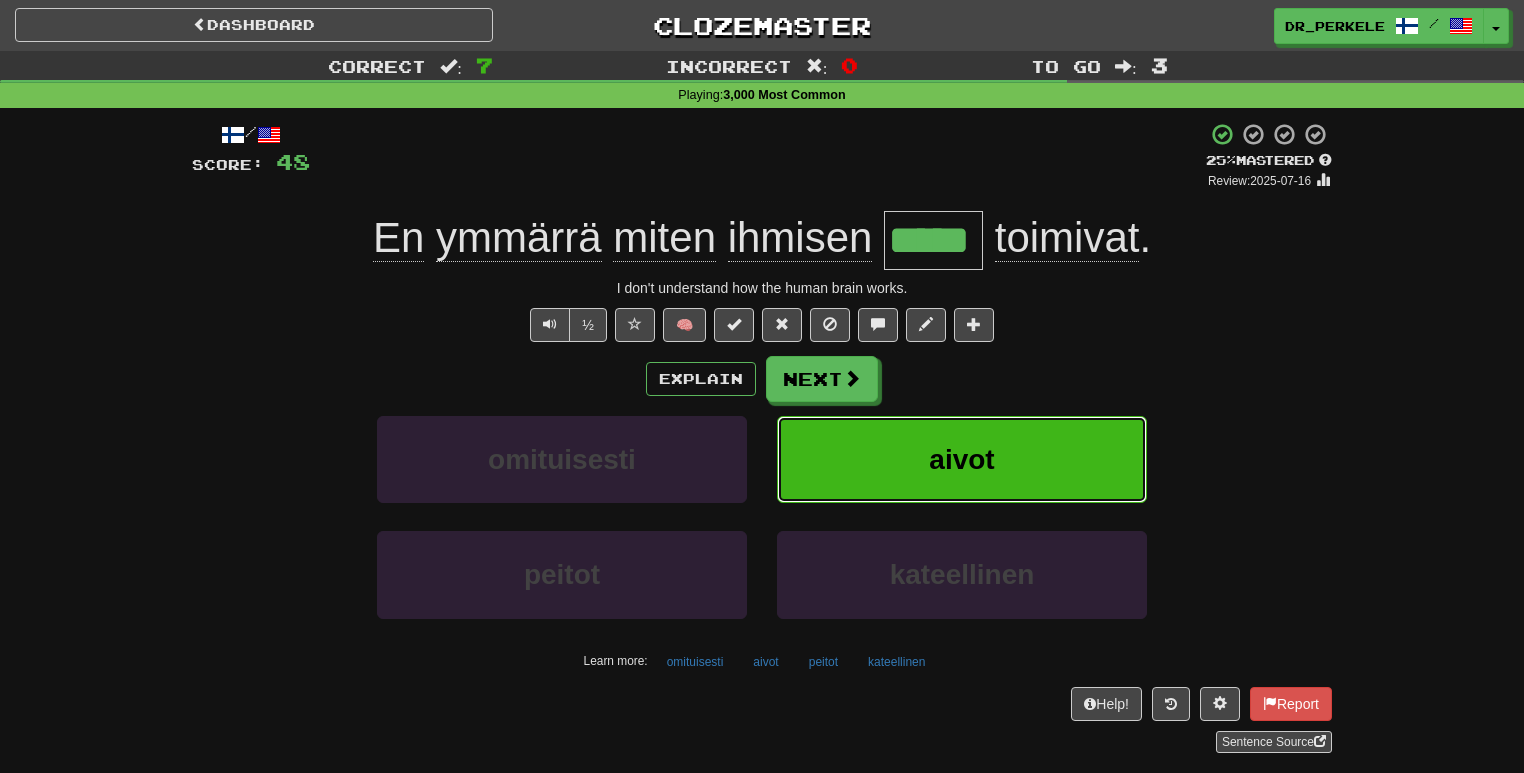 click on "aivot" at bounding box center (961, 459) 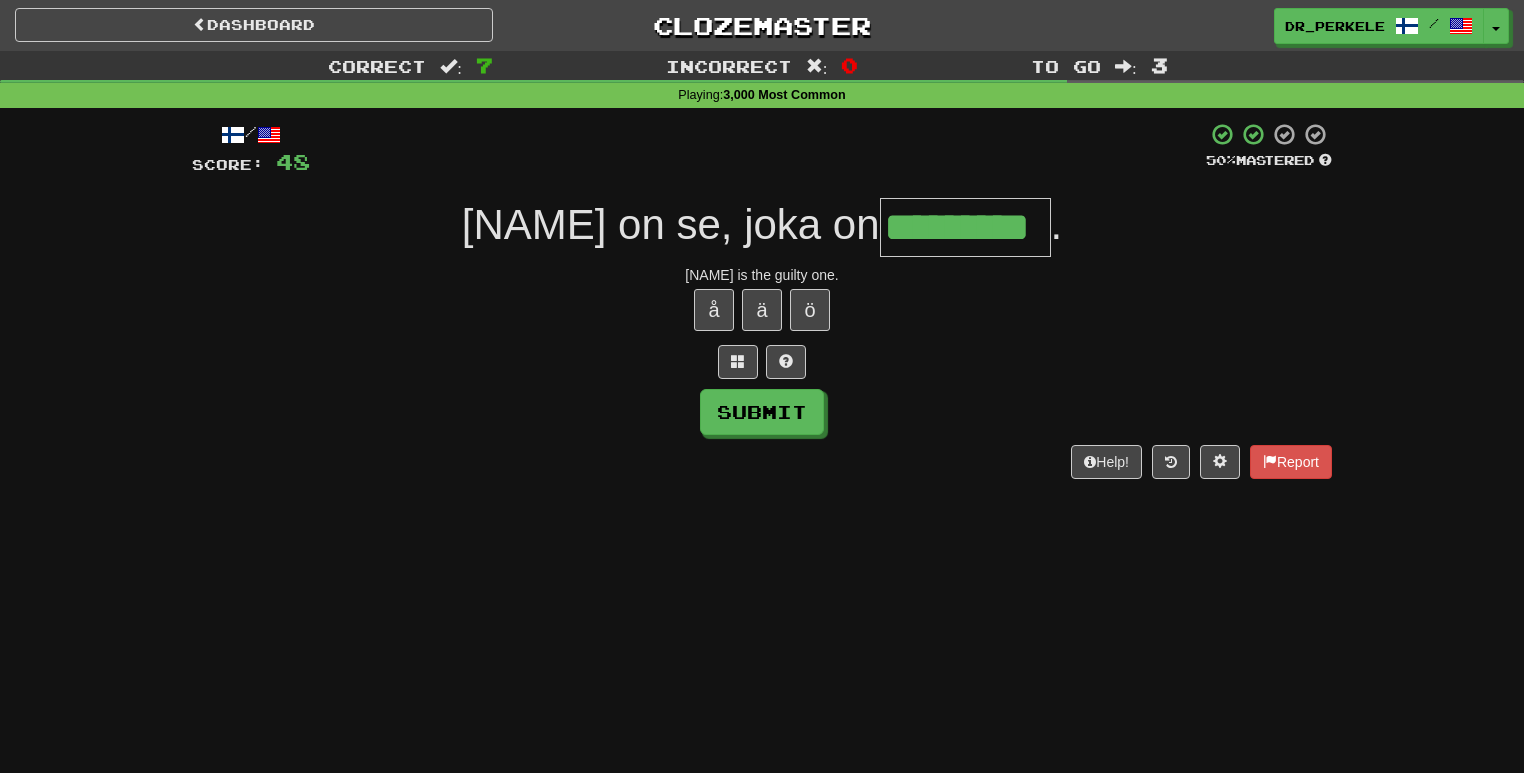 type on "*********" 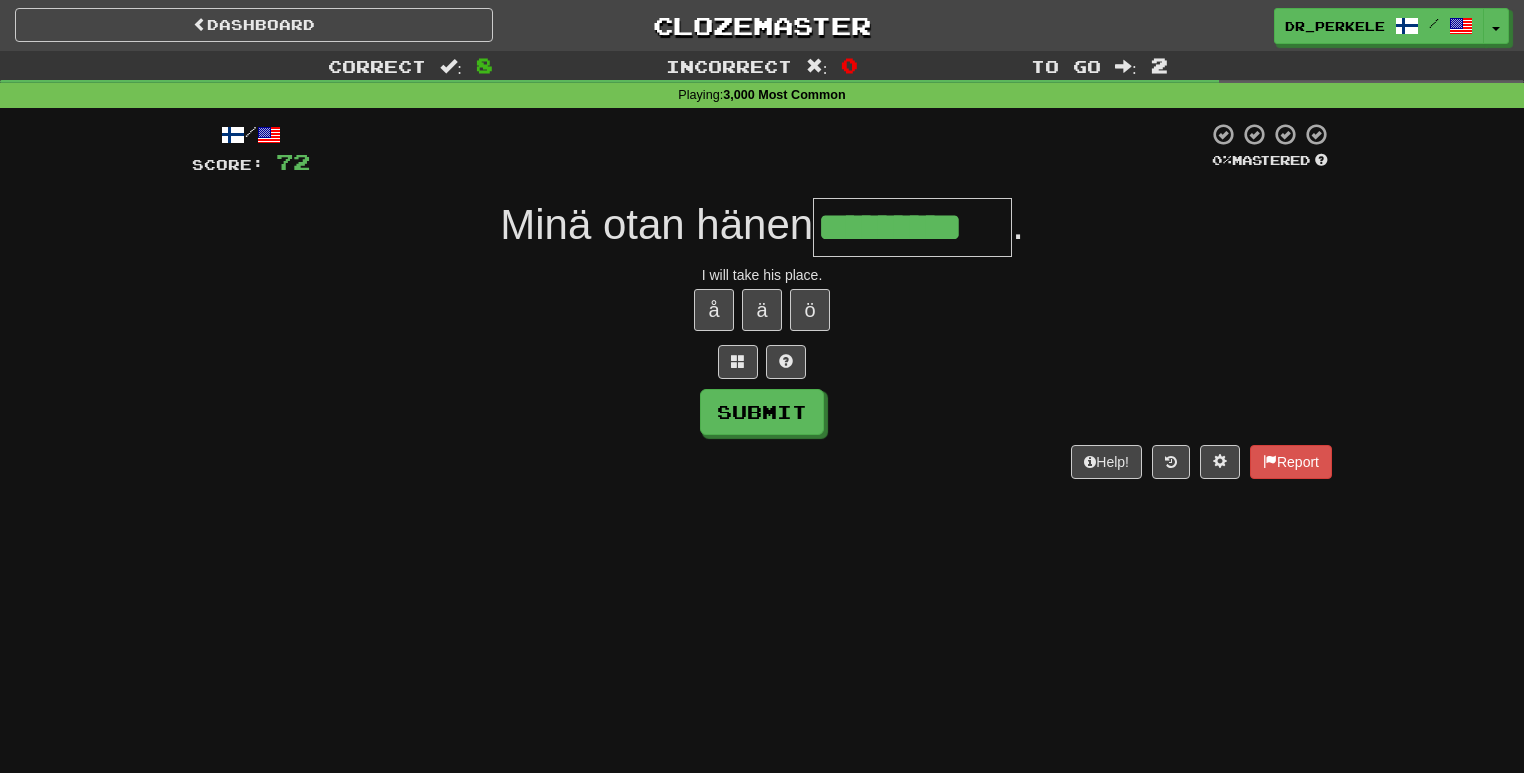 type on "*********" 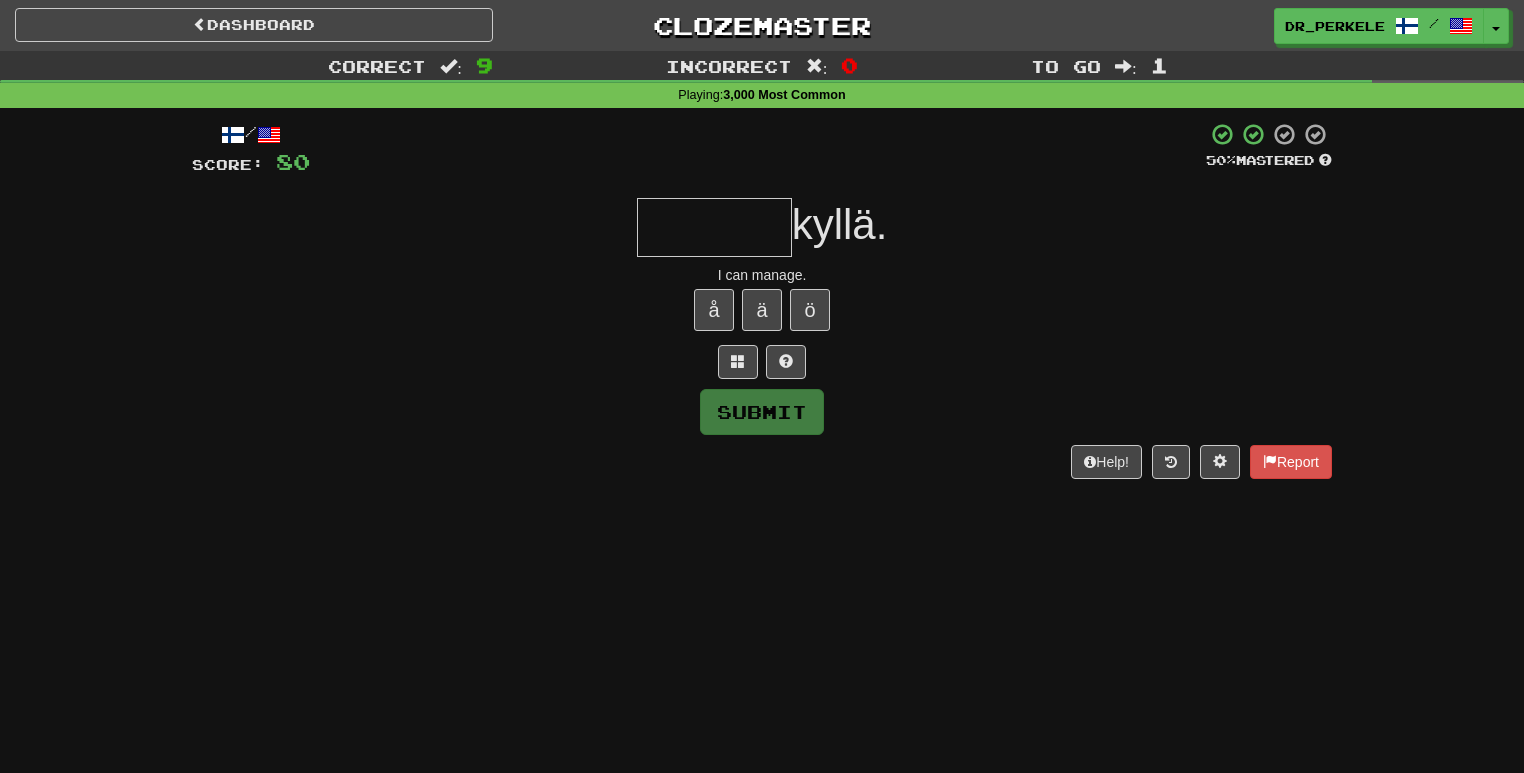 type on "*" 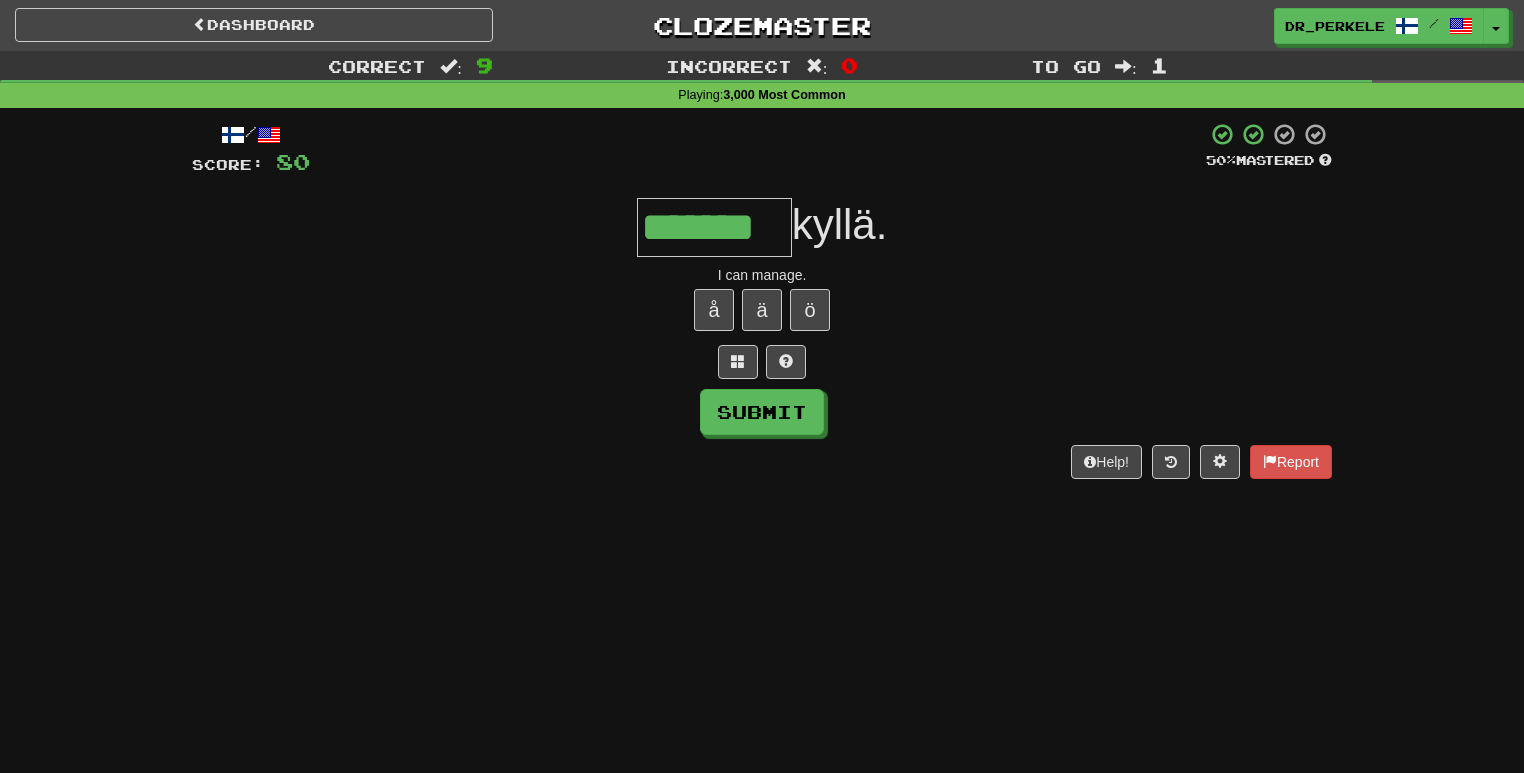 type on "*******" 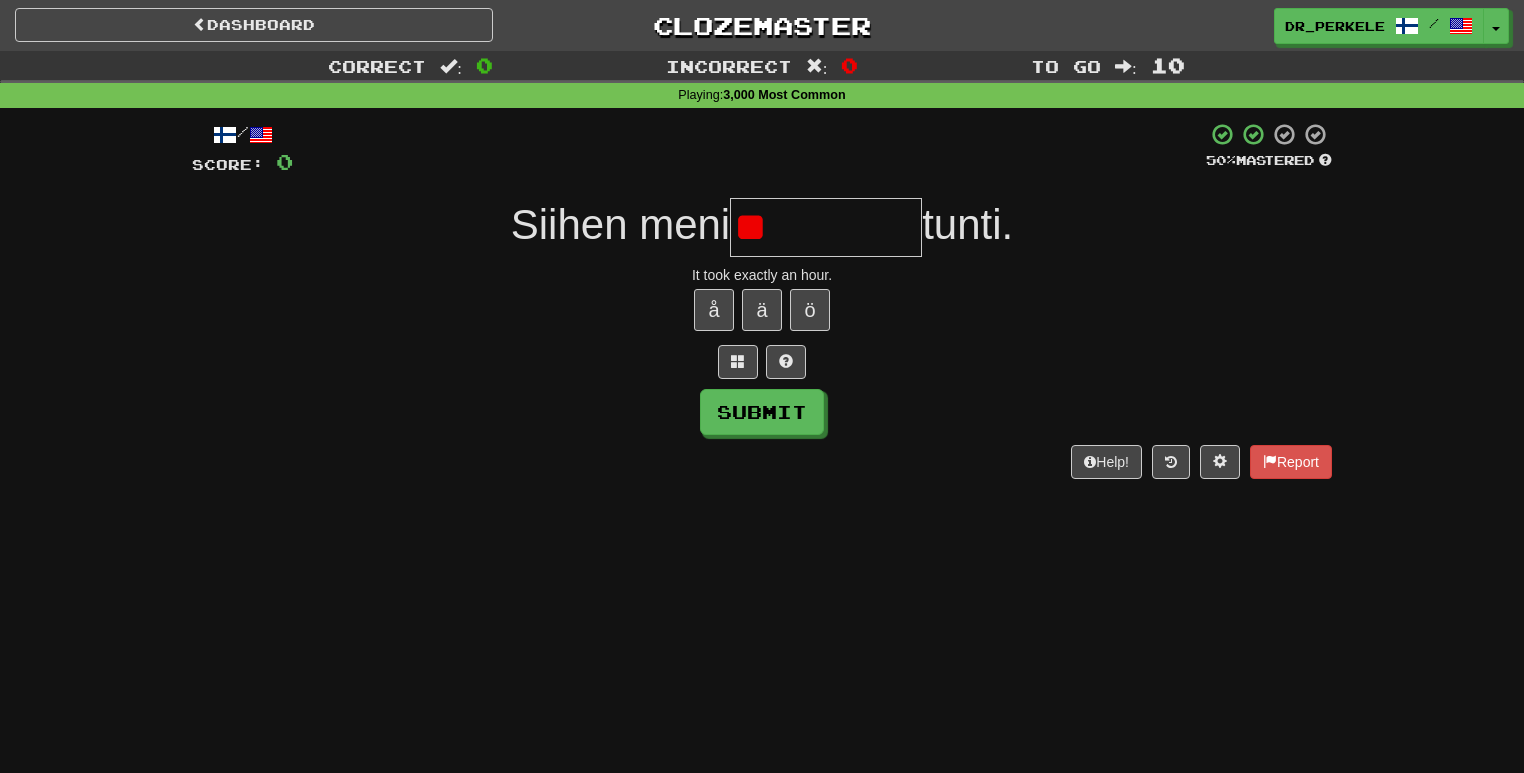 type on "*" 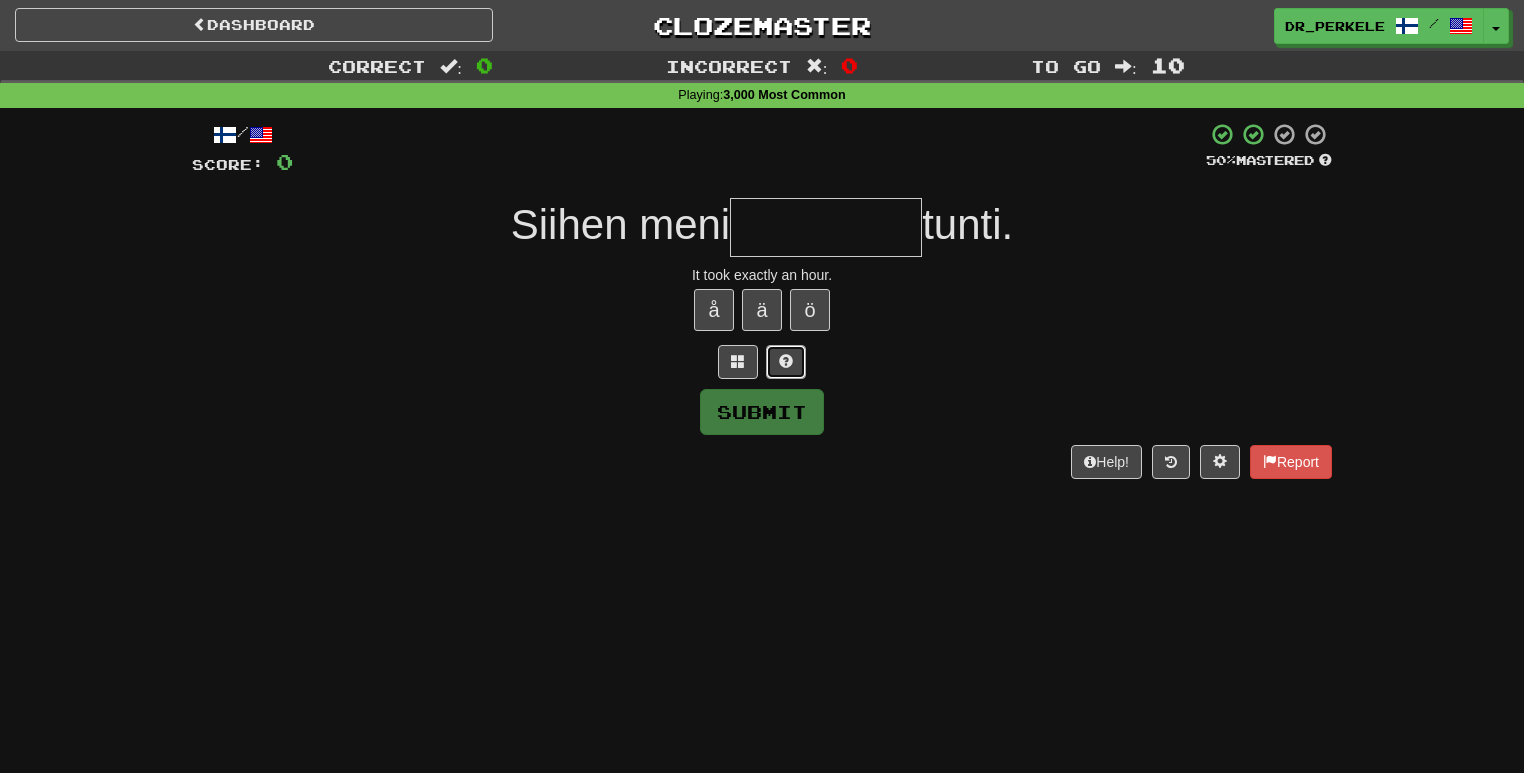 click at bounding box center [786, 361] 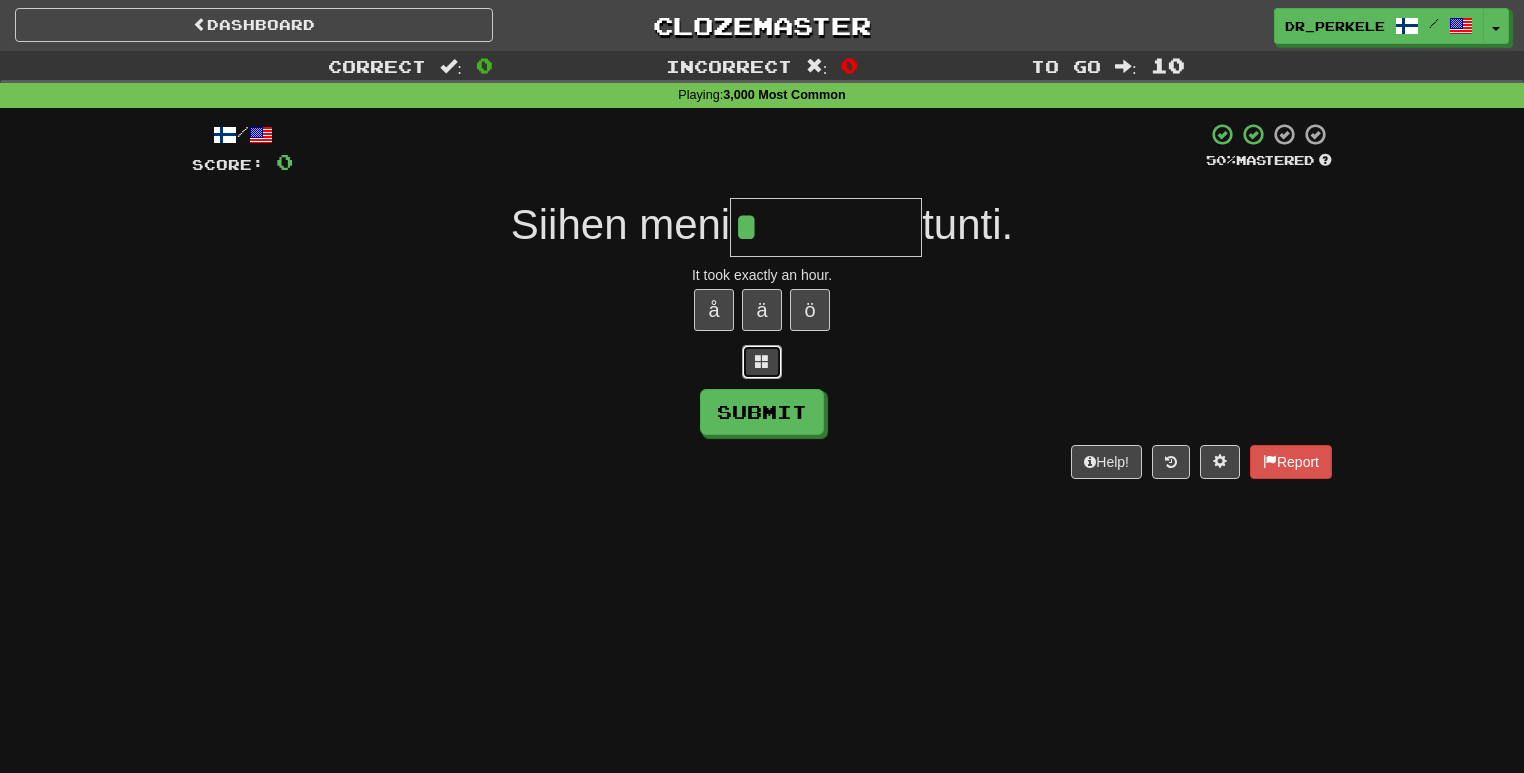 click at bounding box center [762, 361] 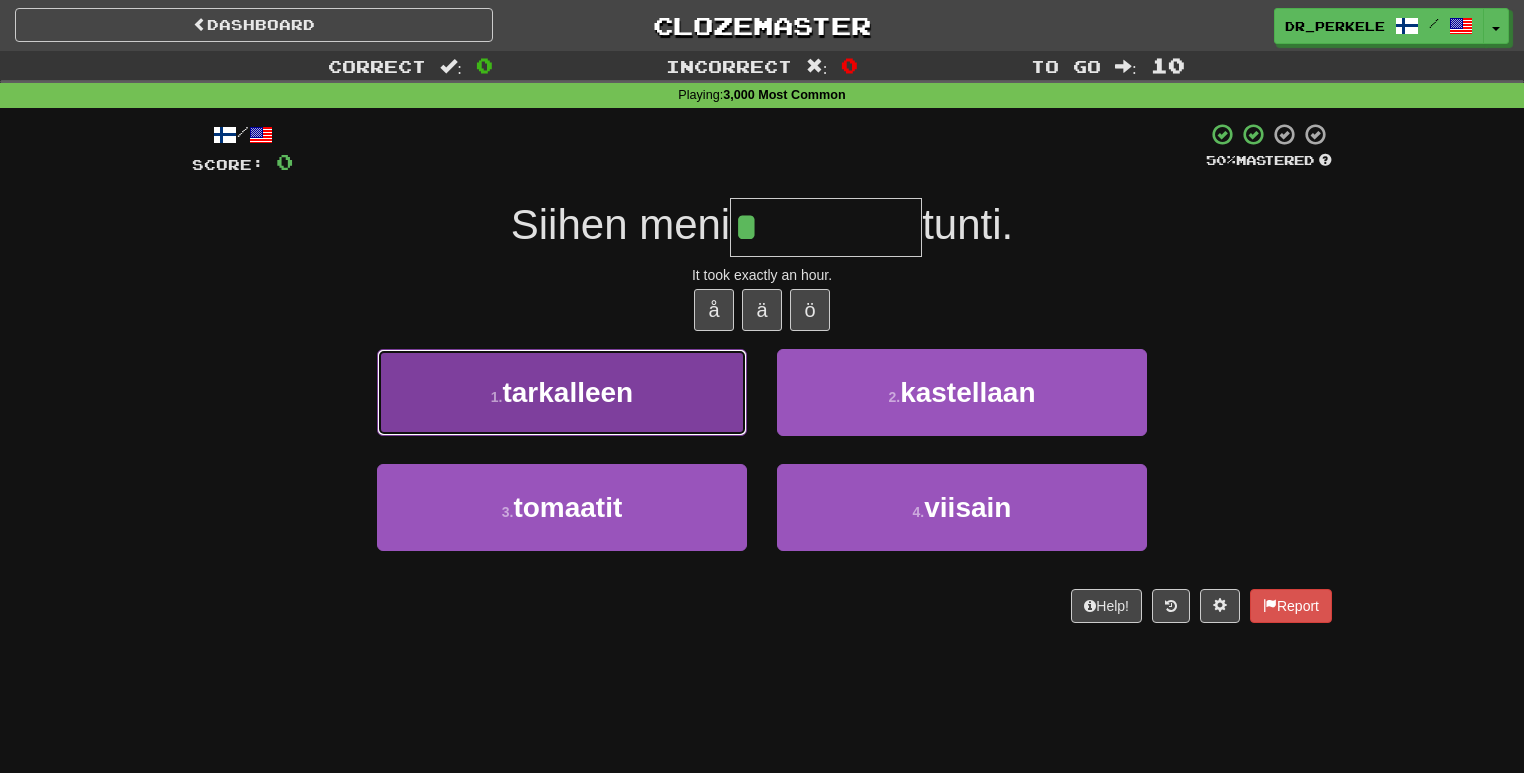 click on "1 . tarkalleen" at bounding box center (562, 392) 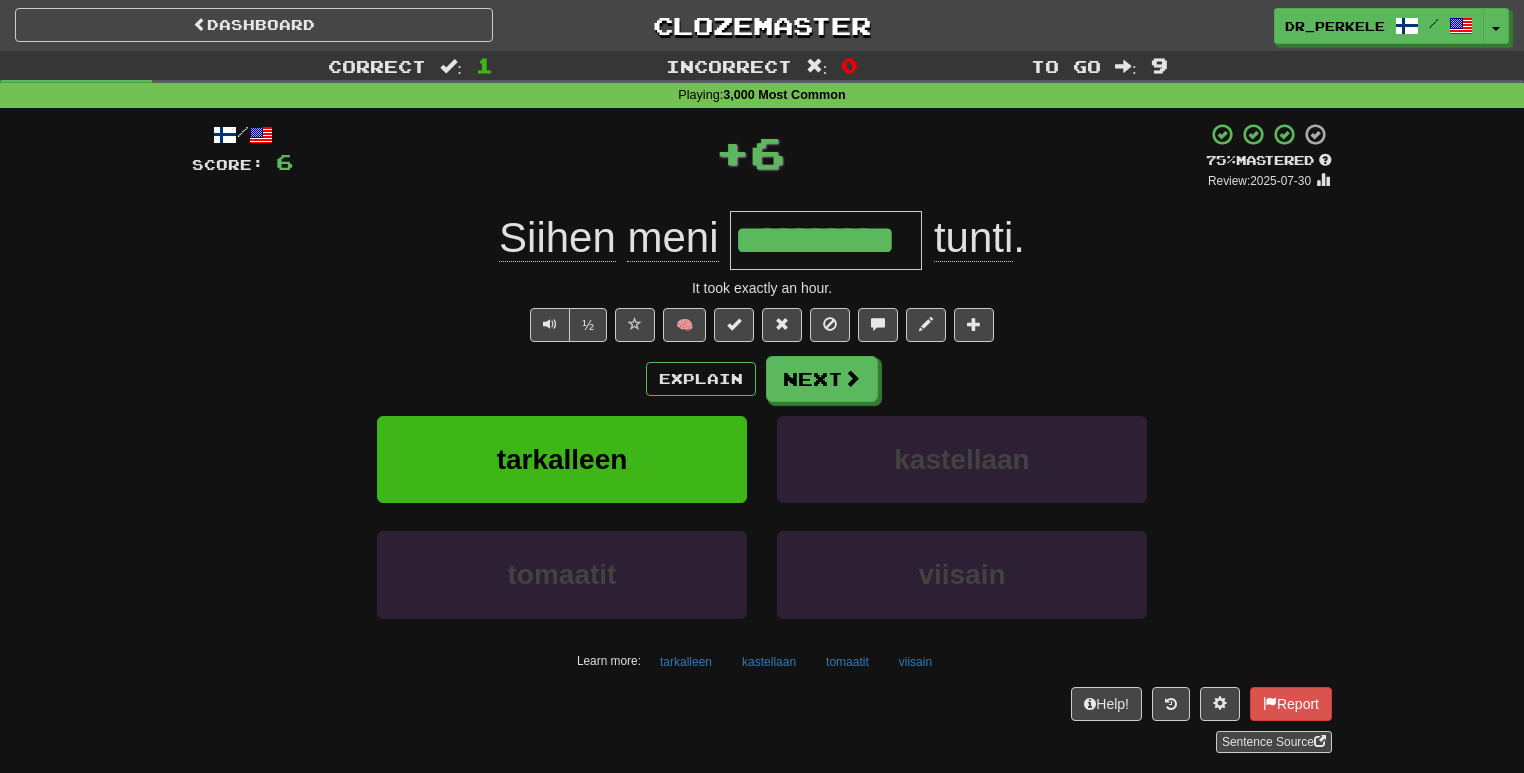 click on "**********" at bounding box center [826, 240] 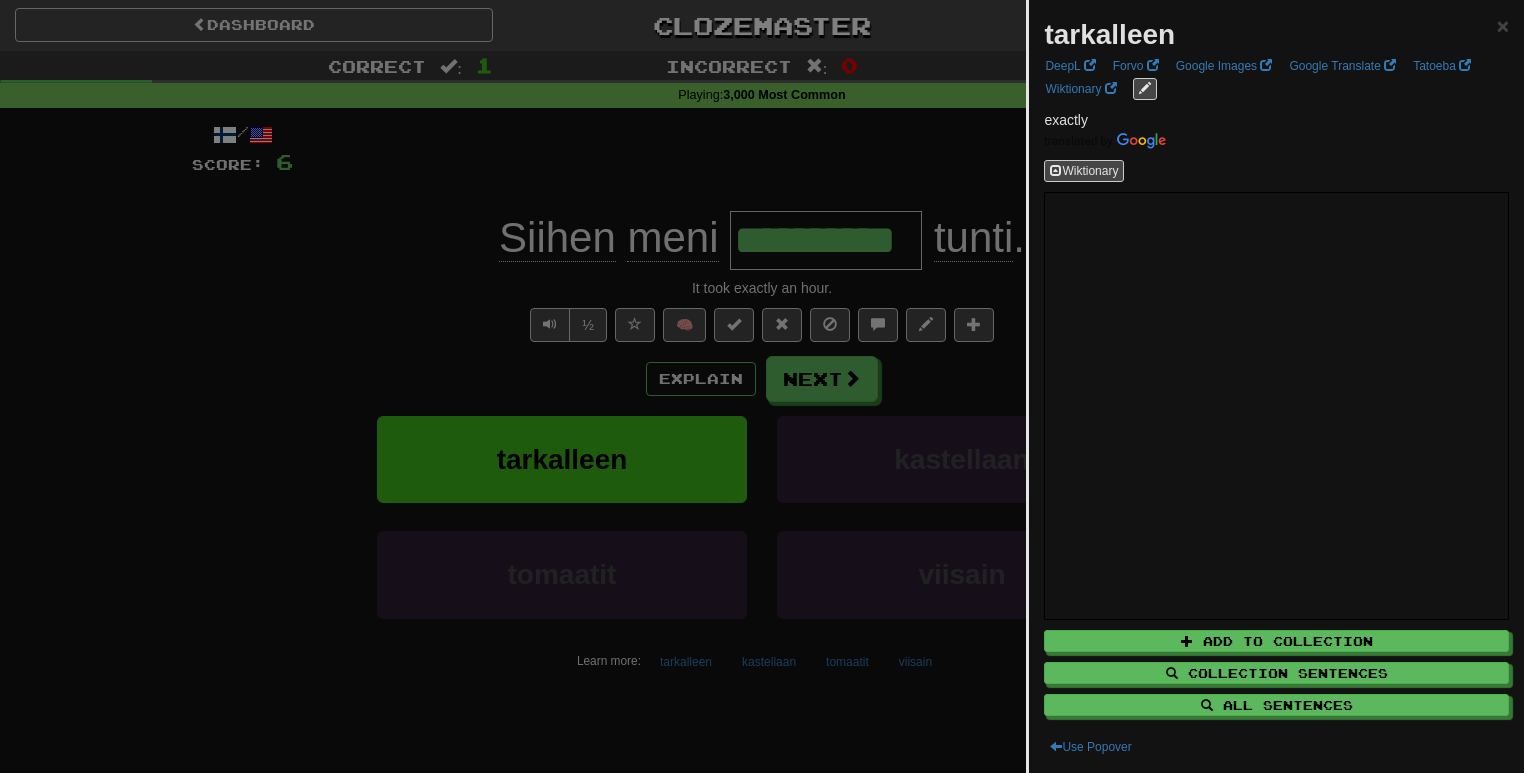 click at bounding box center (762, 386) 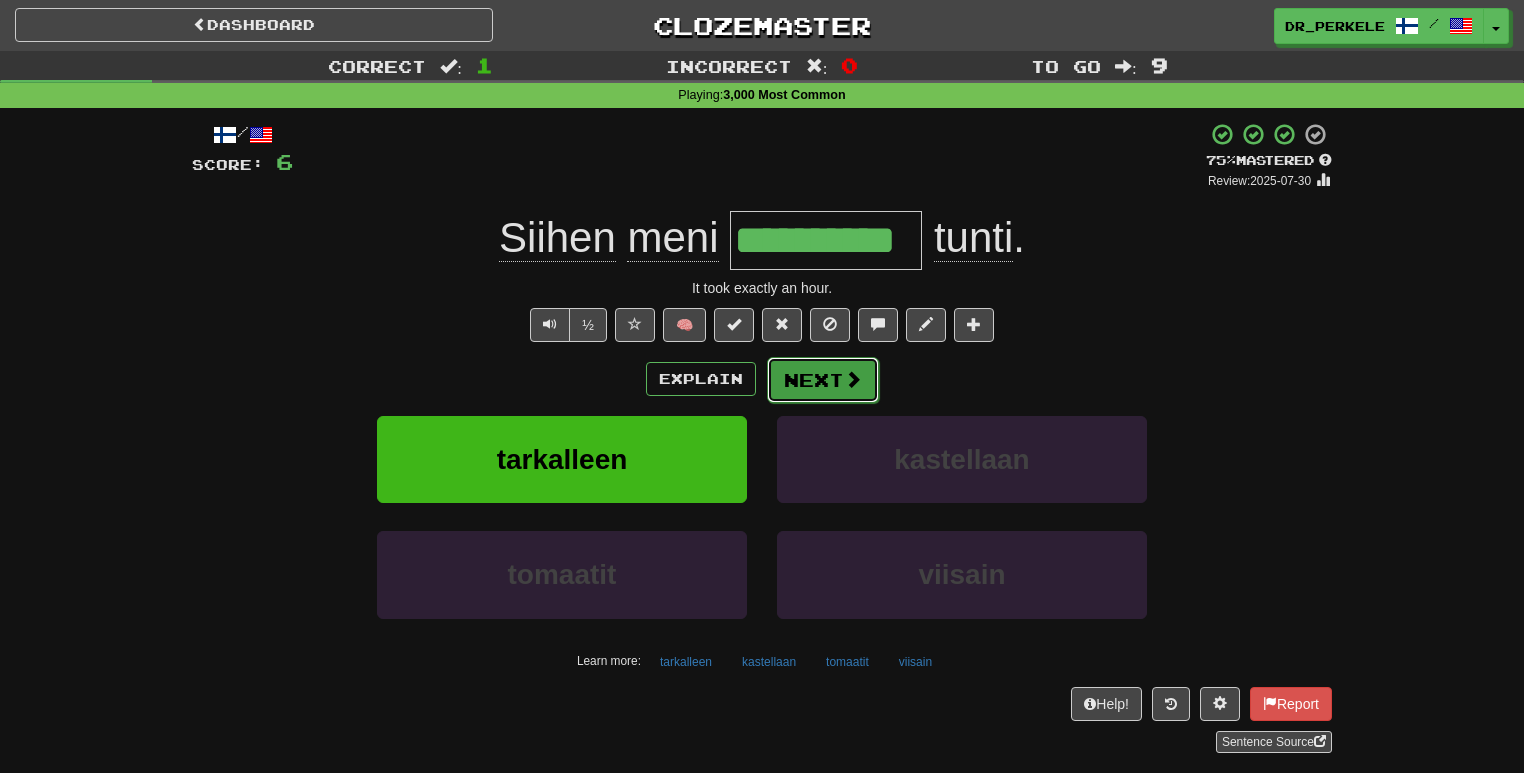 click on "Next" at bounding box center (823, 380) 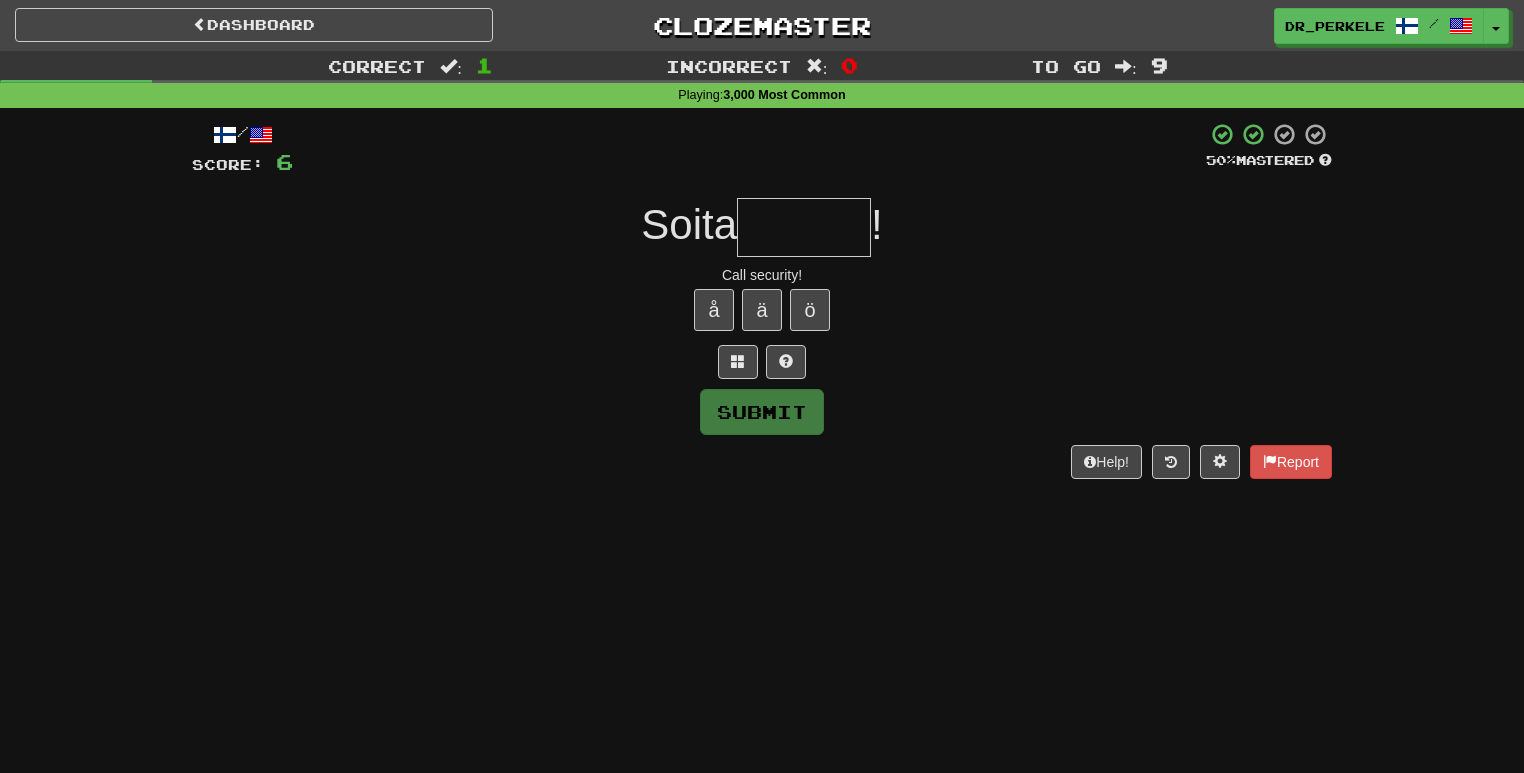 click at bounding box center (804, 227) 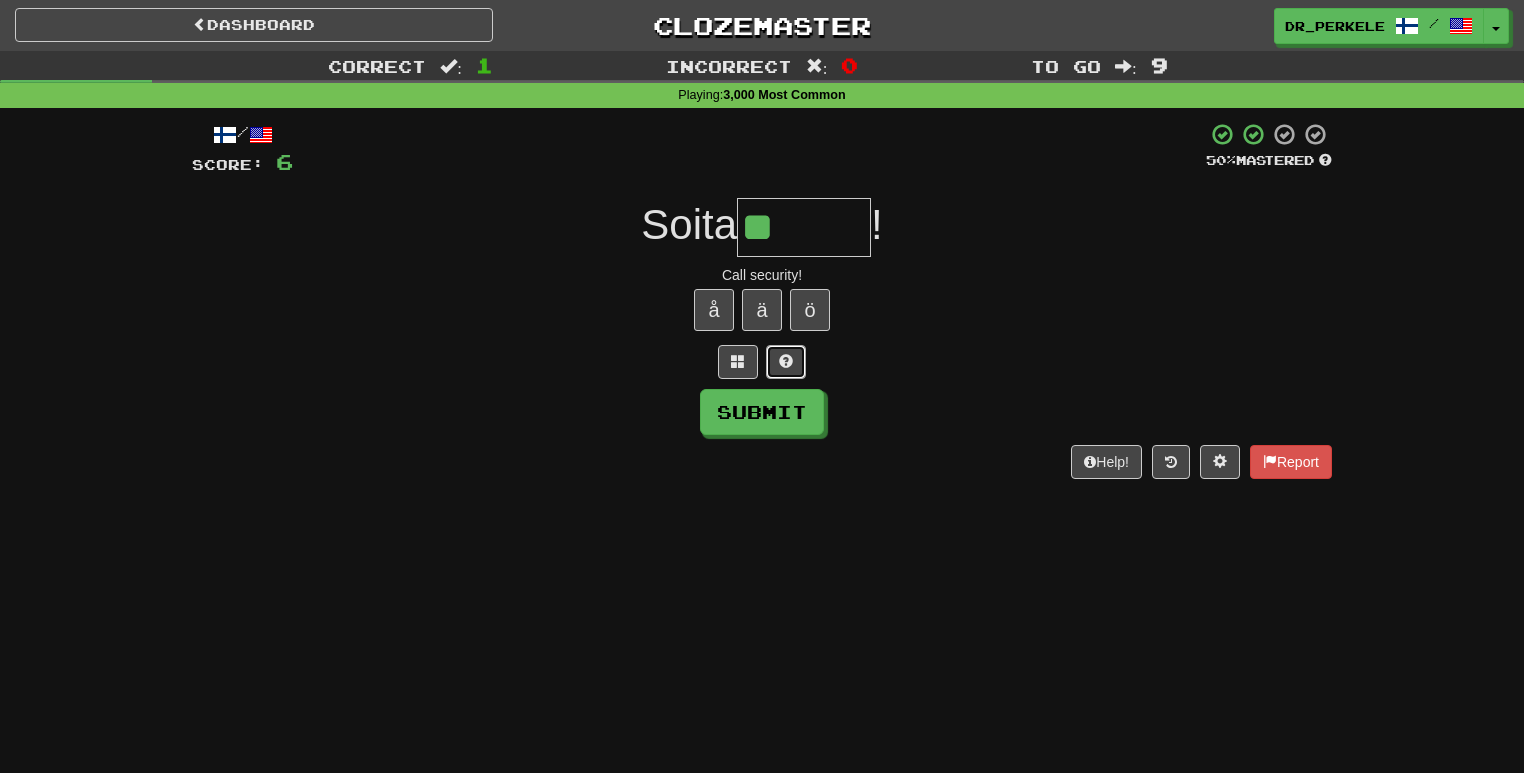 click at bounding box center (786, 362) 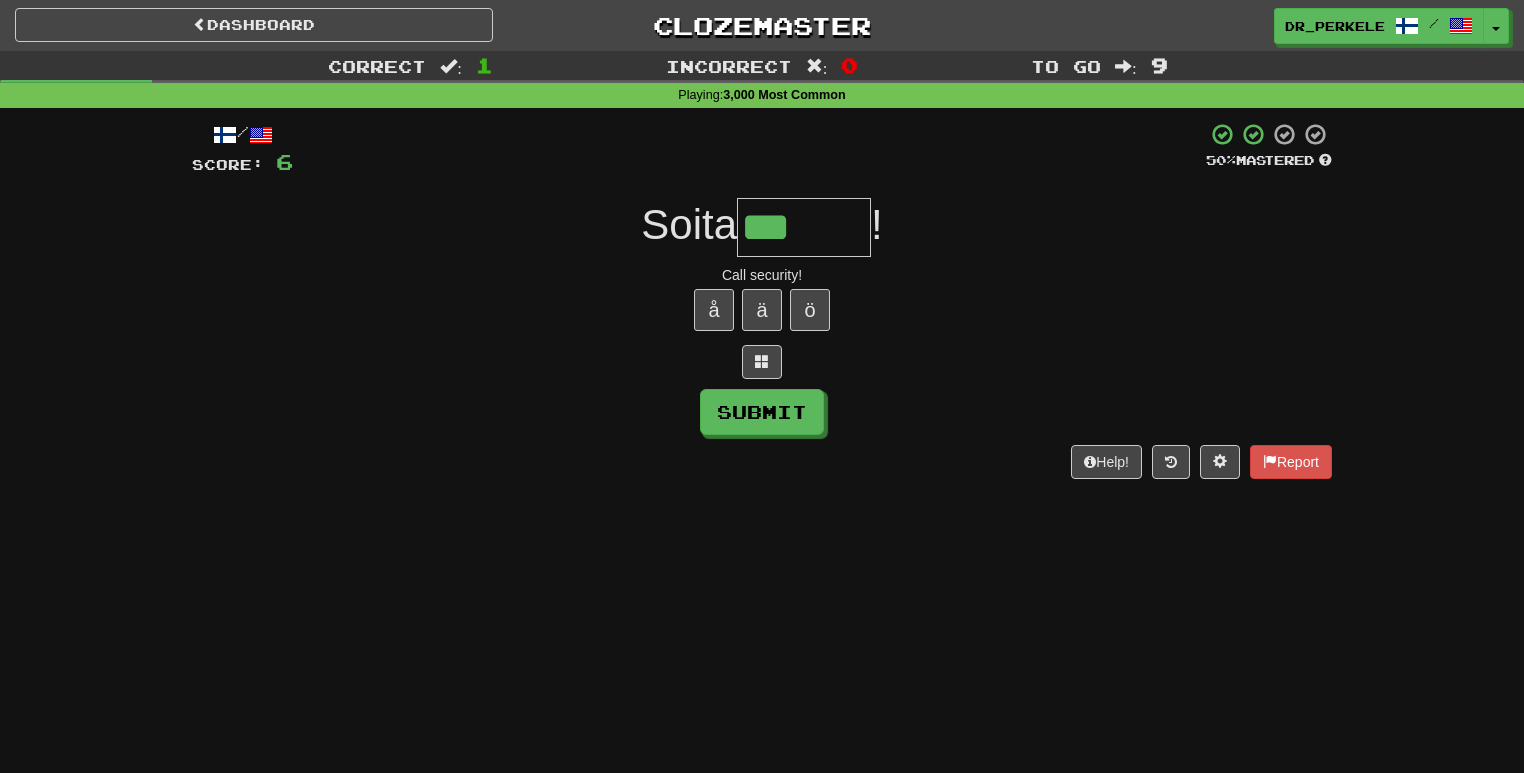 click on "***" at bounding box center [804, 227] 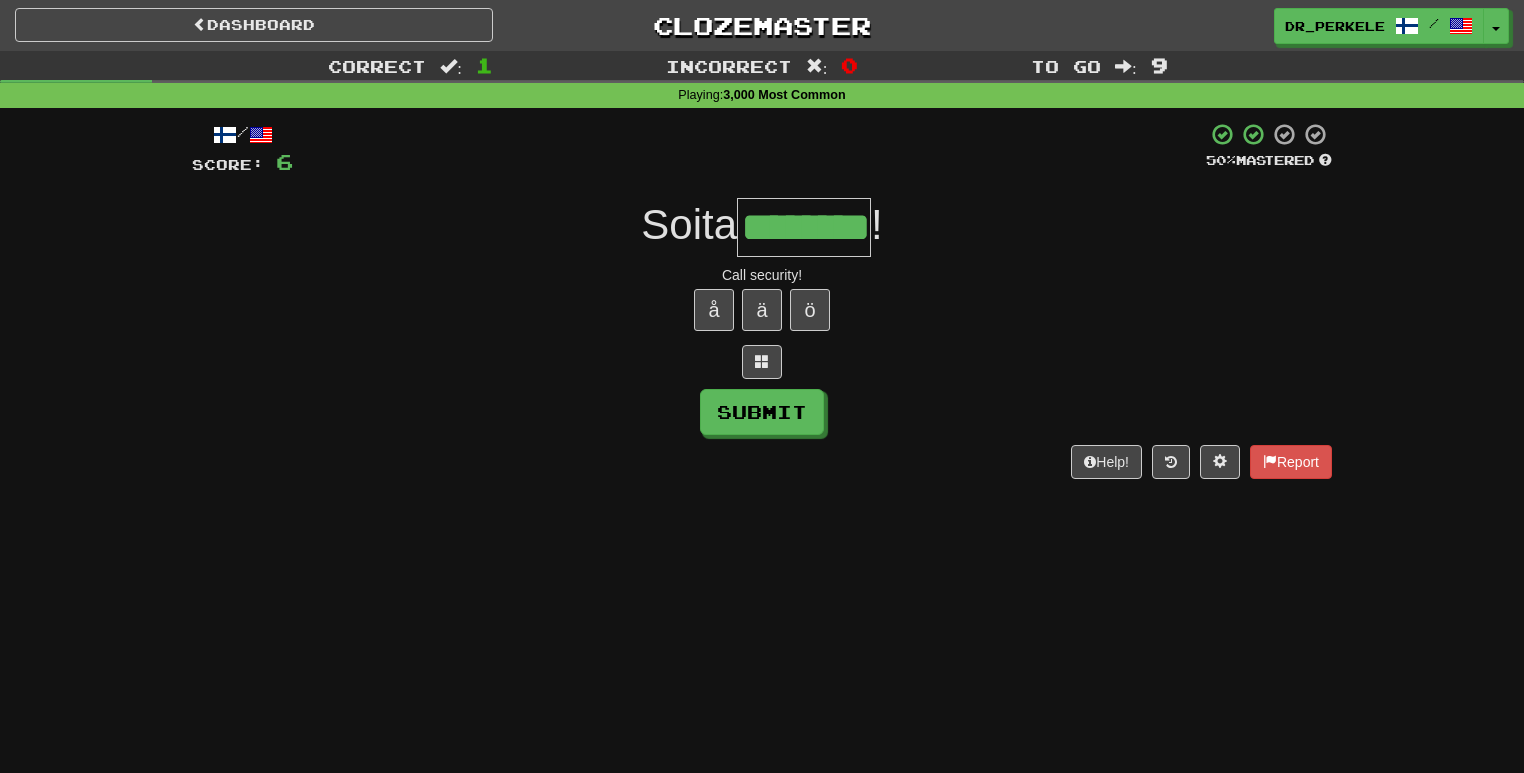type on "********" 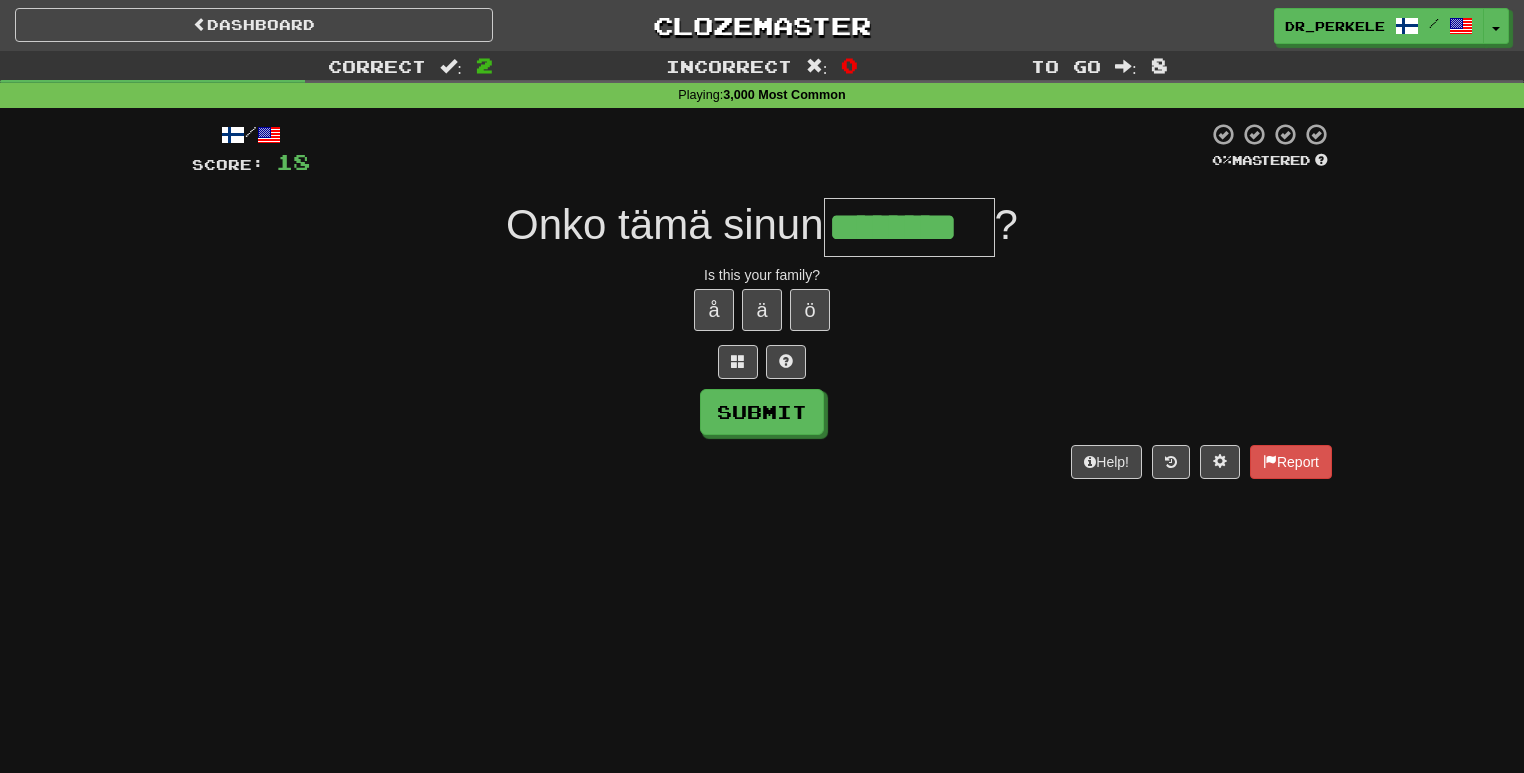 type on "********" 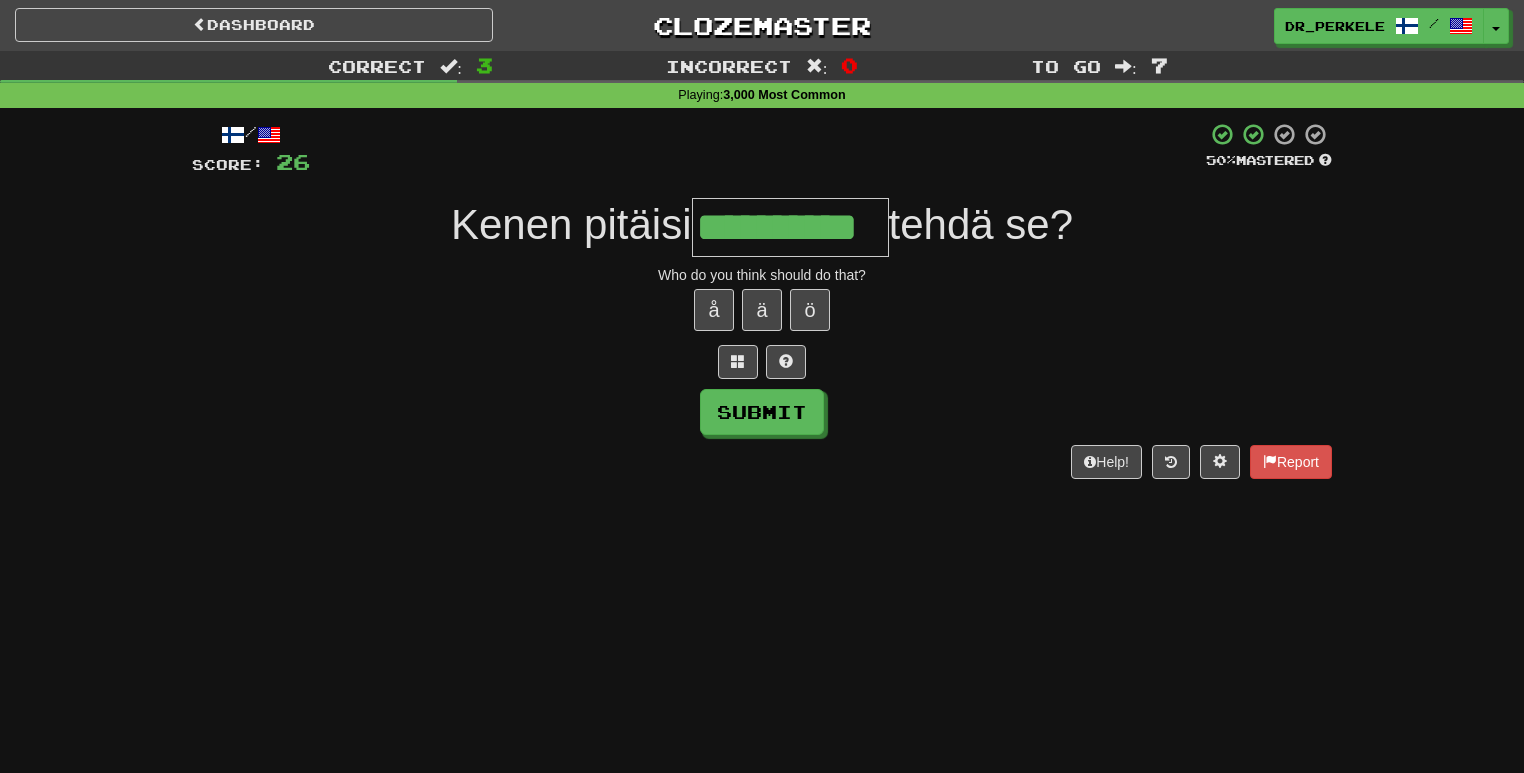 type on "**********" 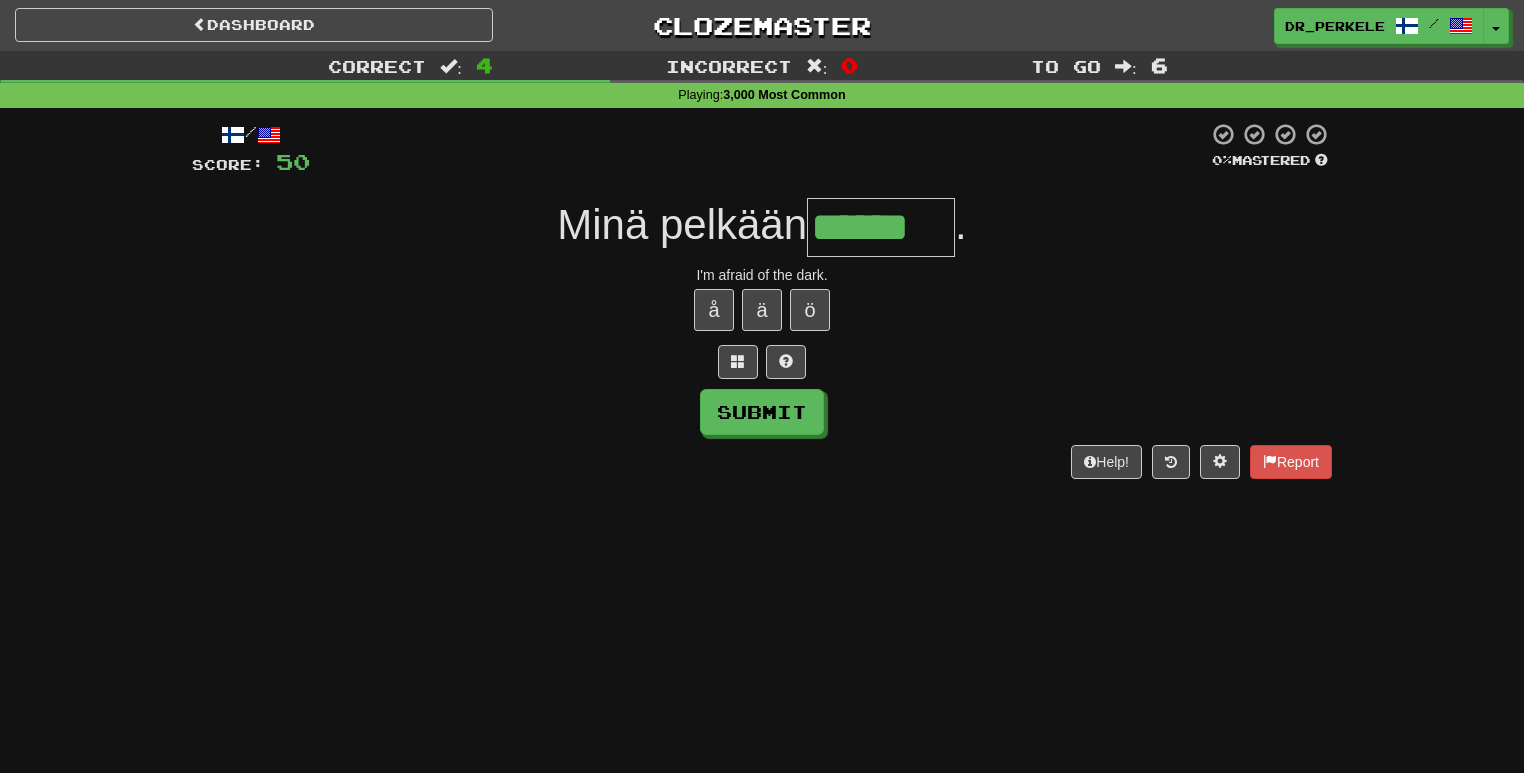 type on "******" 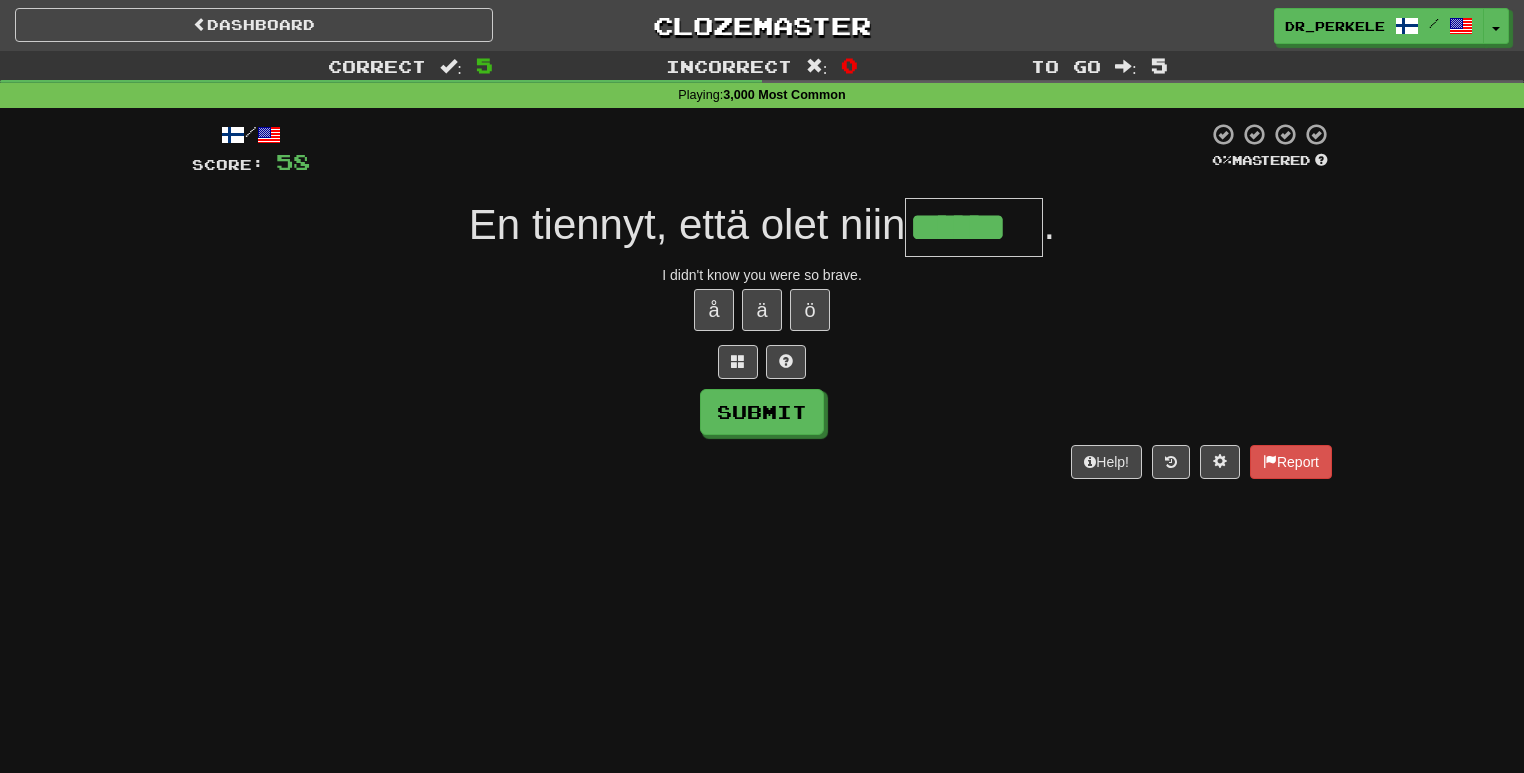 type on "******" 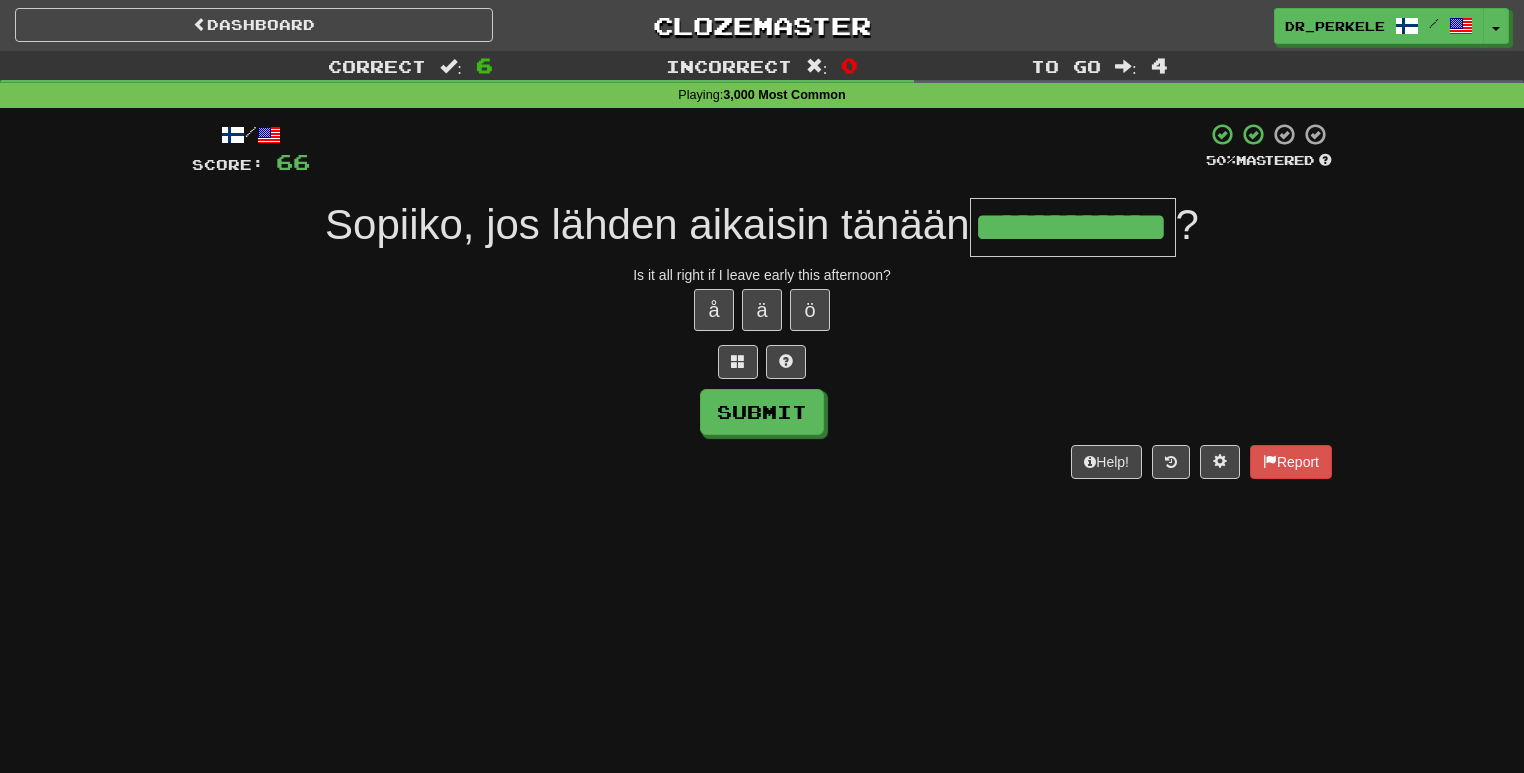 type on "**********" 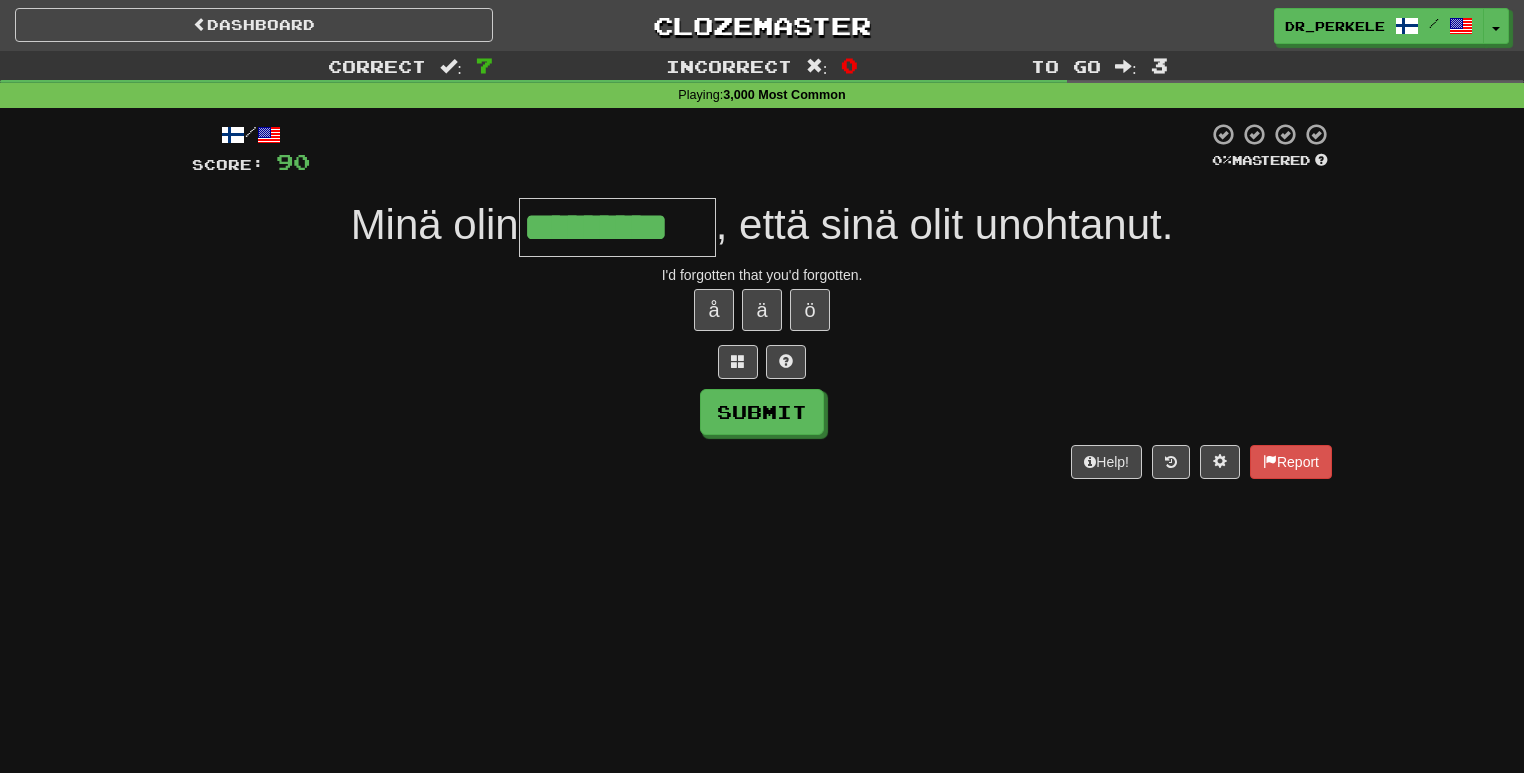 type on "*********" 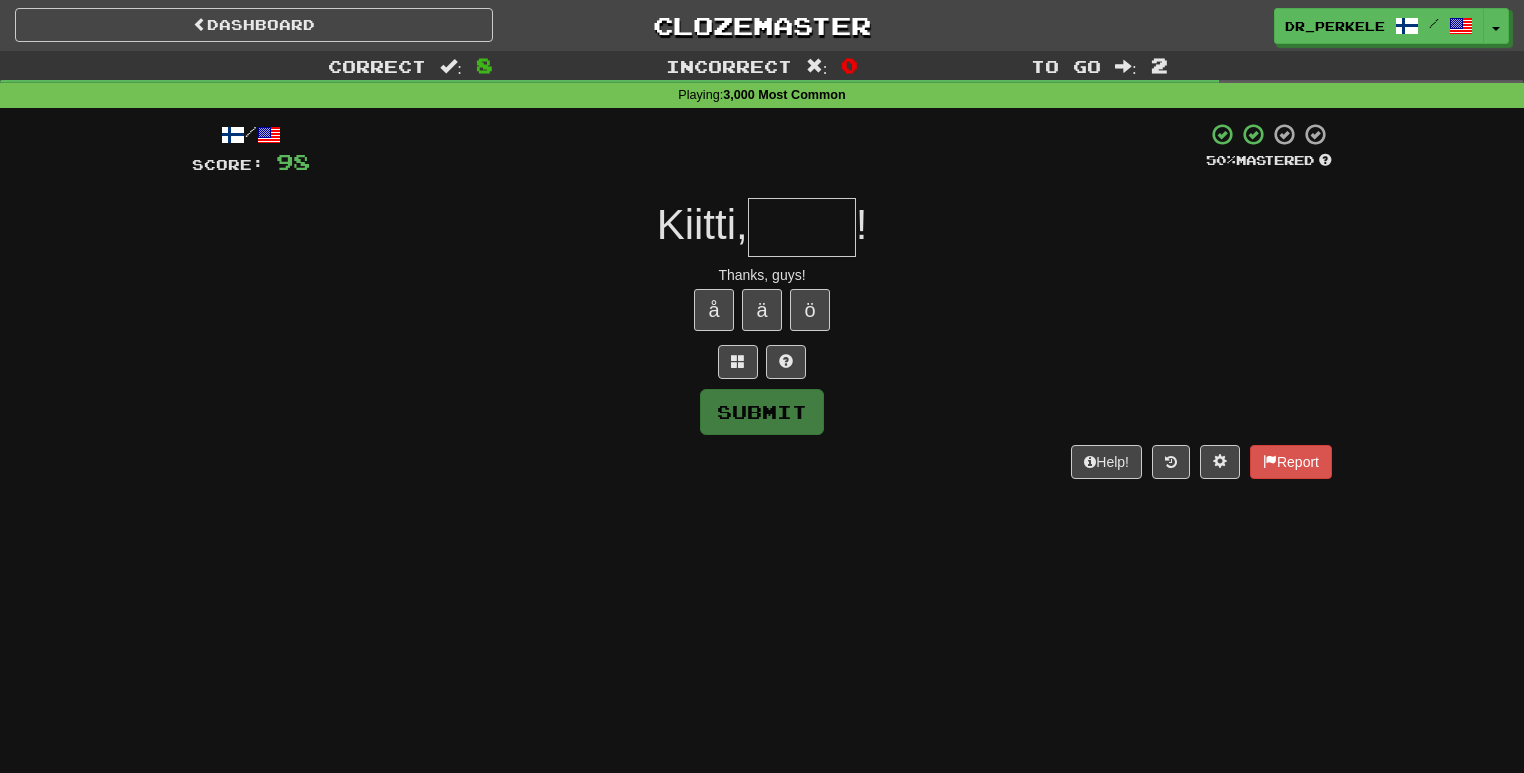 type on "*" 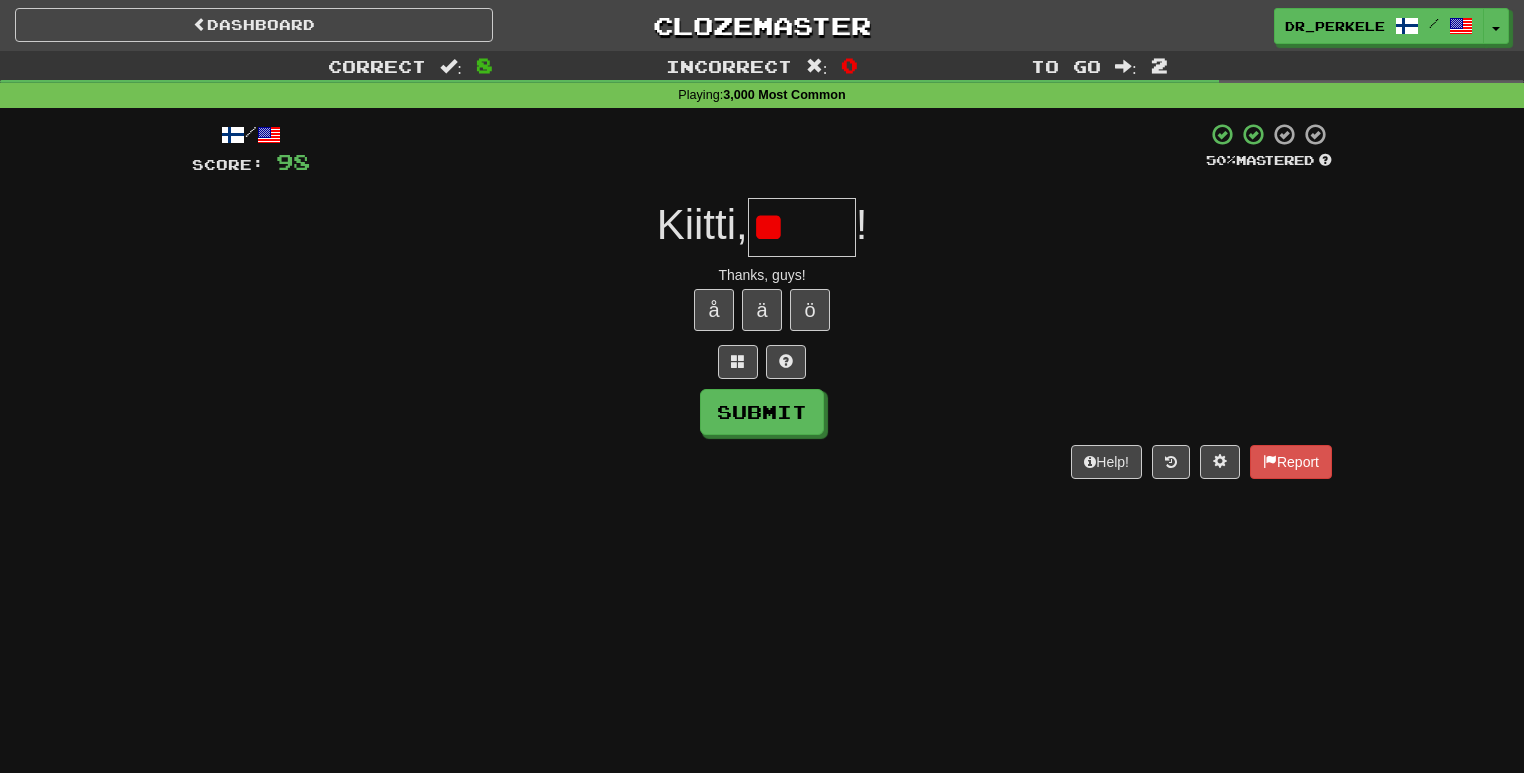 type on "*" 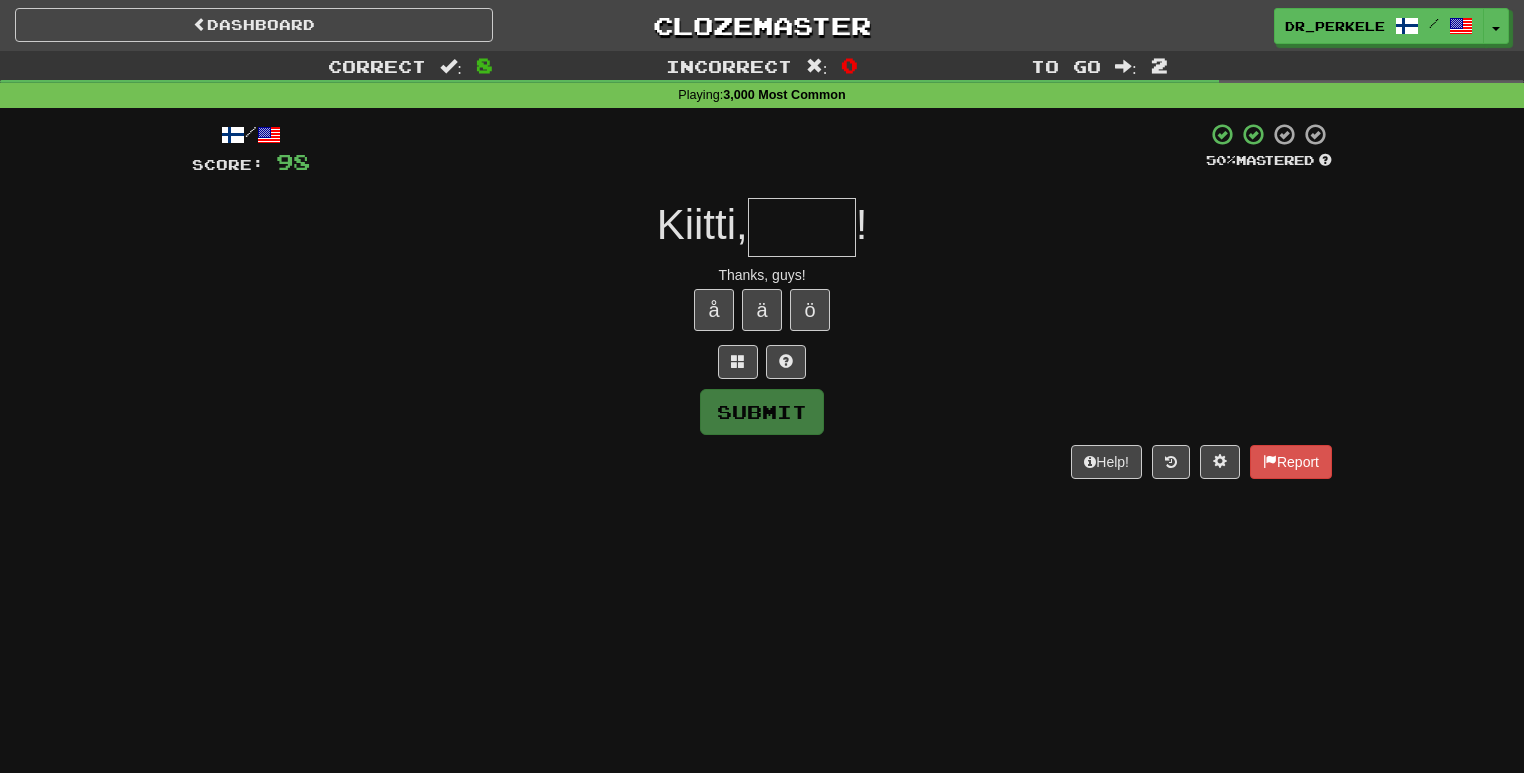 type on "*" 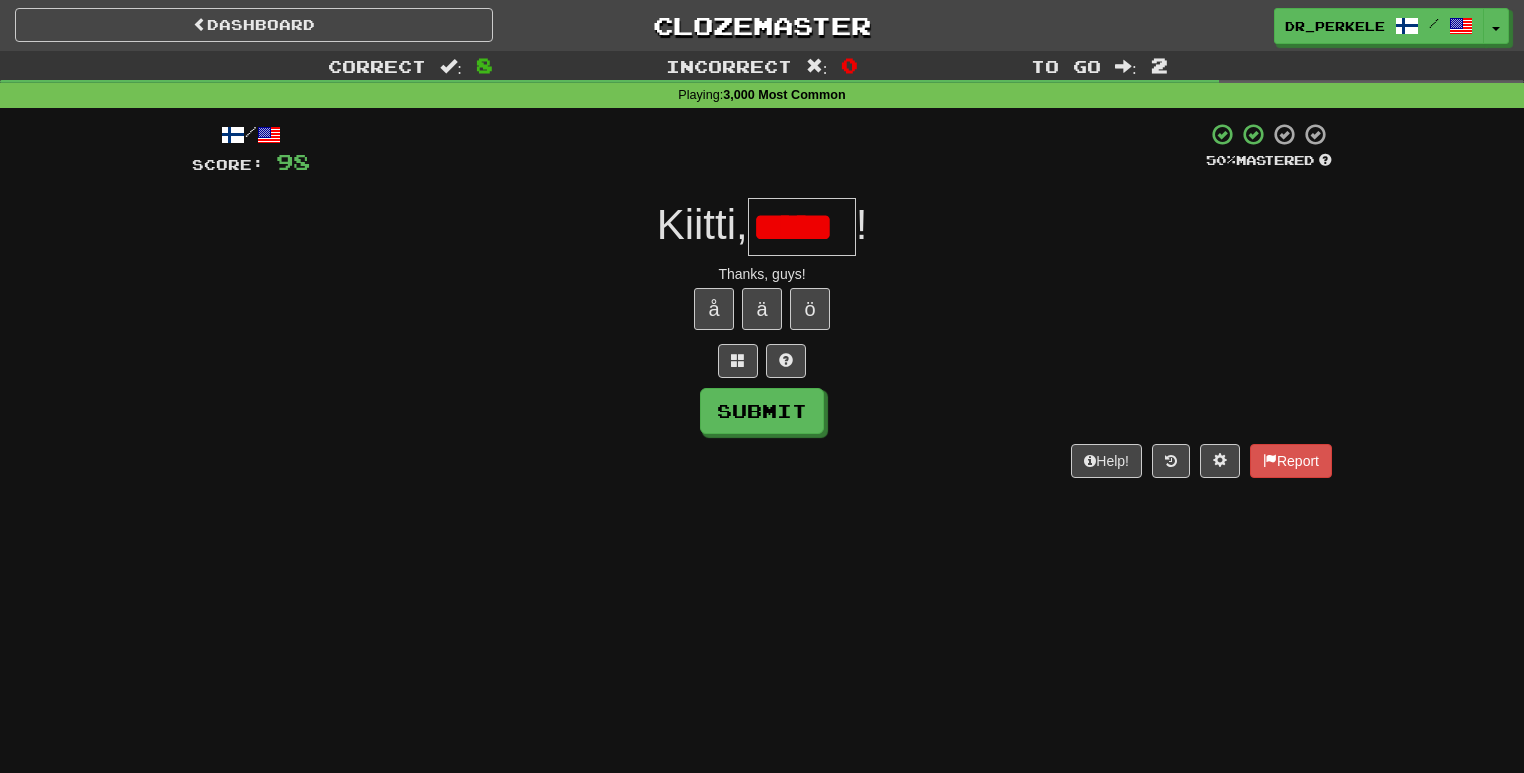 scroll, scrollTop: 0, scrollLeft: 0, axis: both 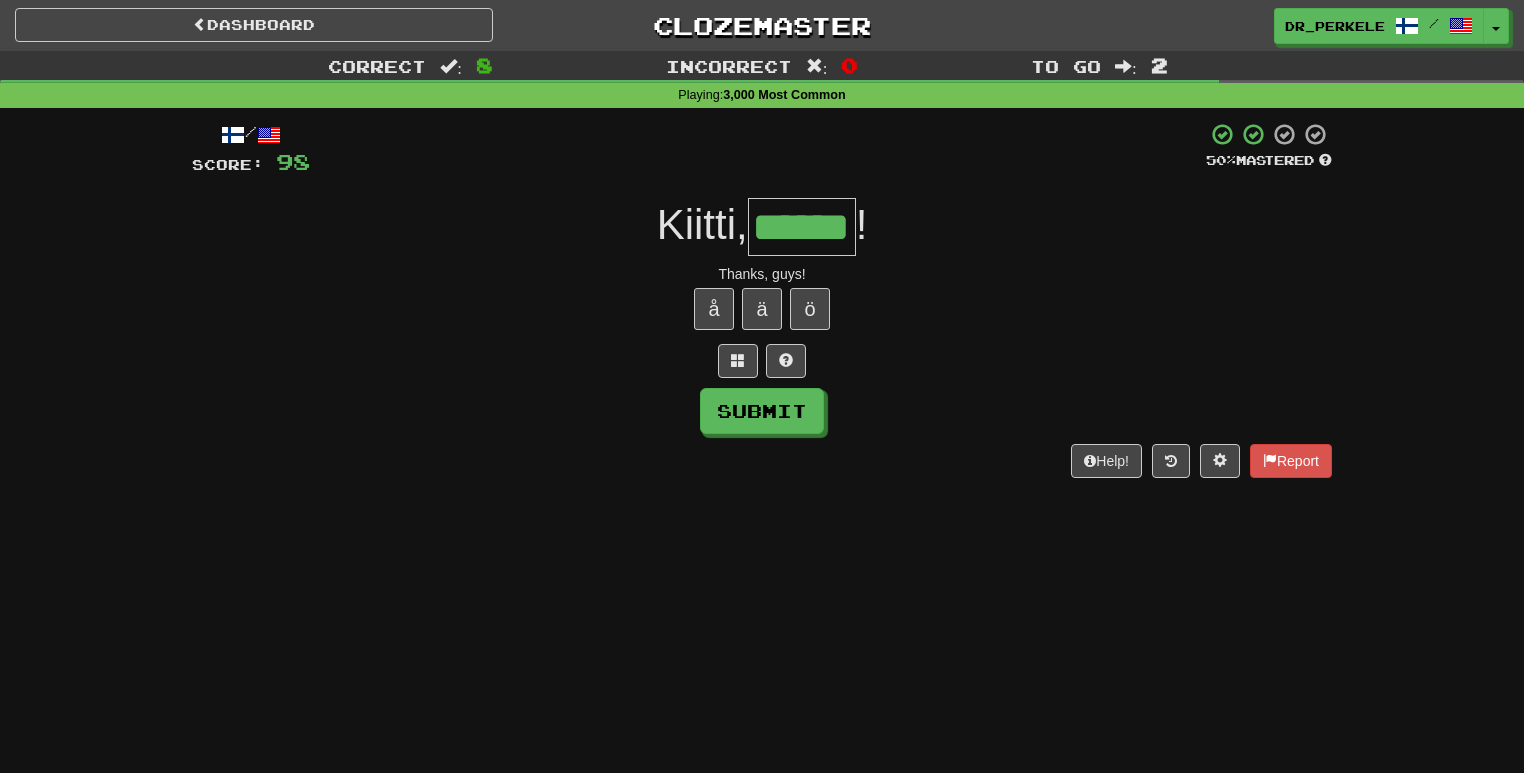 type on "******" 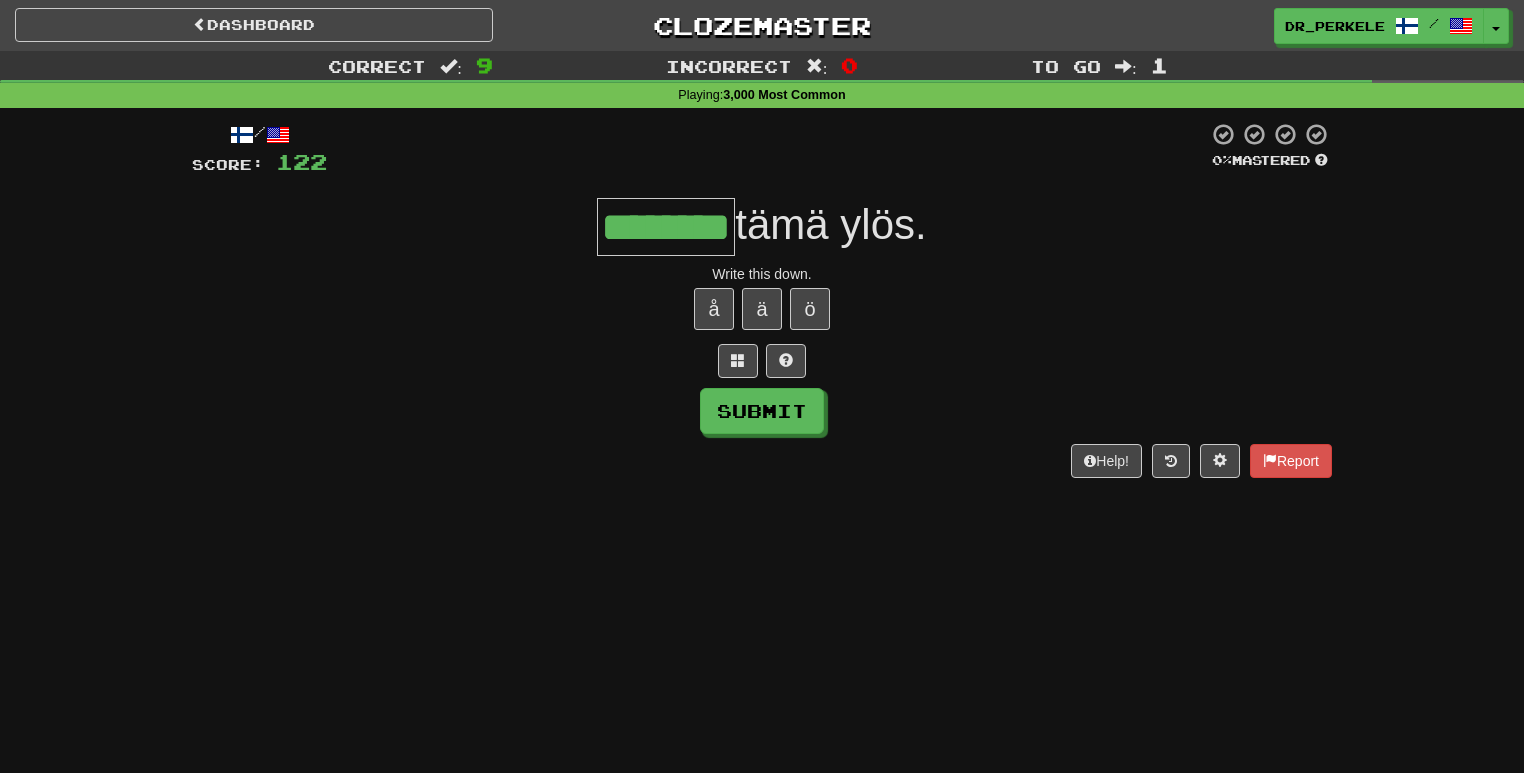 type on "********" 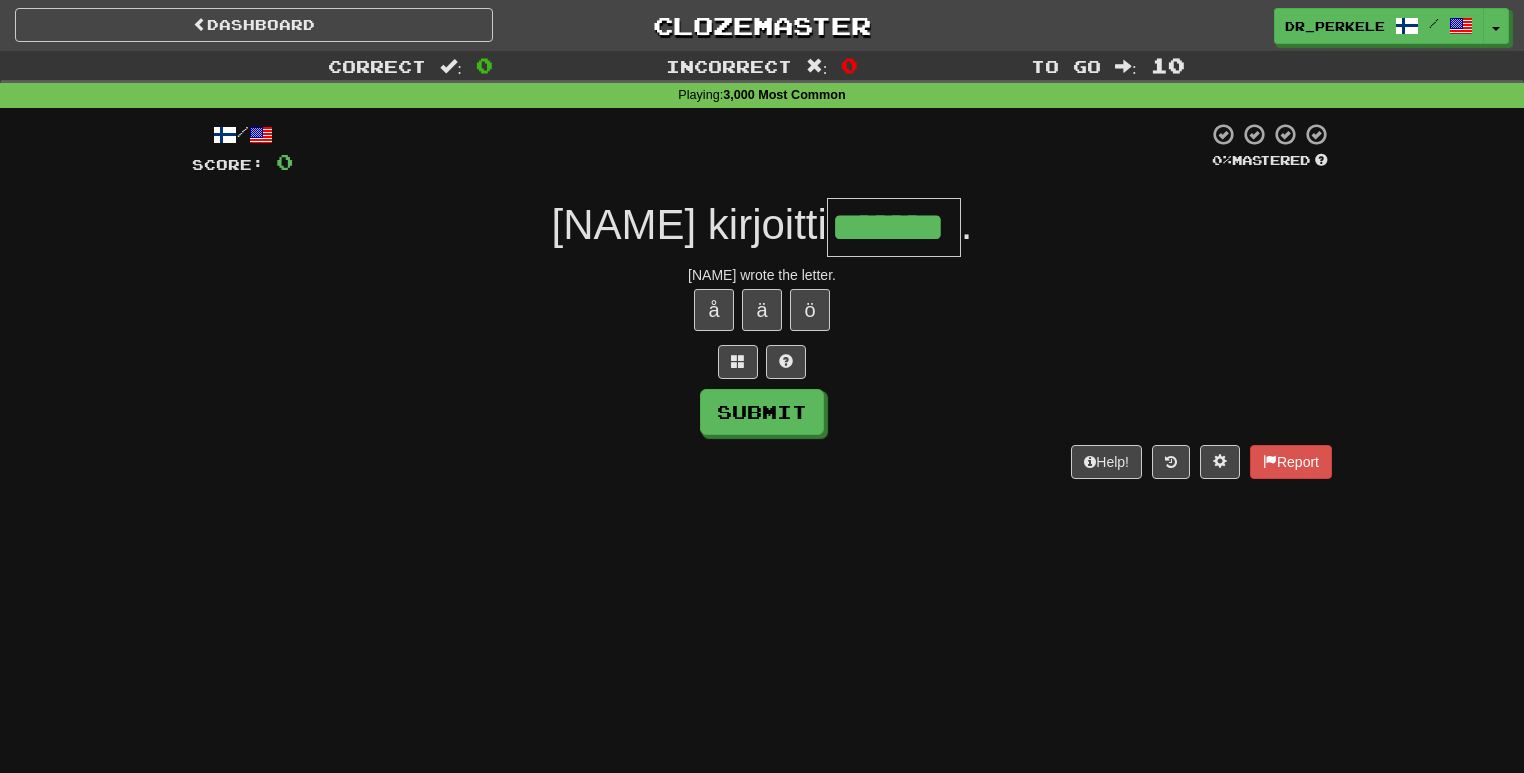 type on "*******" 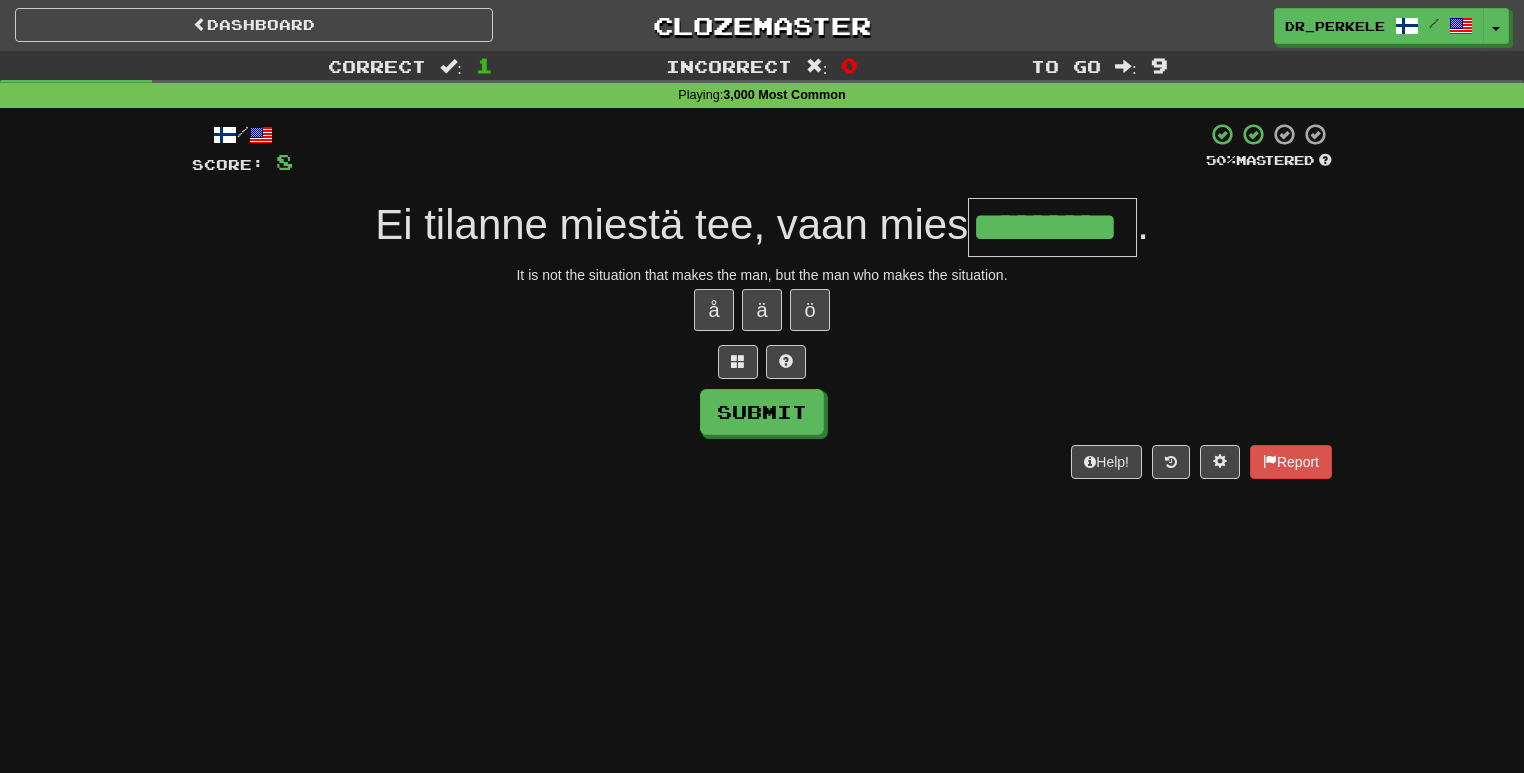 type on "*********" 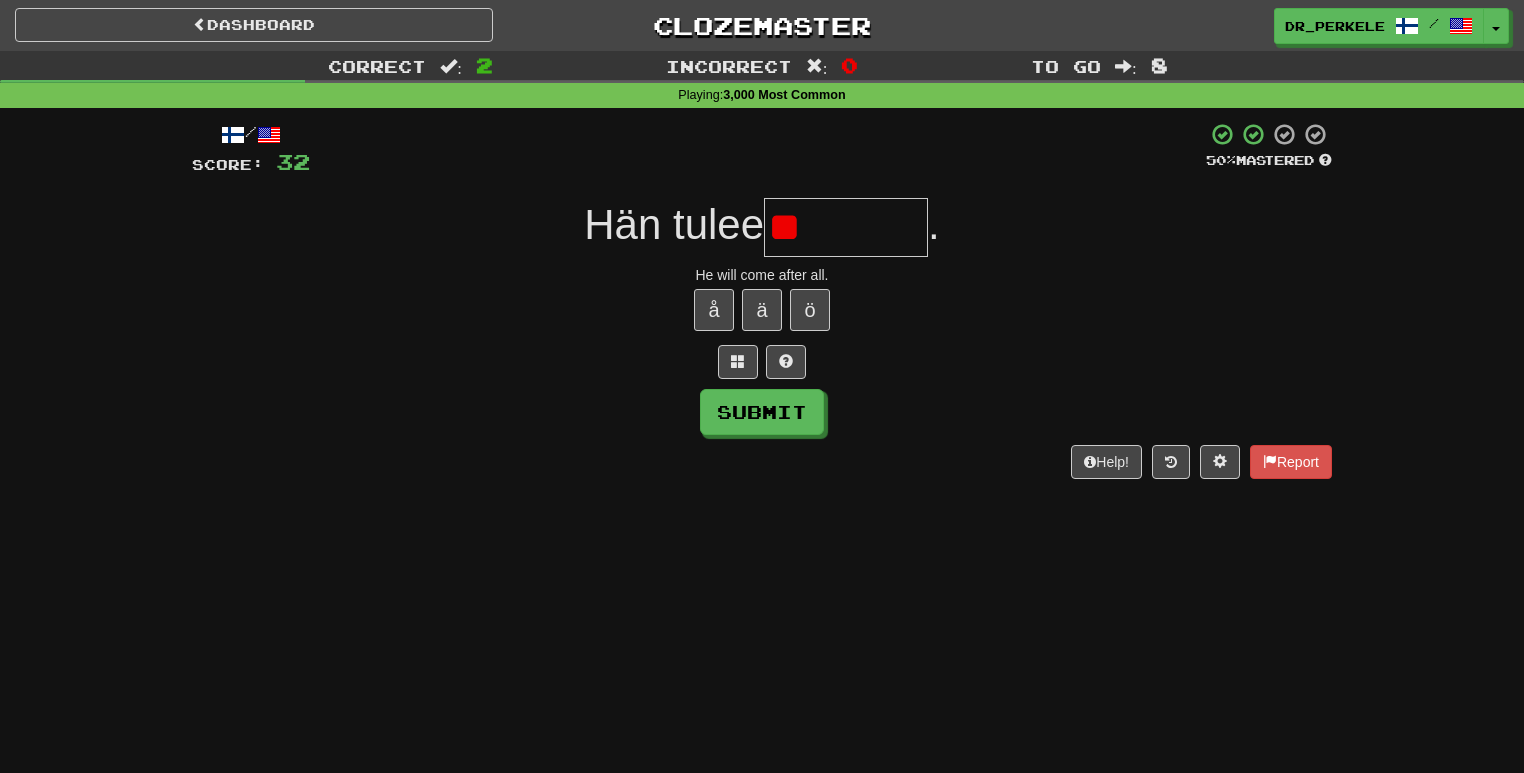 type on "*" 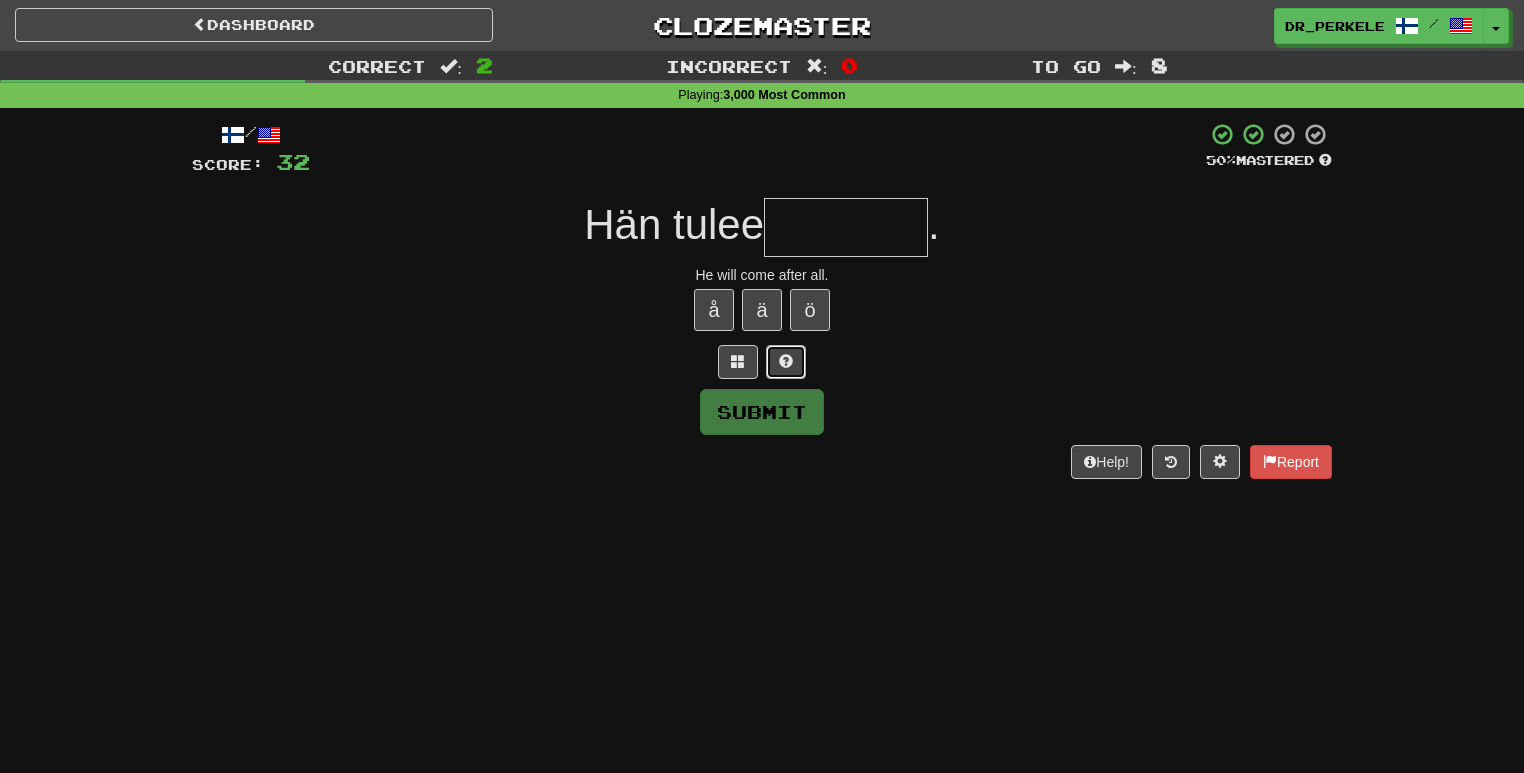 click at bounding box center (786, 362) 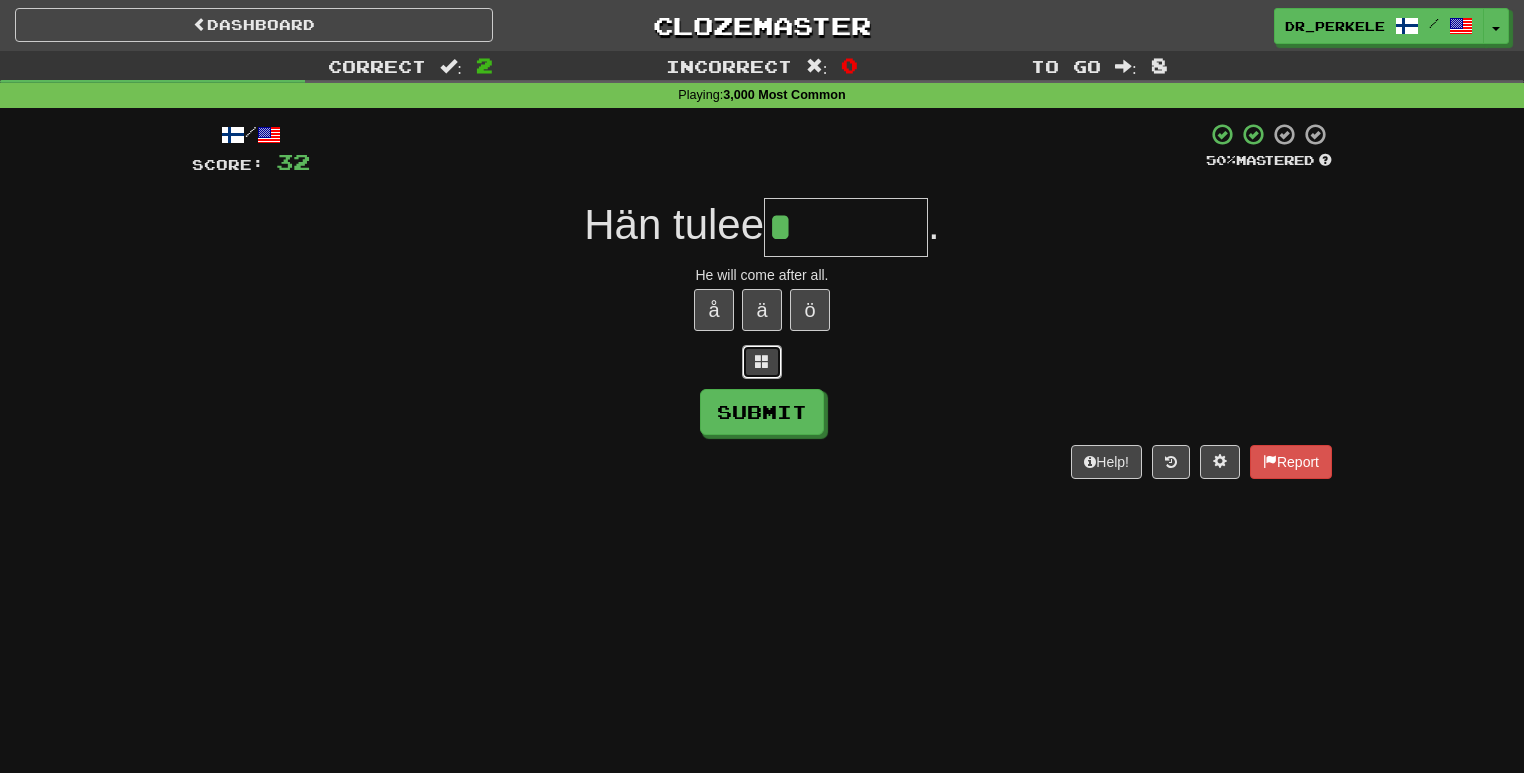 click at bounding box center (762, 362) 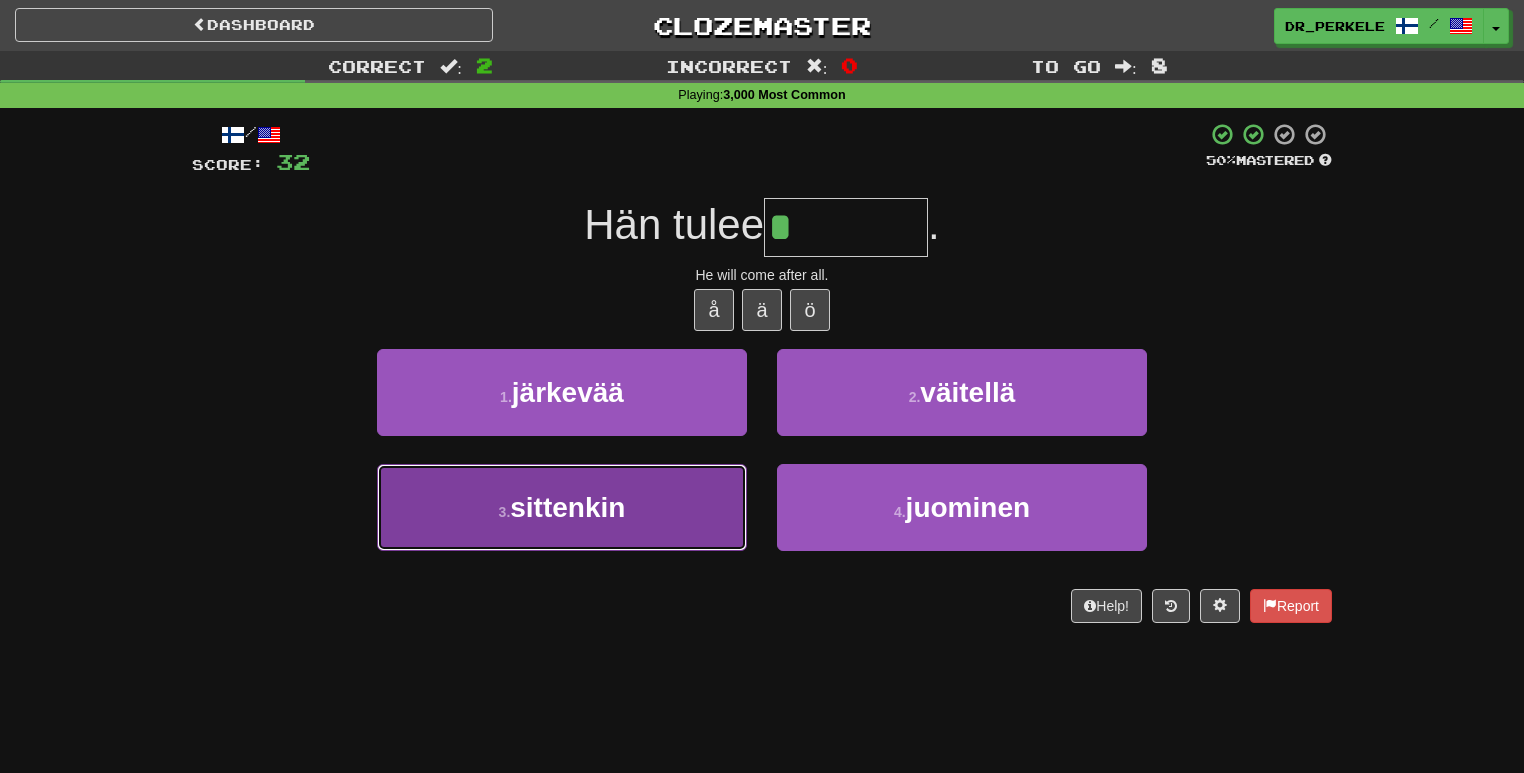 click on "3 . sittenkin" at bounding box center [562, 507] 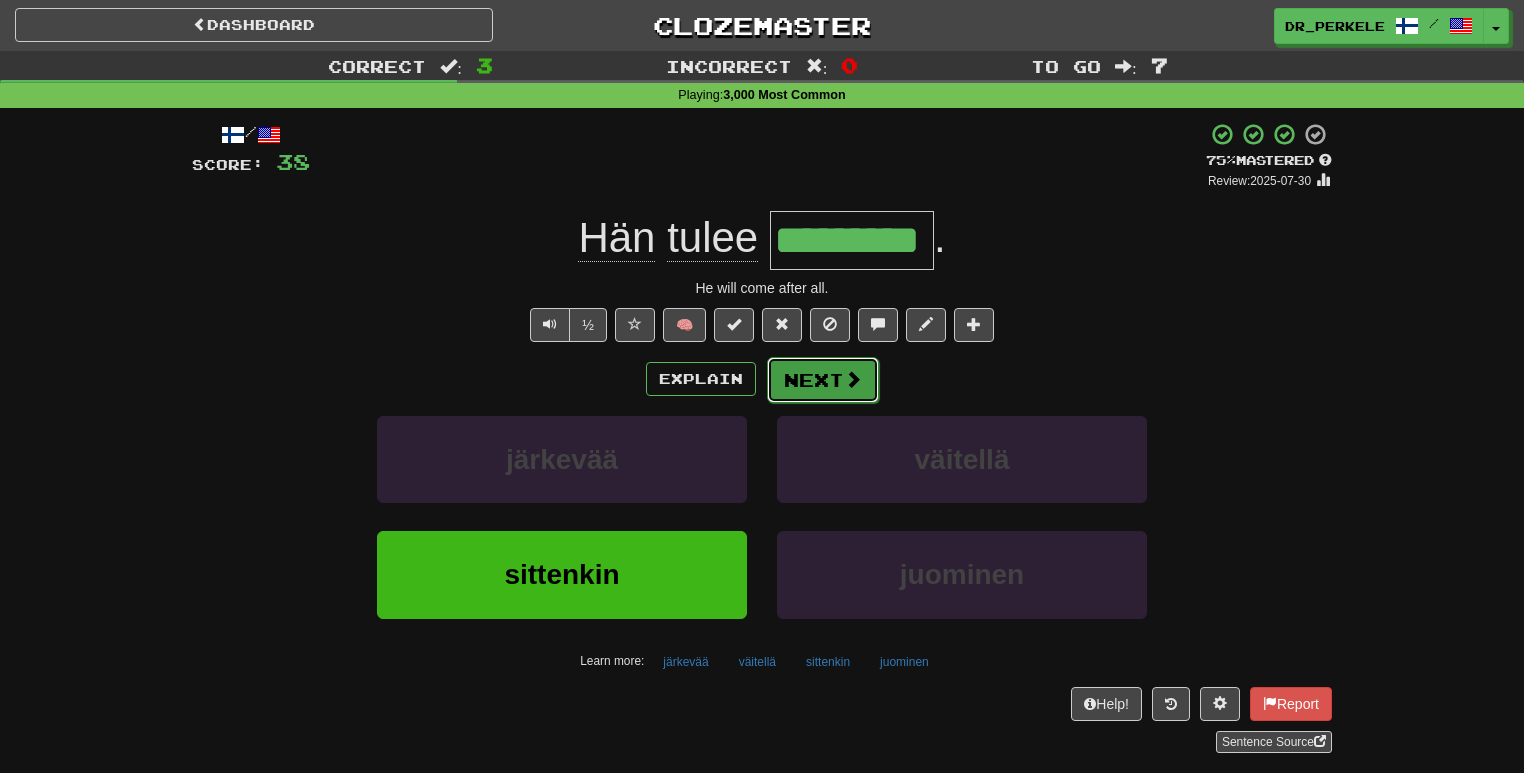 click at bounding box center (853, 379) 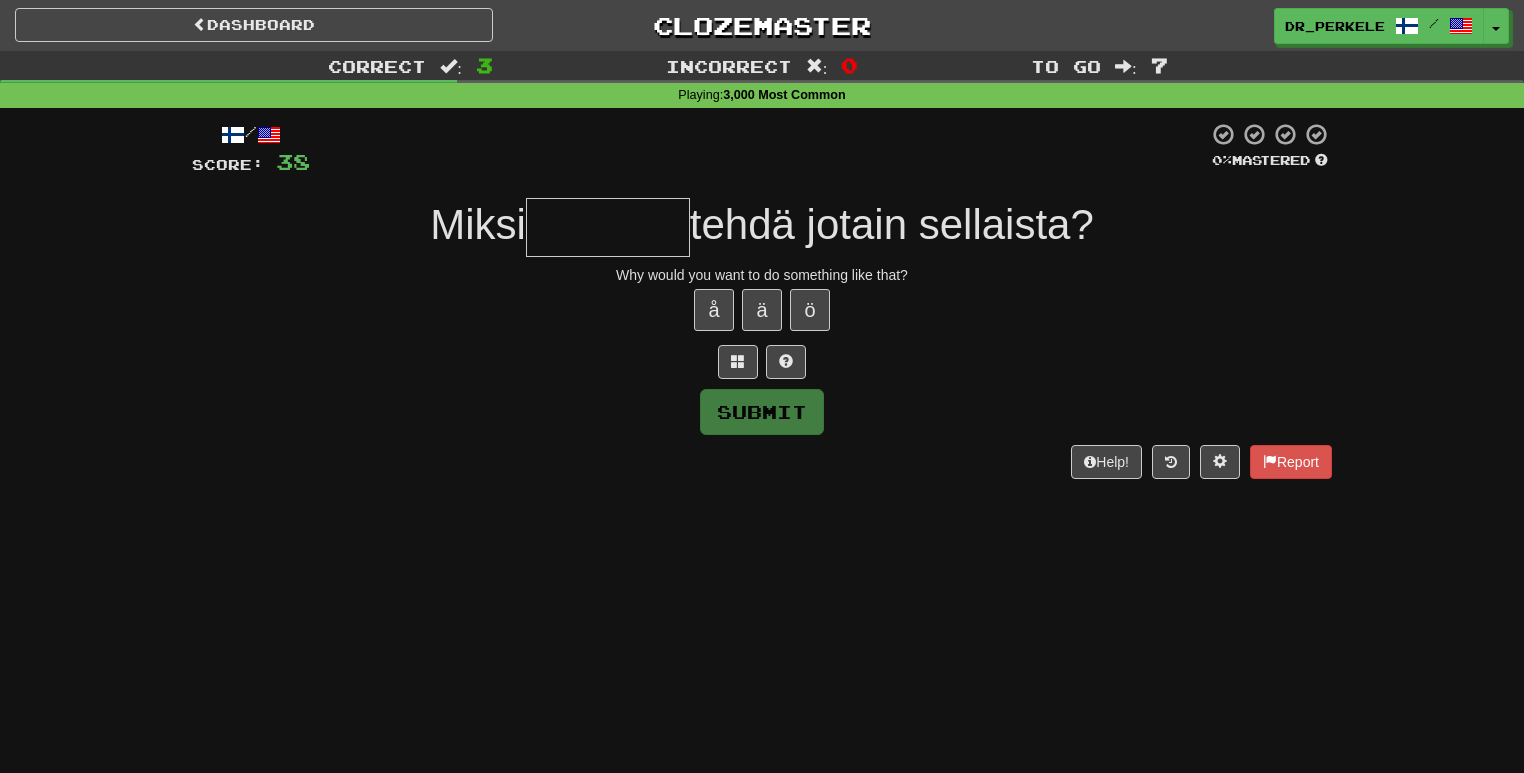 click at bounding box center [608, 227] 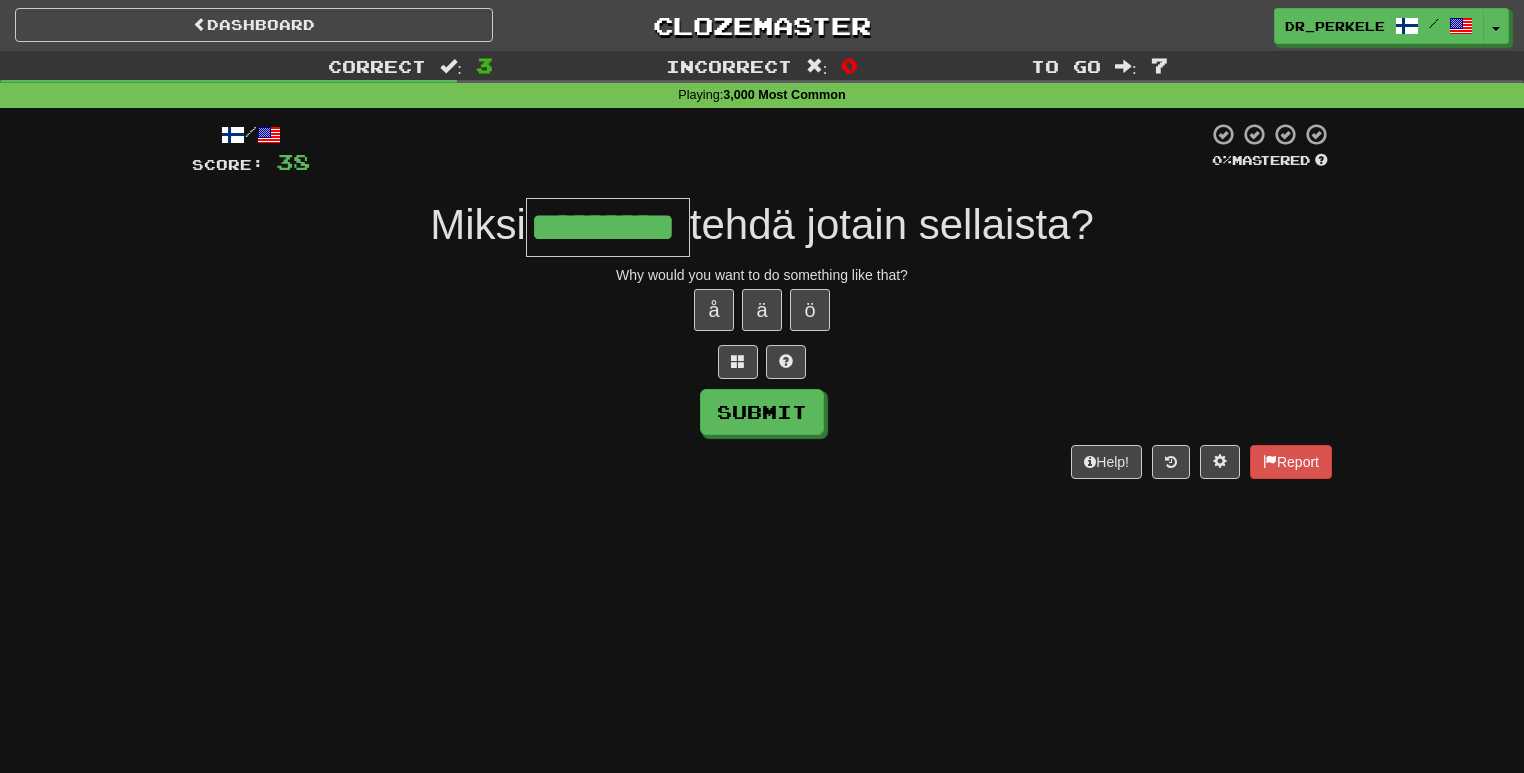 type on "*********" 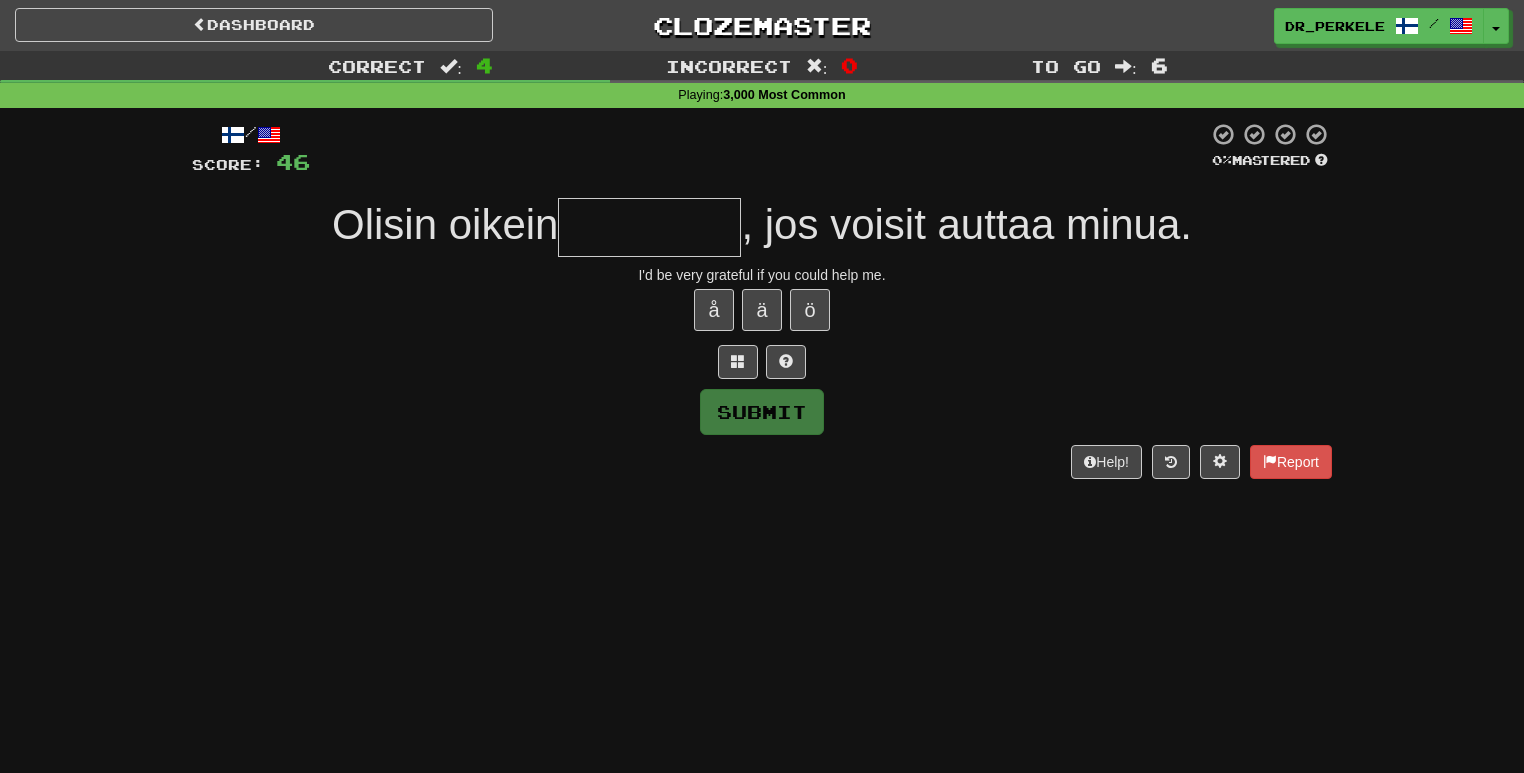 click at bounding box center (649, 227) 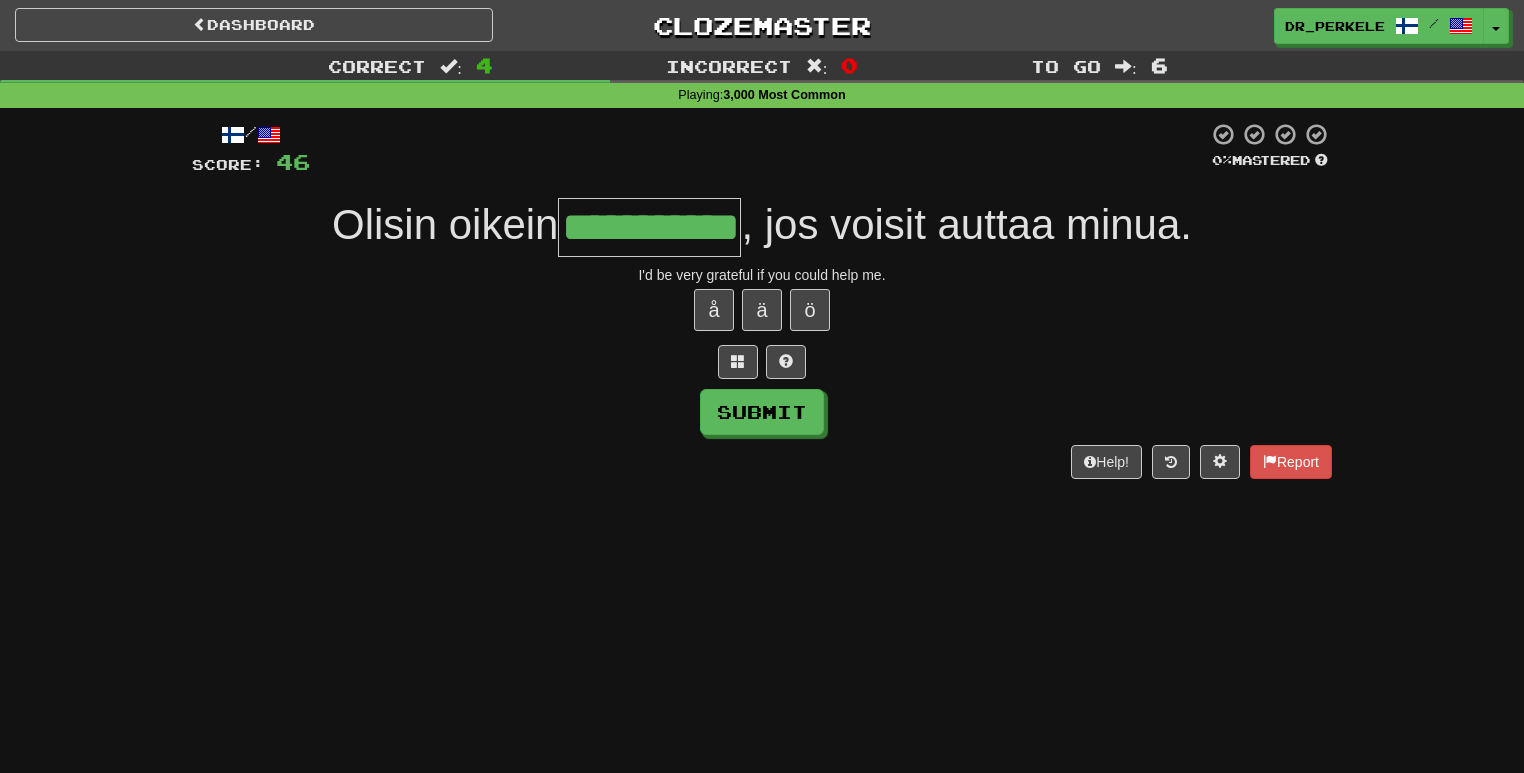type on "**********" 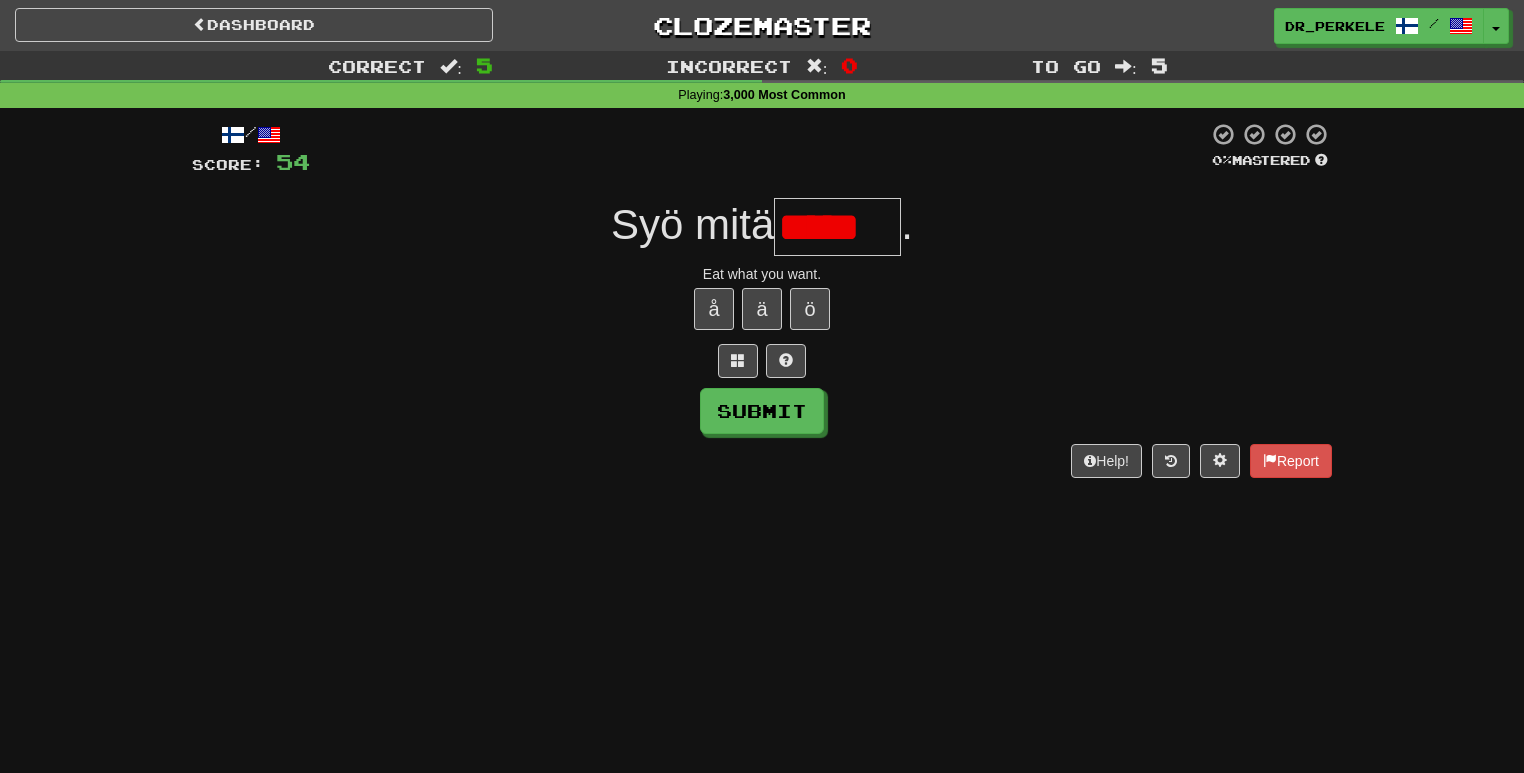 scroll, scrollTop: 0, scrollLeft: 0, axis: both 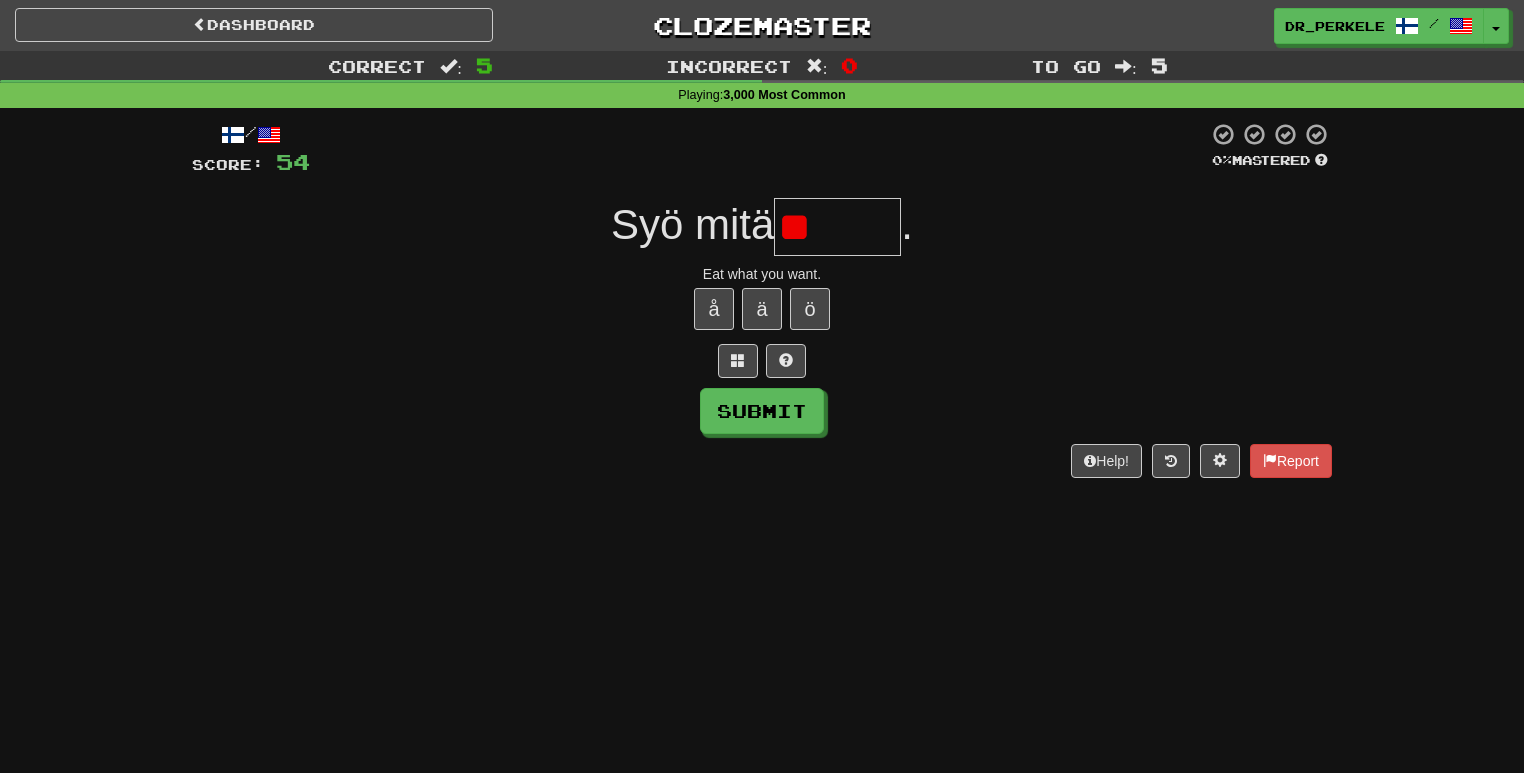 type on "*" 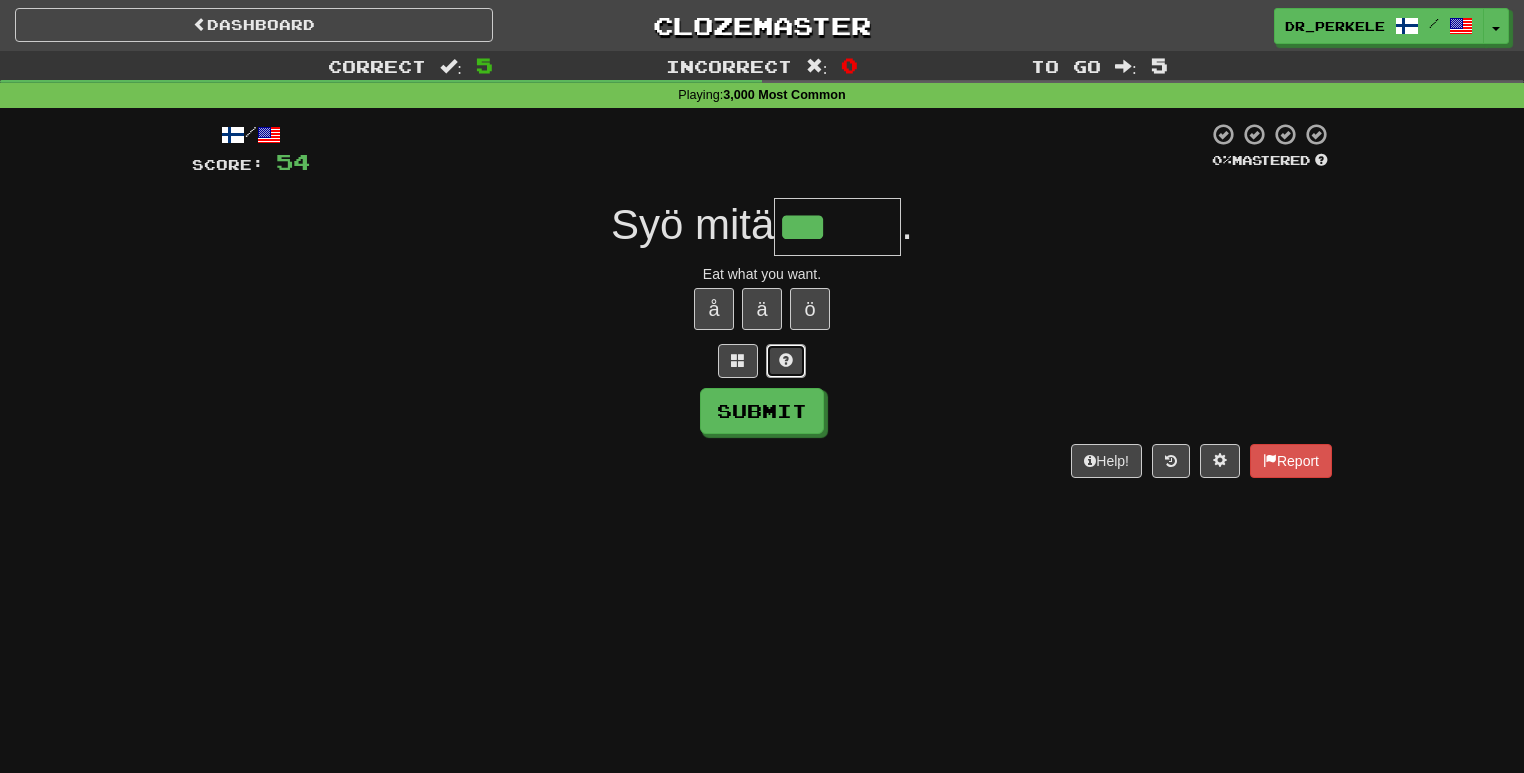 click at bounding box center [786, 361] 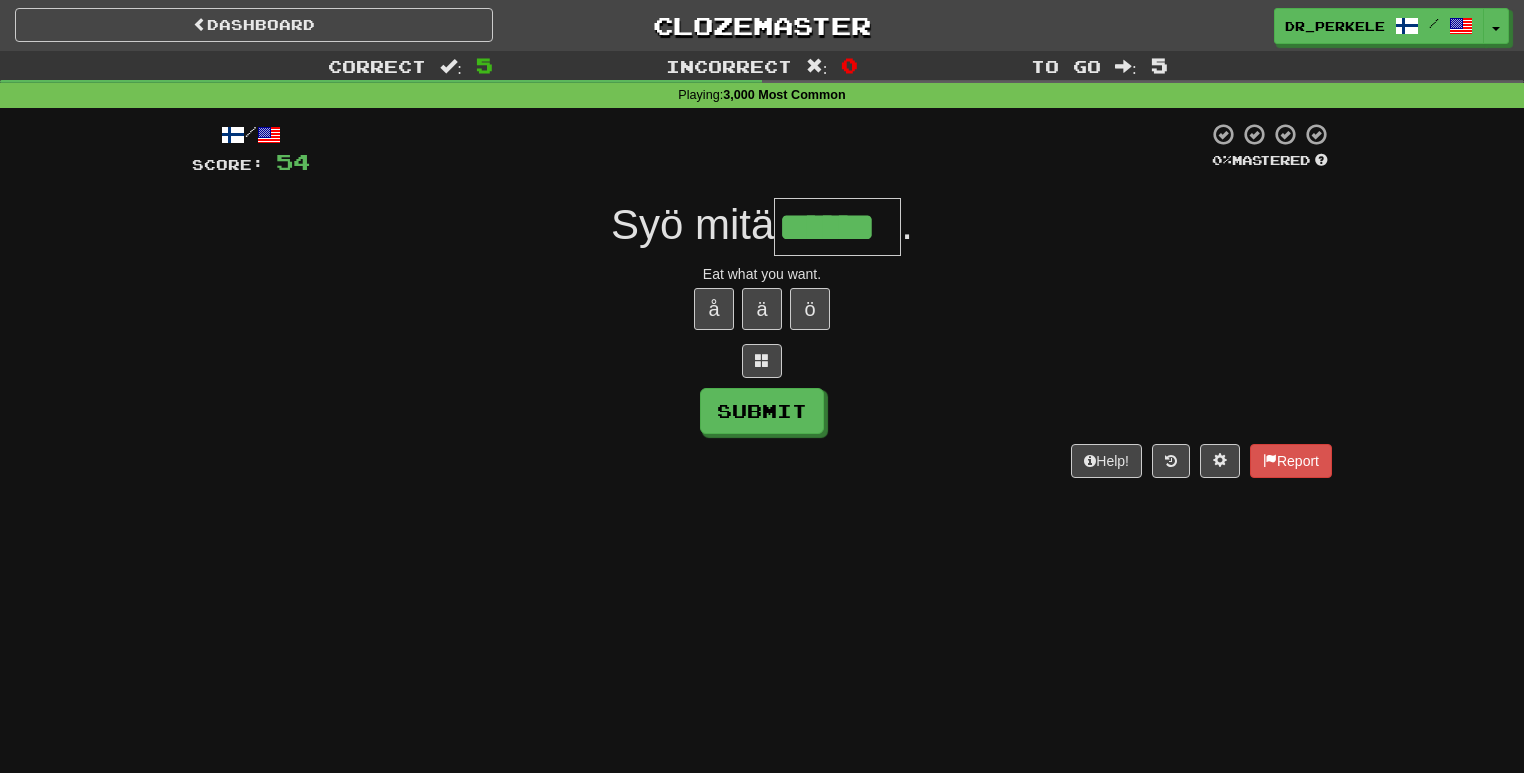 type on "******" 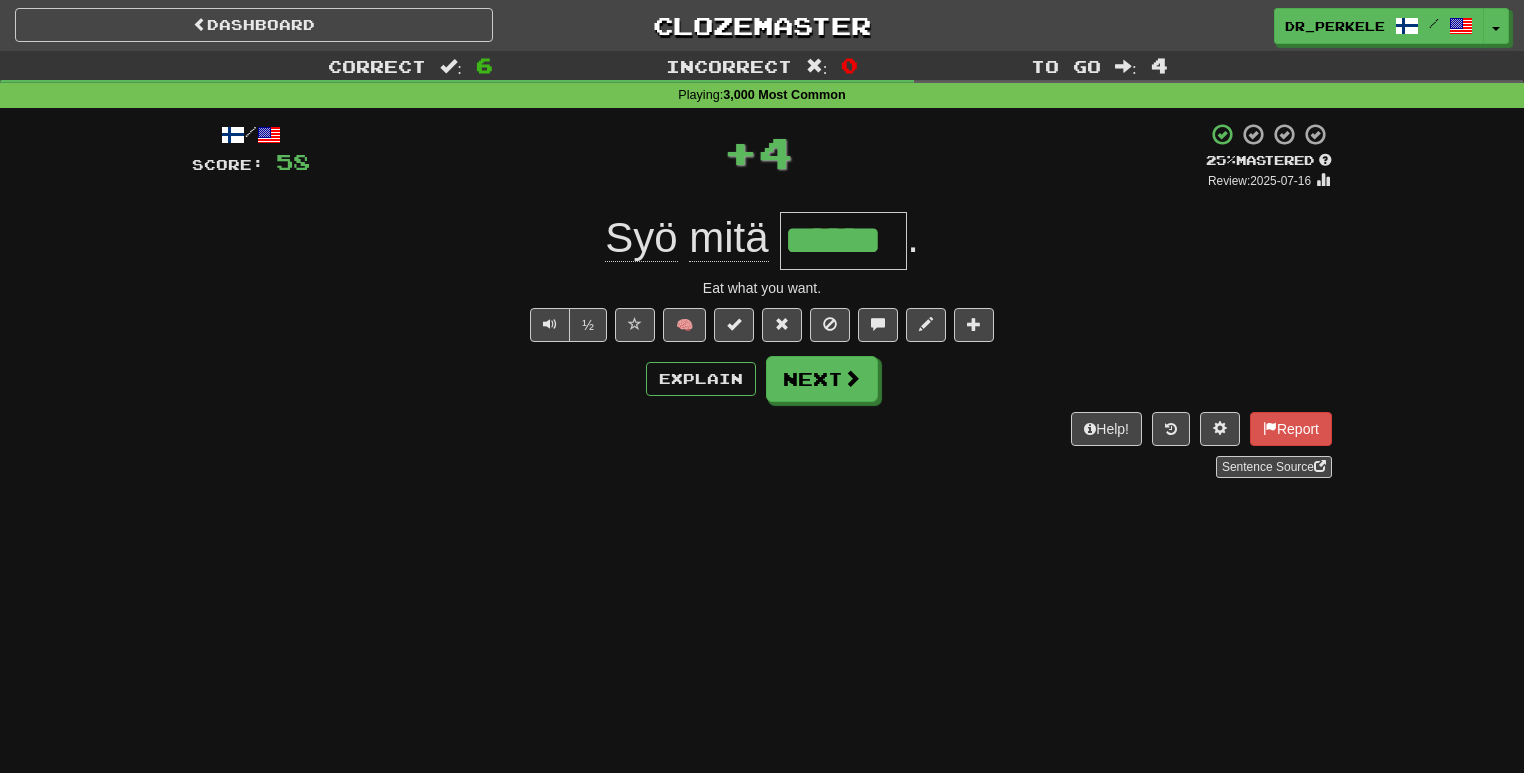 click on "******" at bounding box center [843, 241] 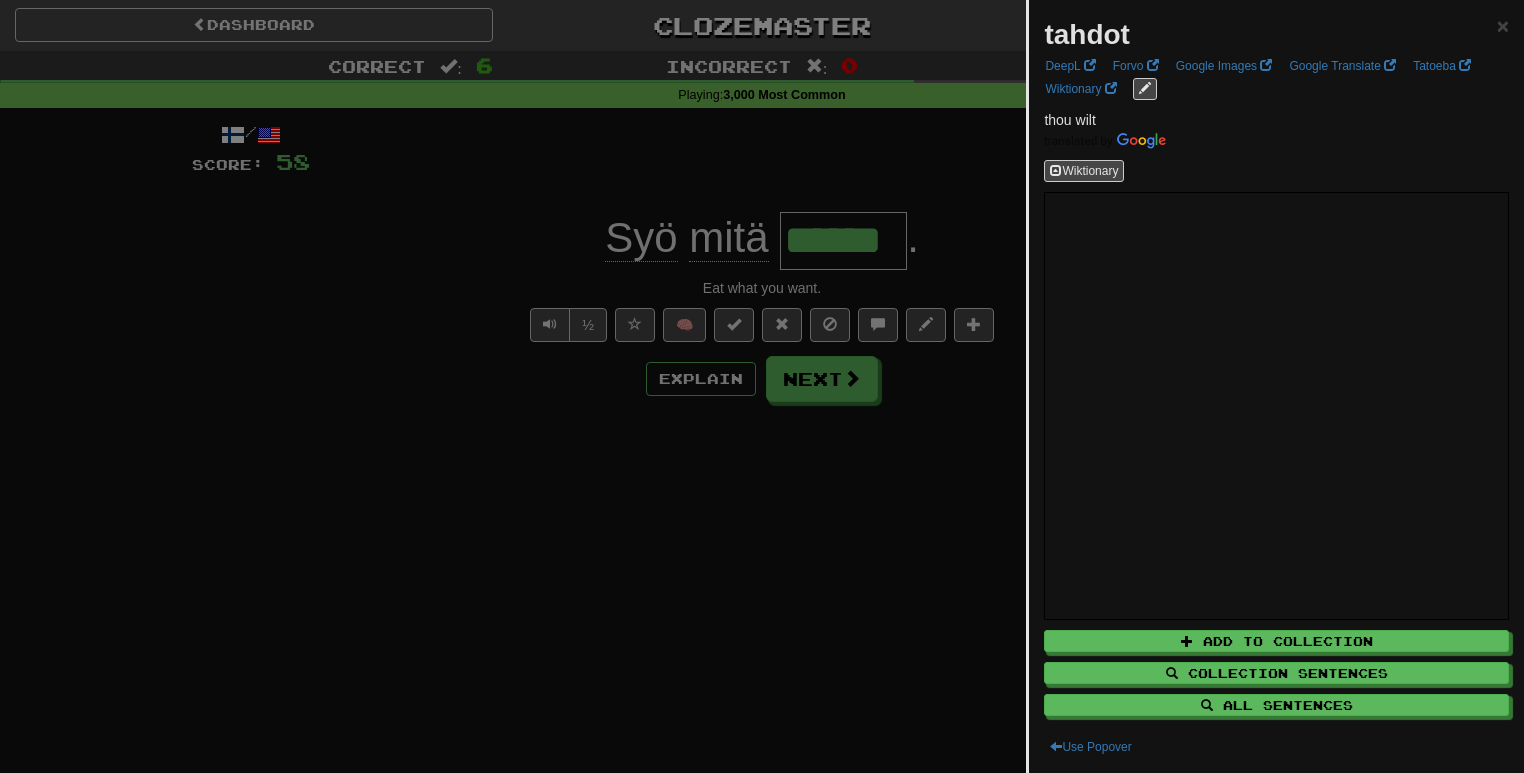 click at bounding box center [762, 386] 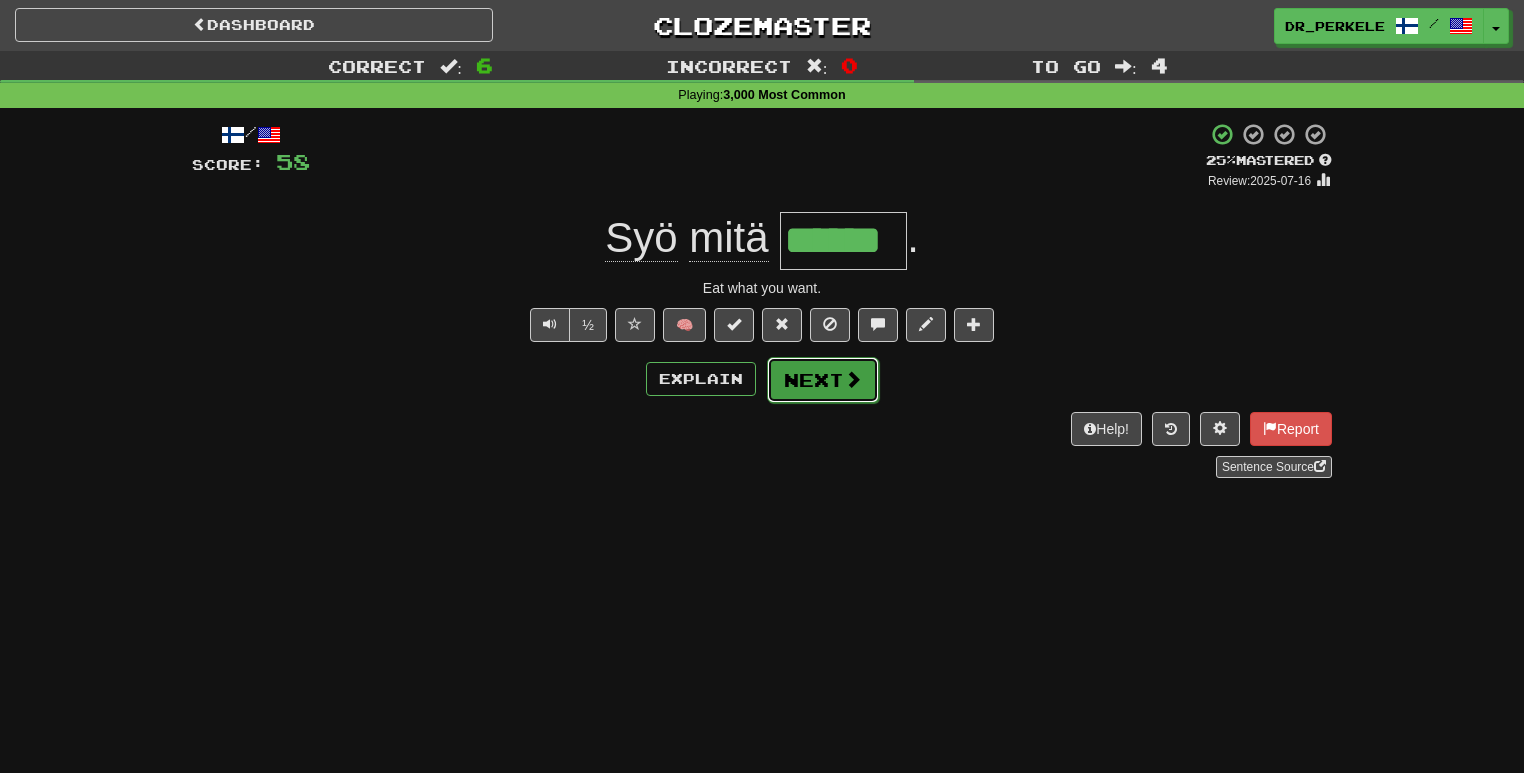 click at bounding box center [853, 379] 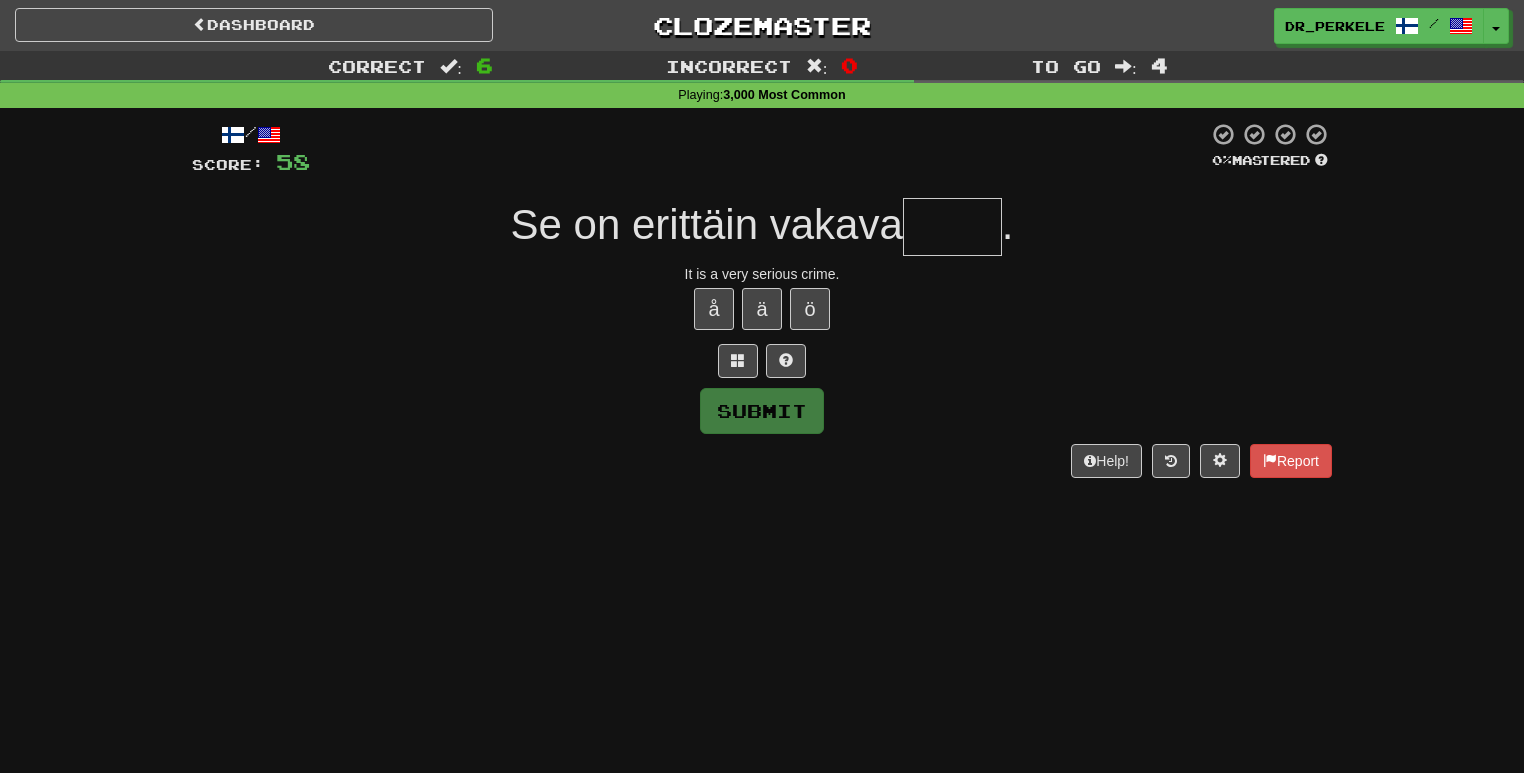 type on "*" 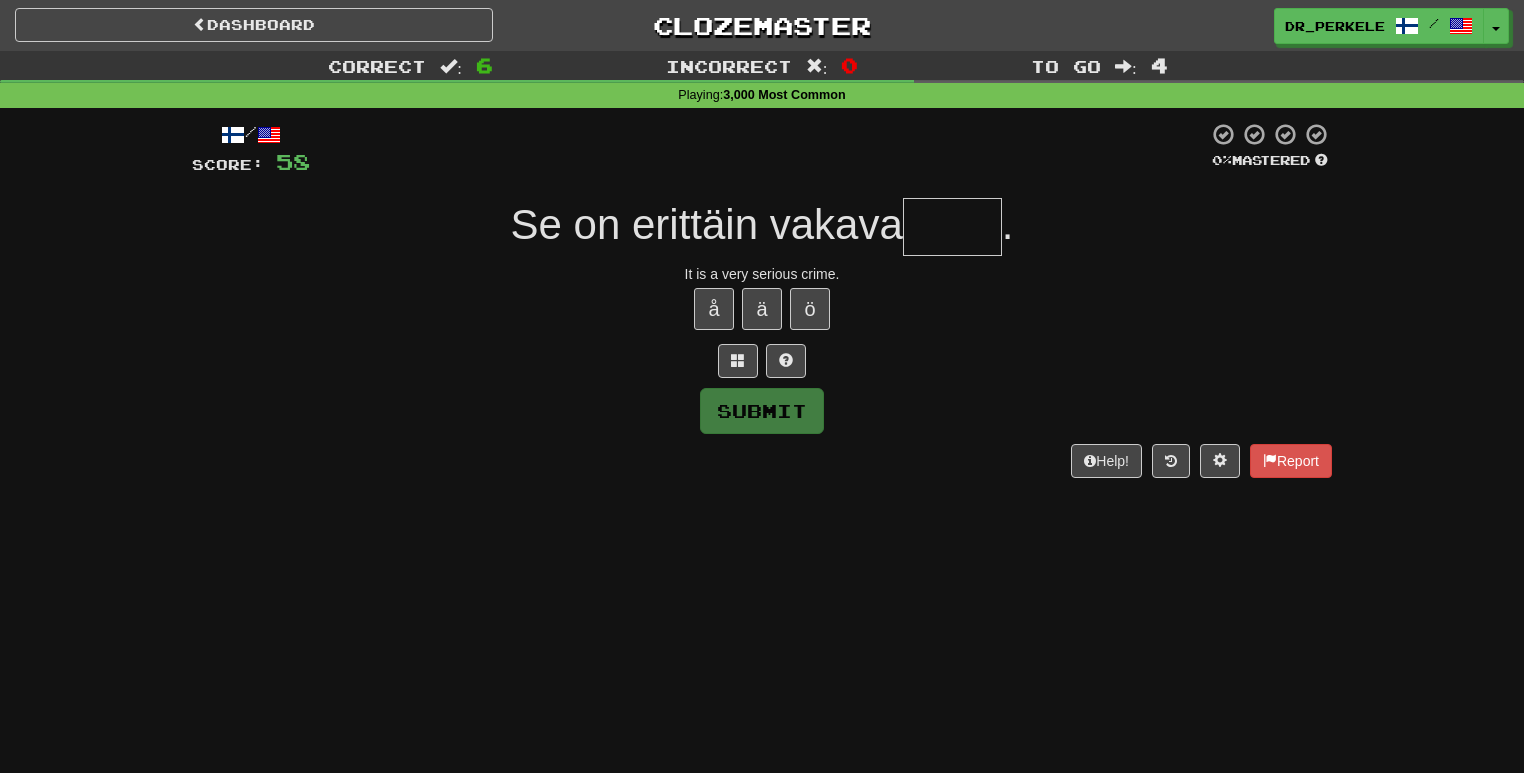 type on "*" 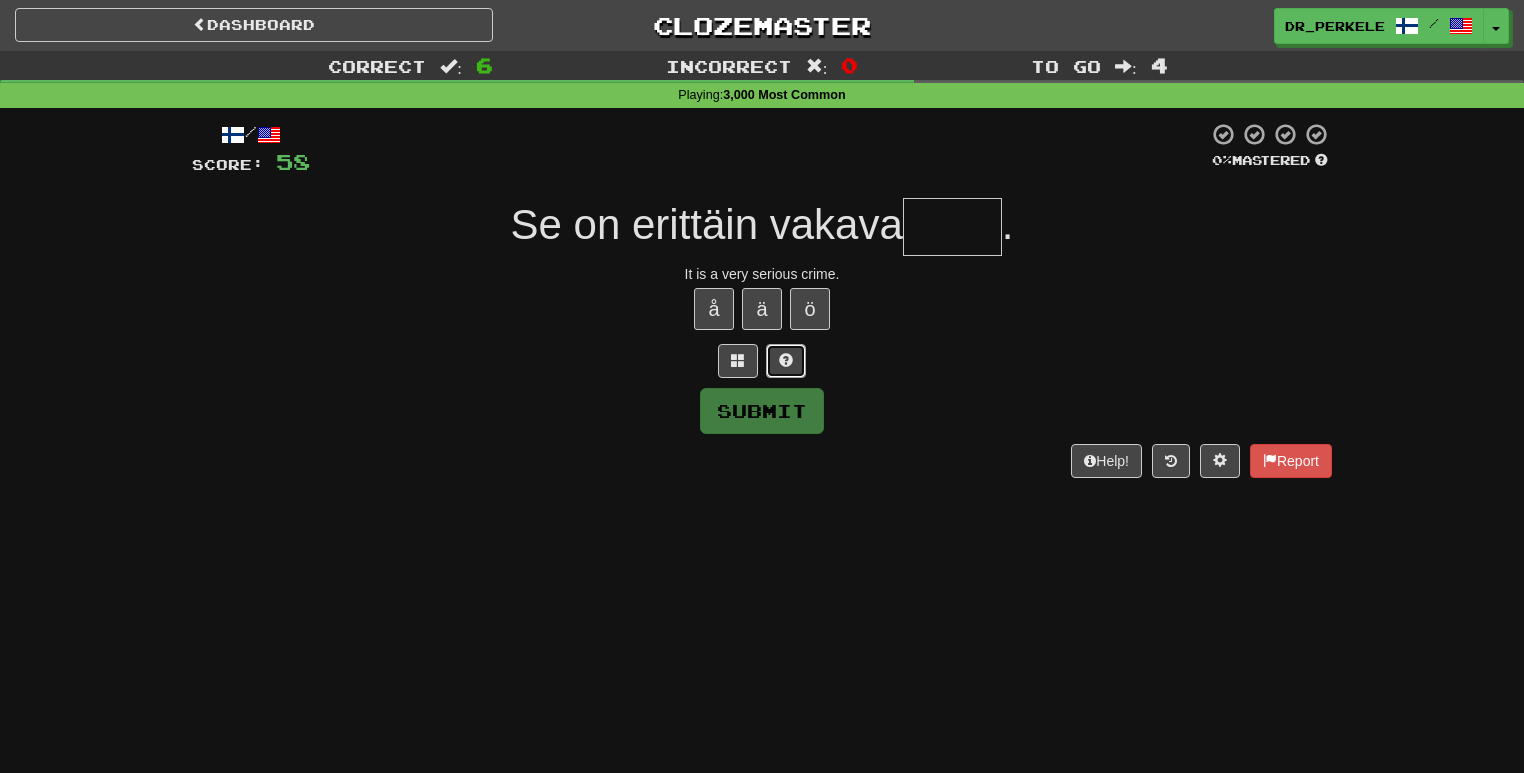 click at bounding box center (786, 361) 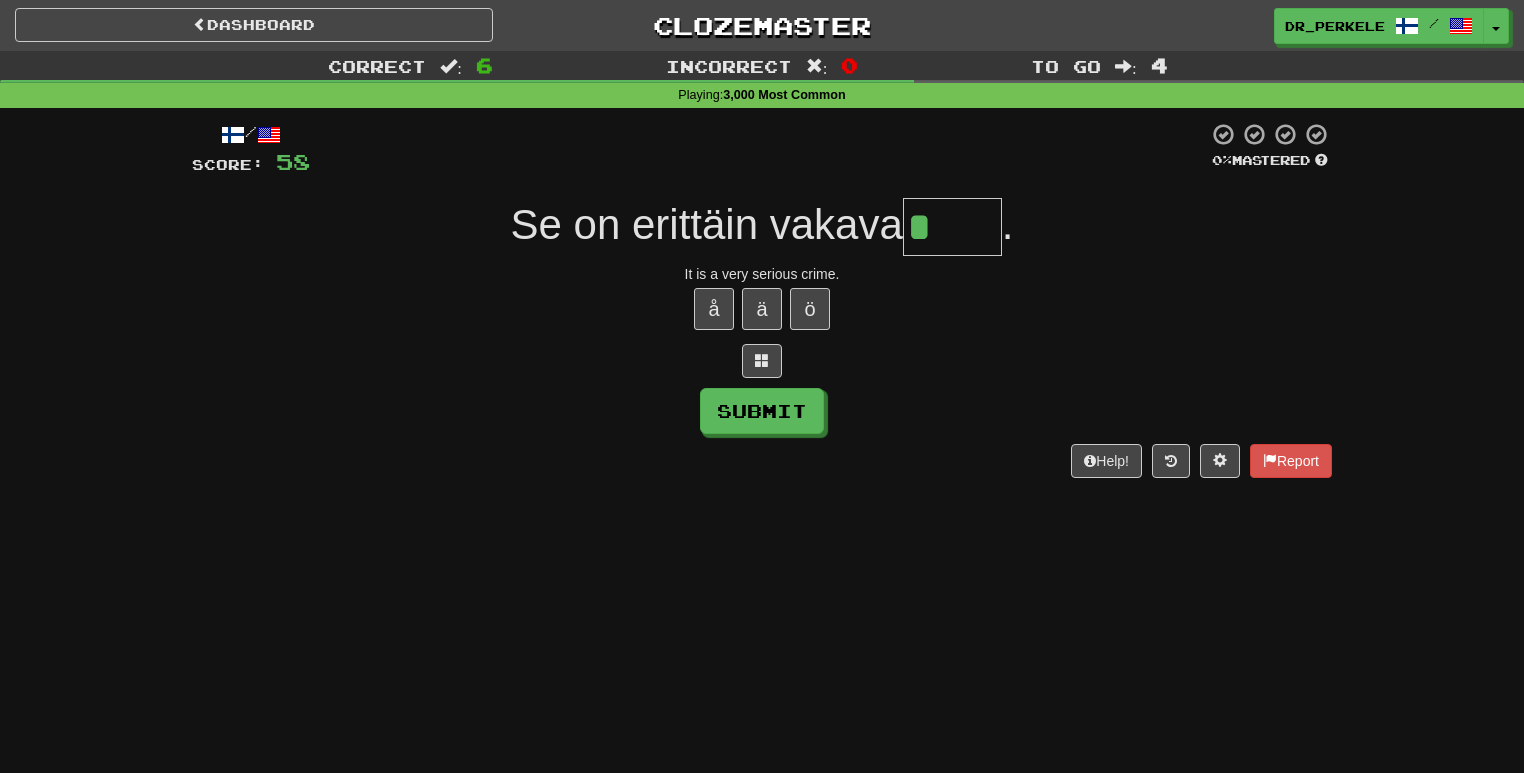 click on "*" at bounding box center (952, 227) 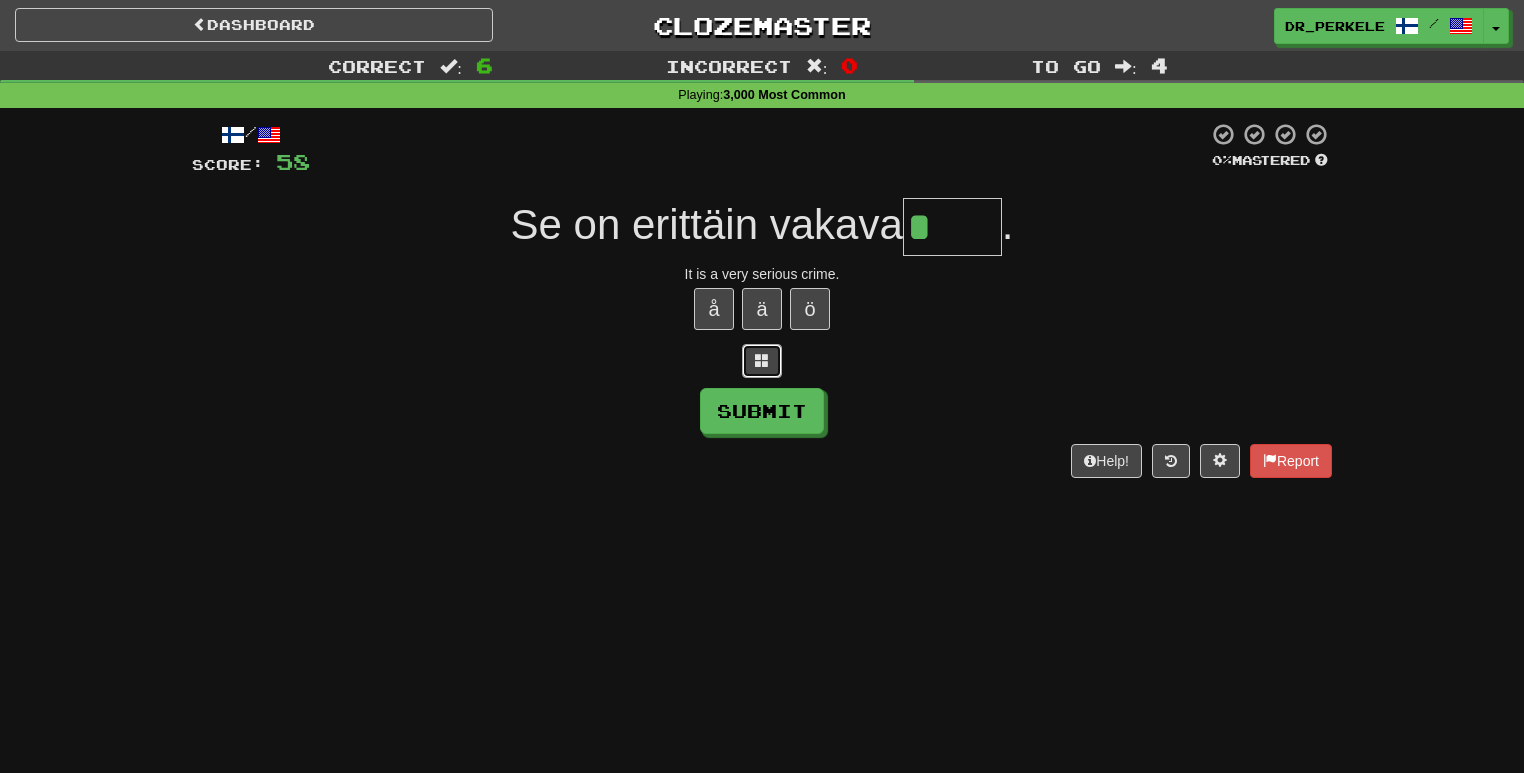 click at bounding box center [762, 361] 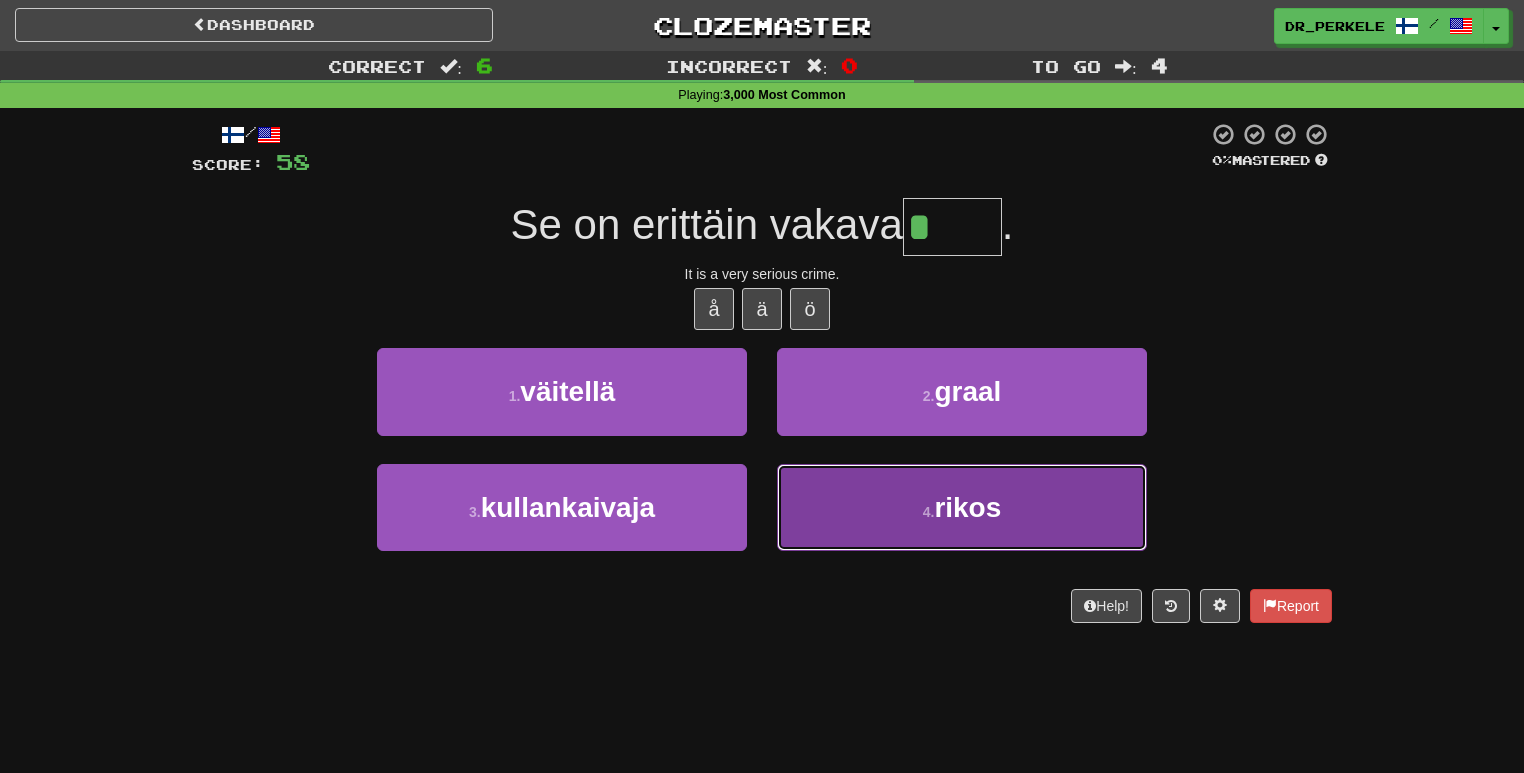 click on "4 . rikos" at bounding box center (962, 507) 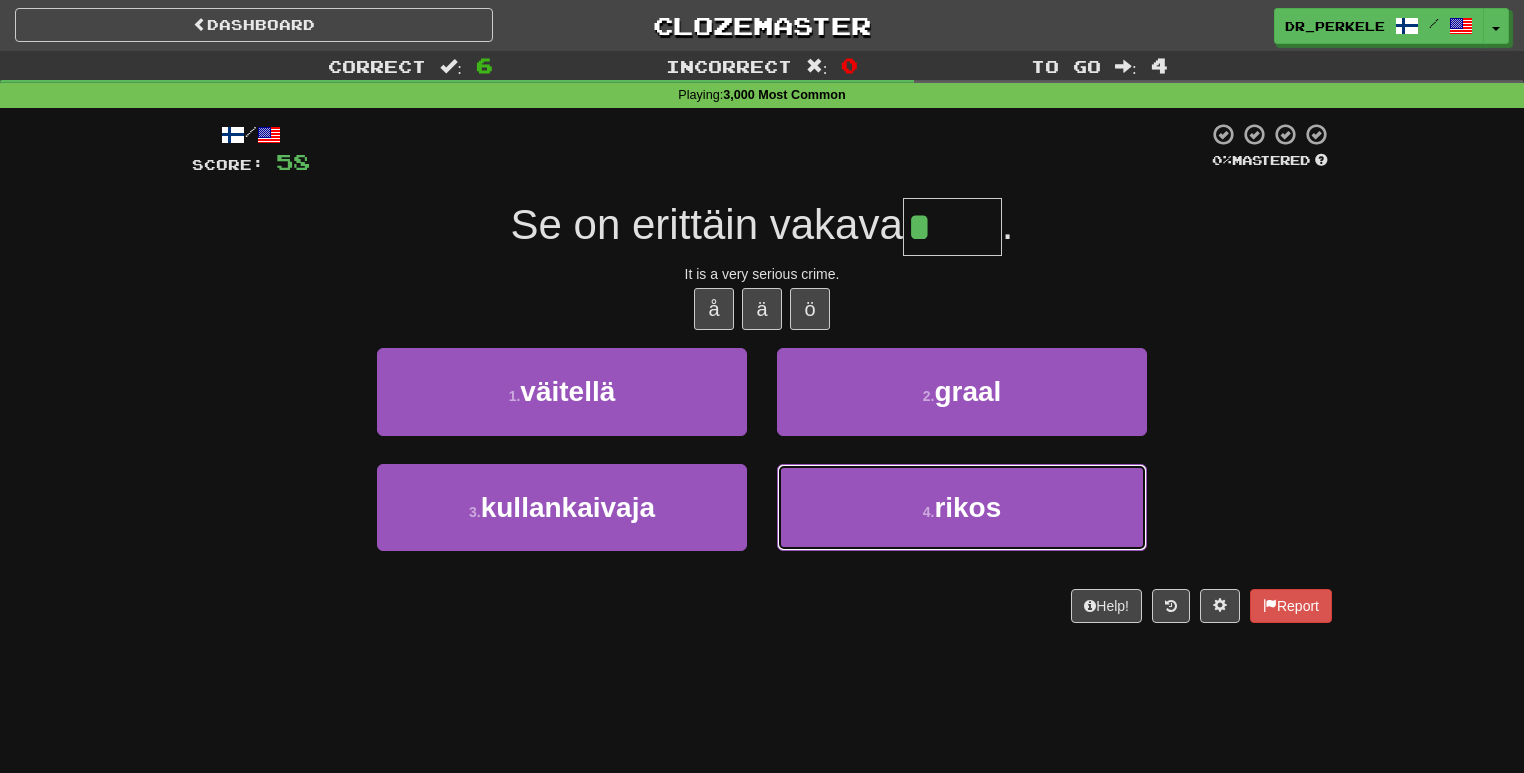type on "*****" 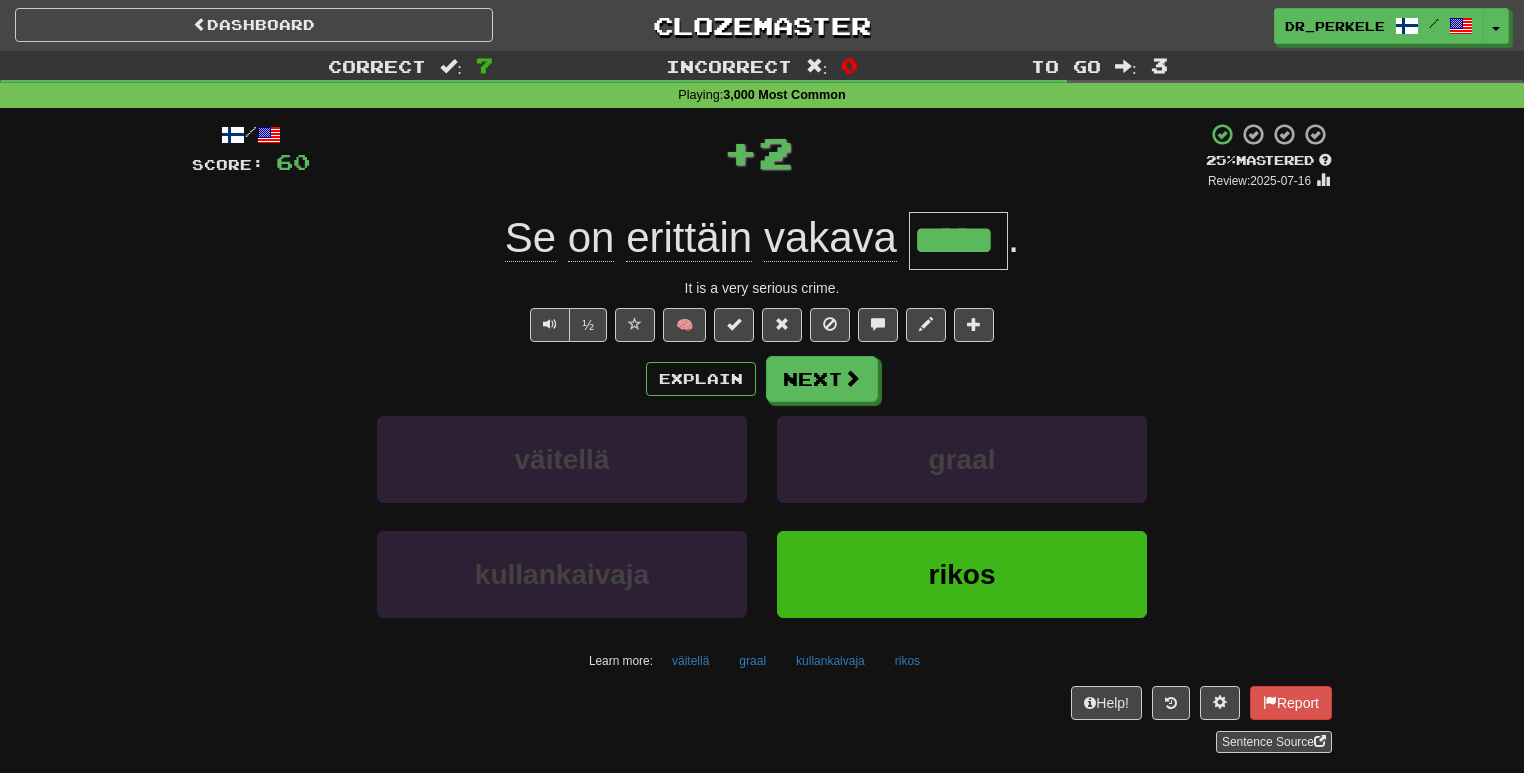 click on "*****" at bounding box center (958, 241) 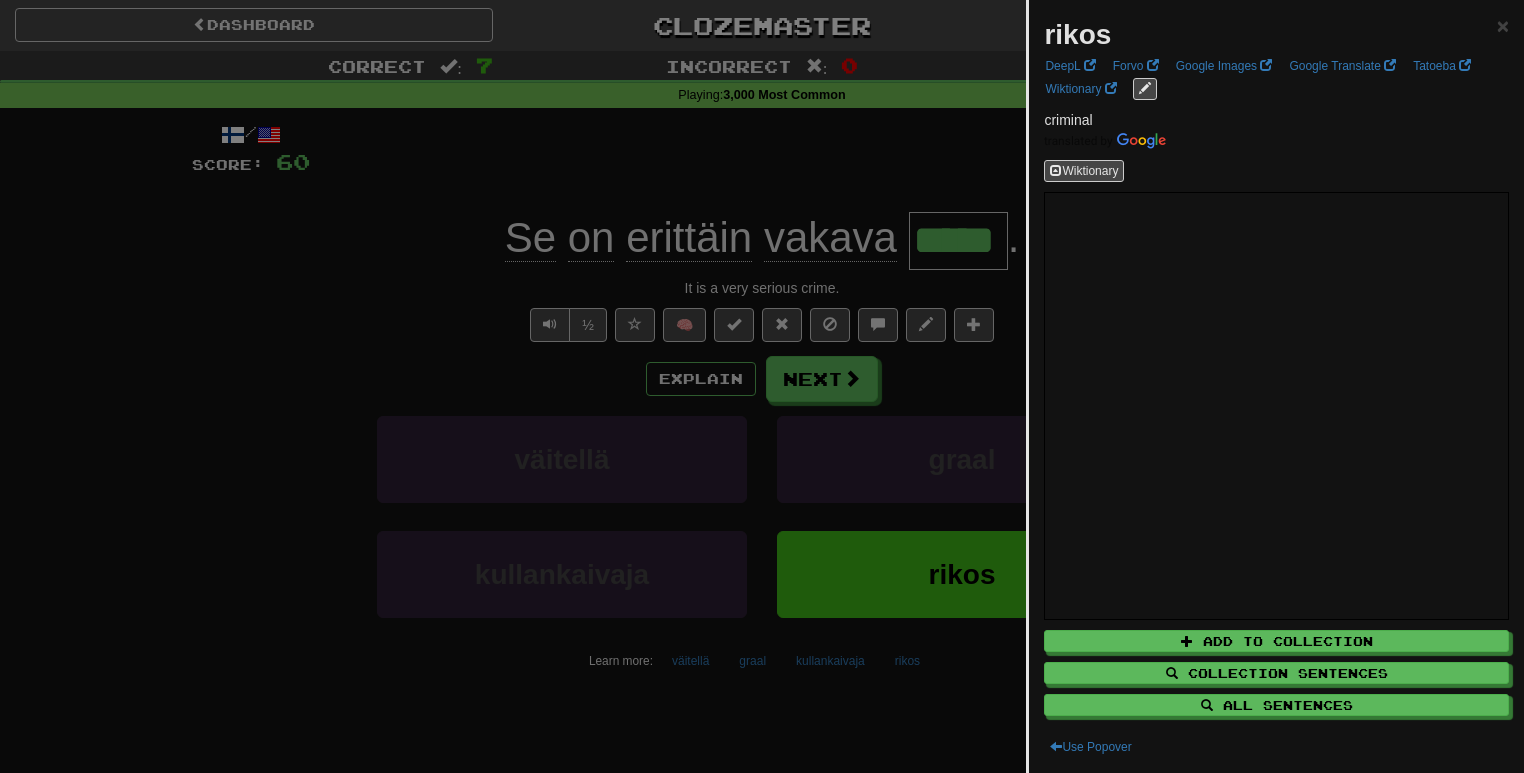 click at bounding box center (762, 386) 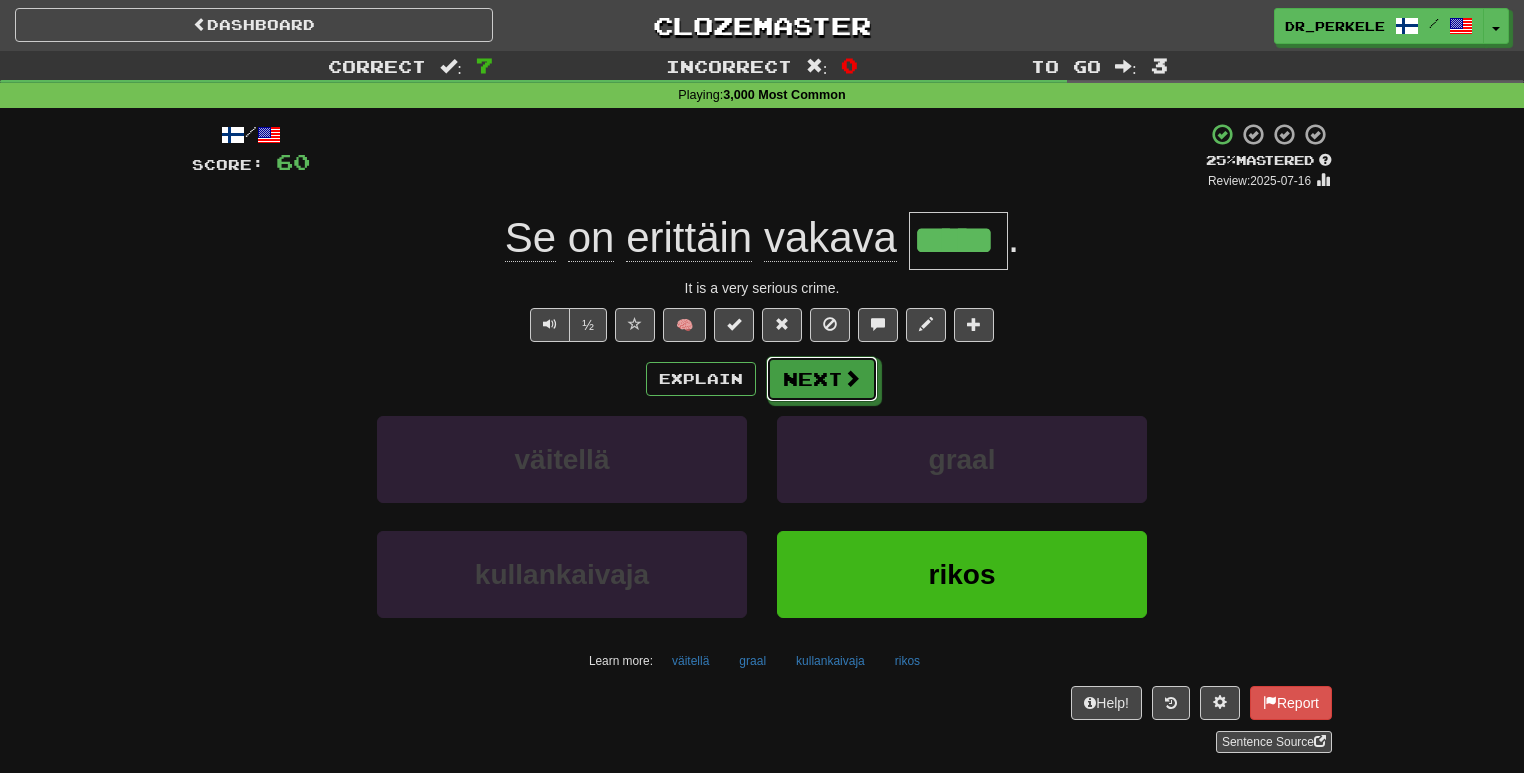 click on "Next" at bounding box center [822, 379] 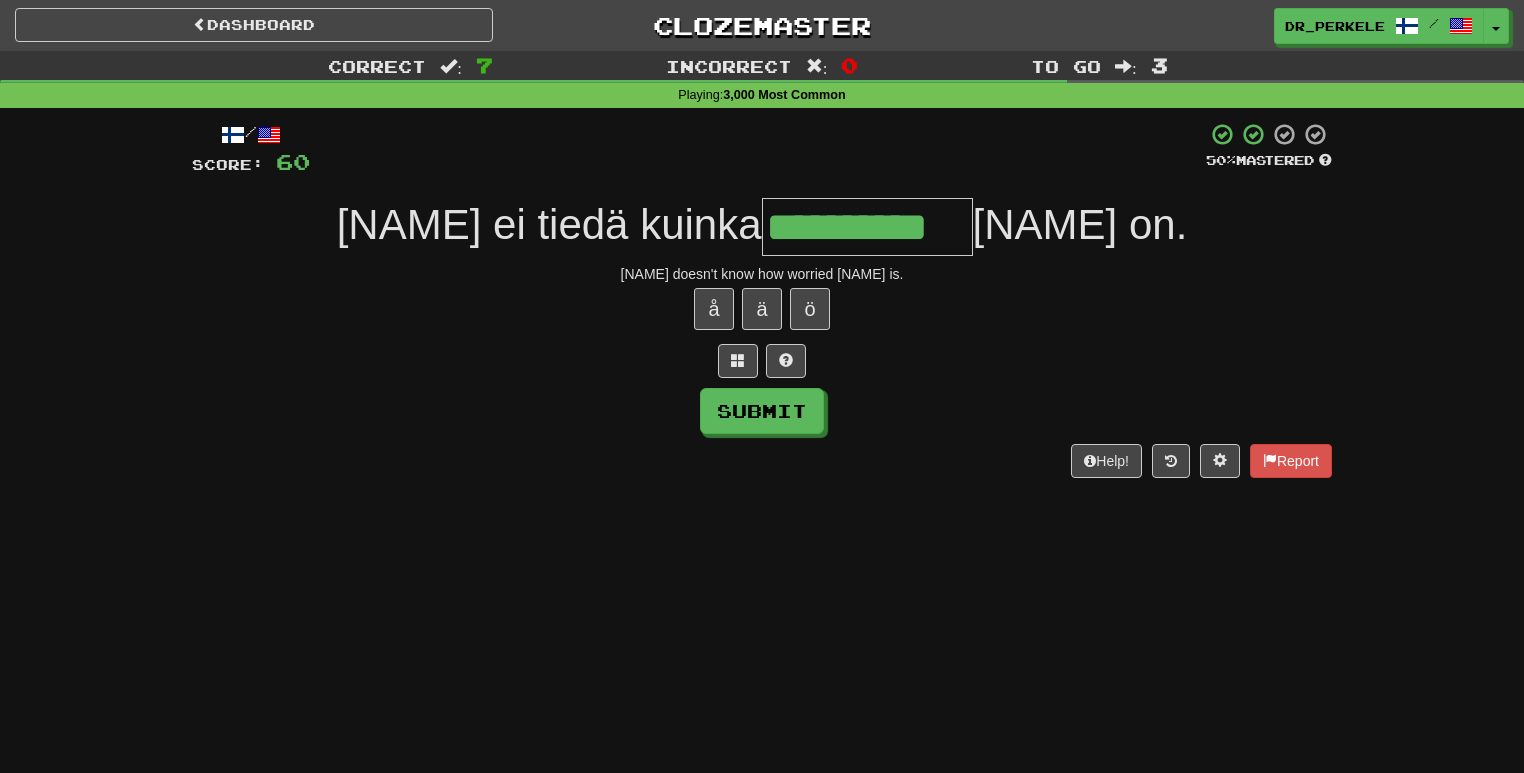type on "**********" 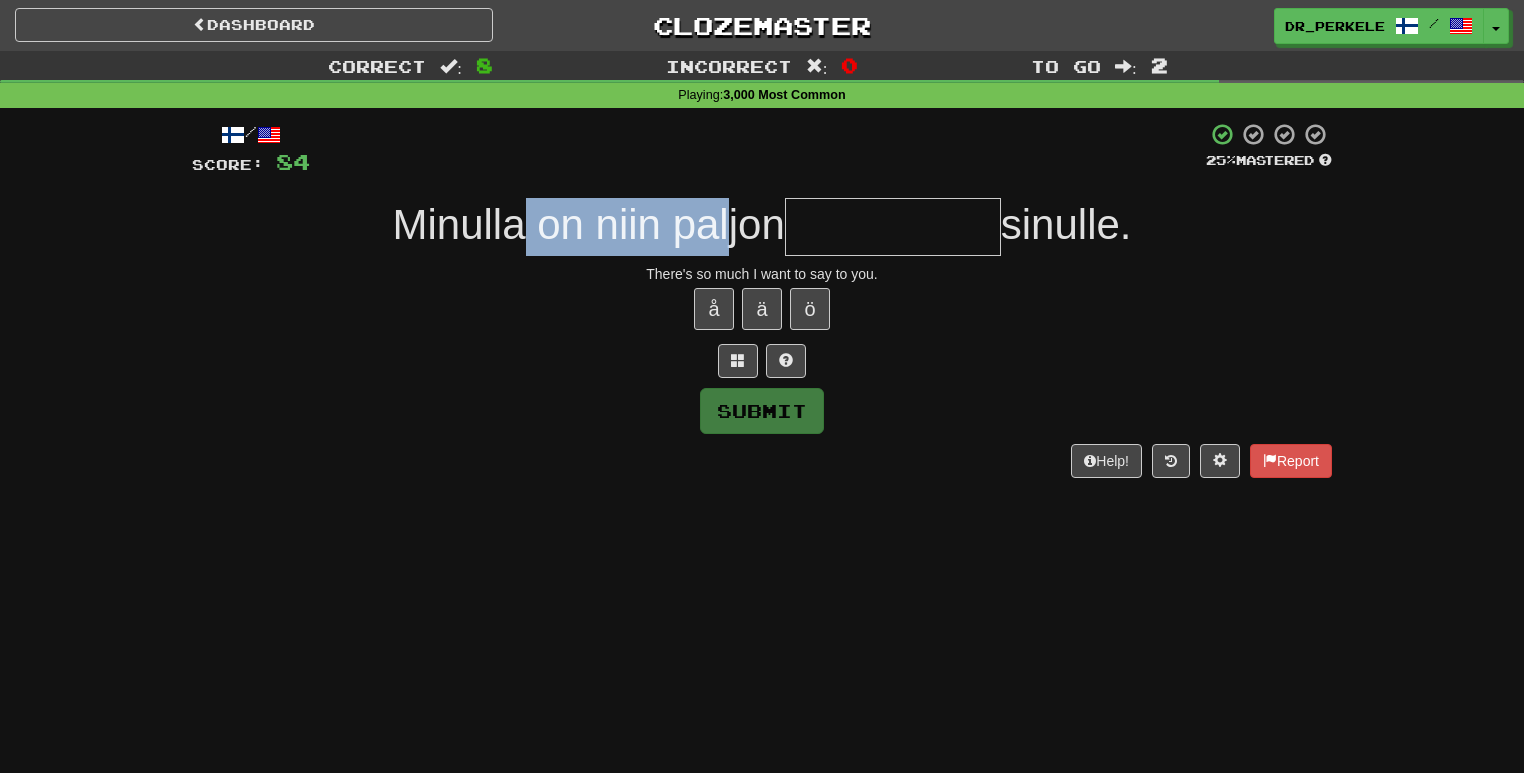 drag, startPoint x: 716, startPoint y: 226, endPoint x: 383, endPoint y: 198, distance: 334.1751 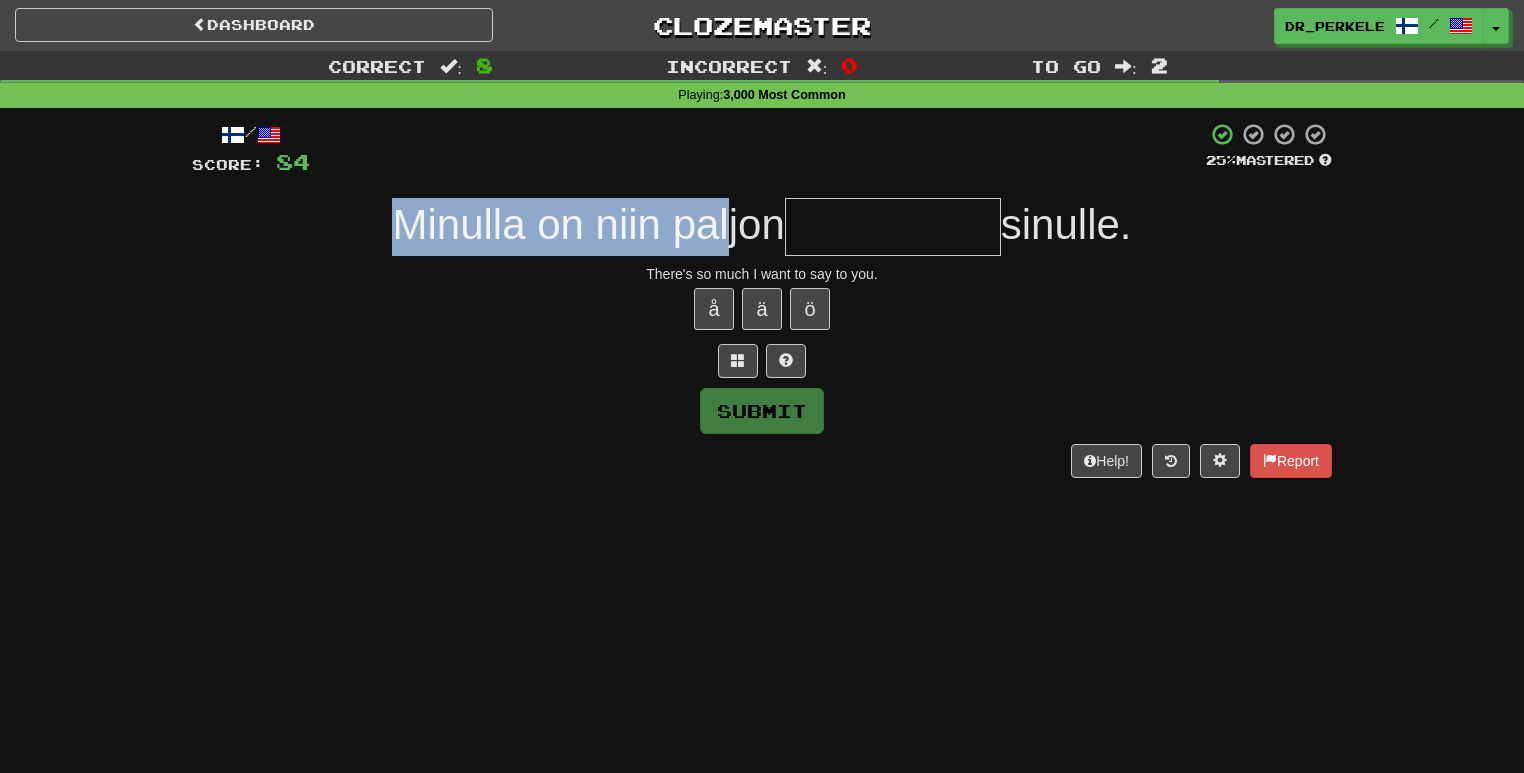 click on "Minulla on niin paljon" at bounding box center (588, 224) 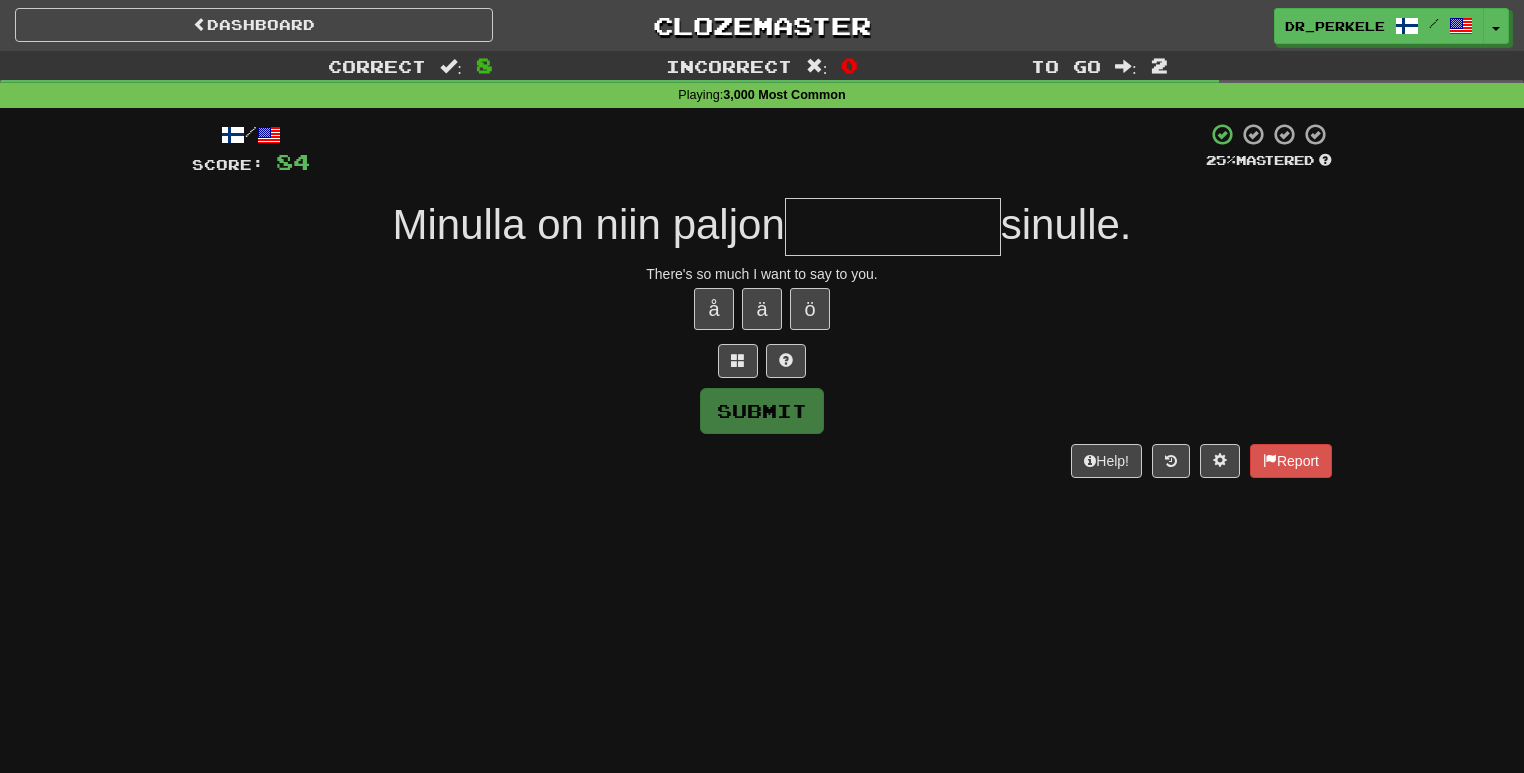 click at bounding box center [893, 227] 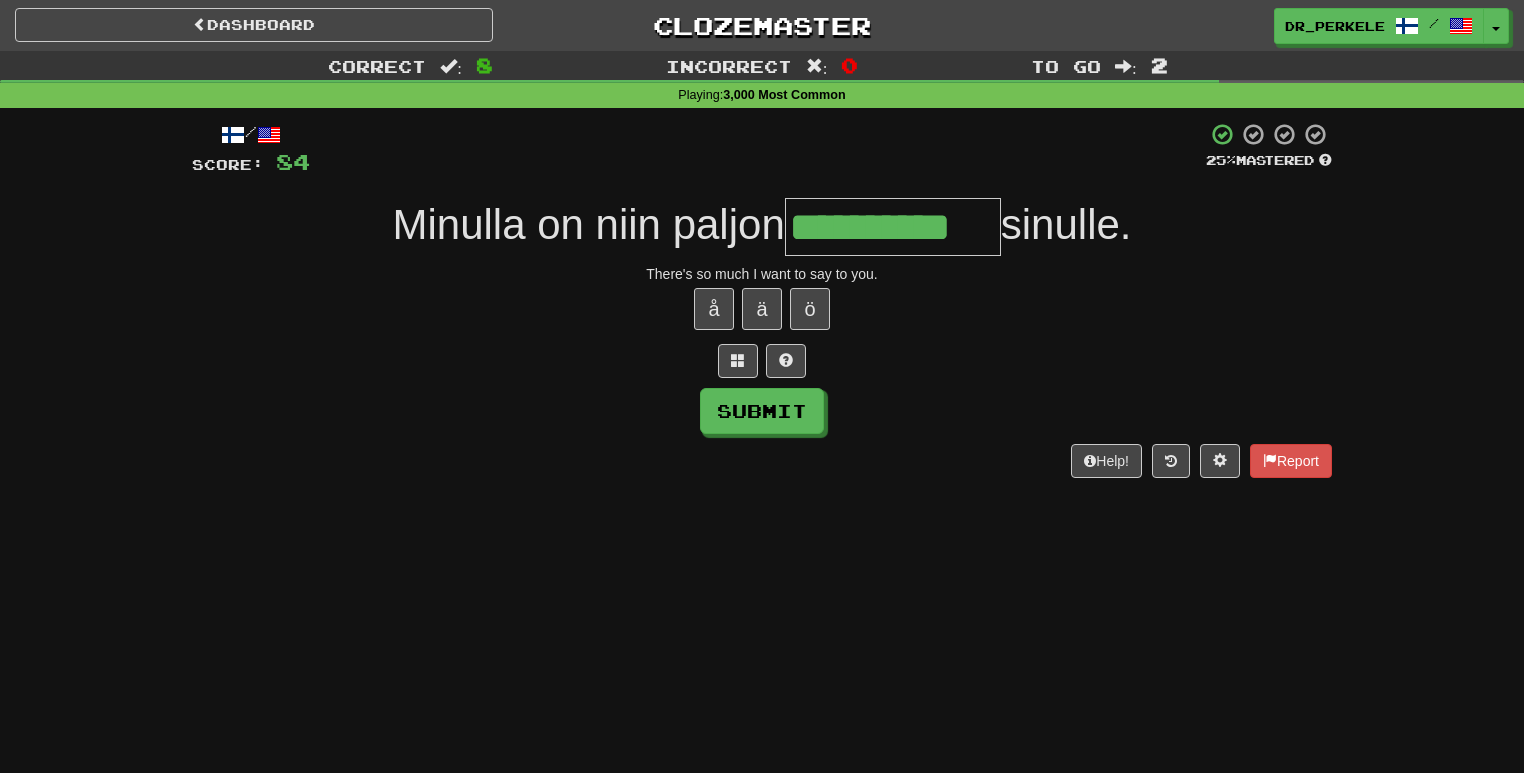 type on "**********" 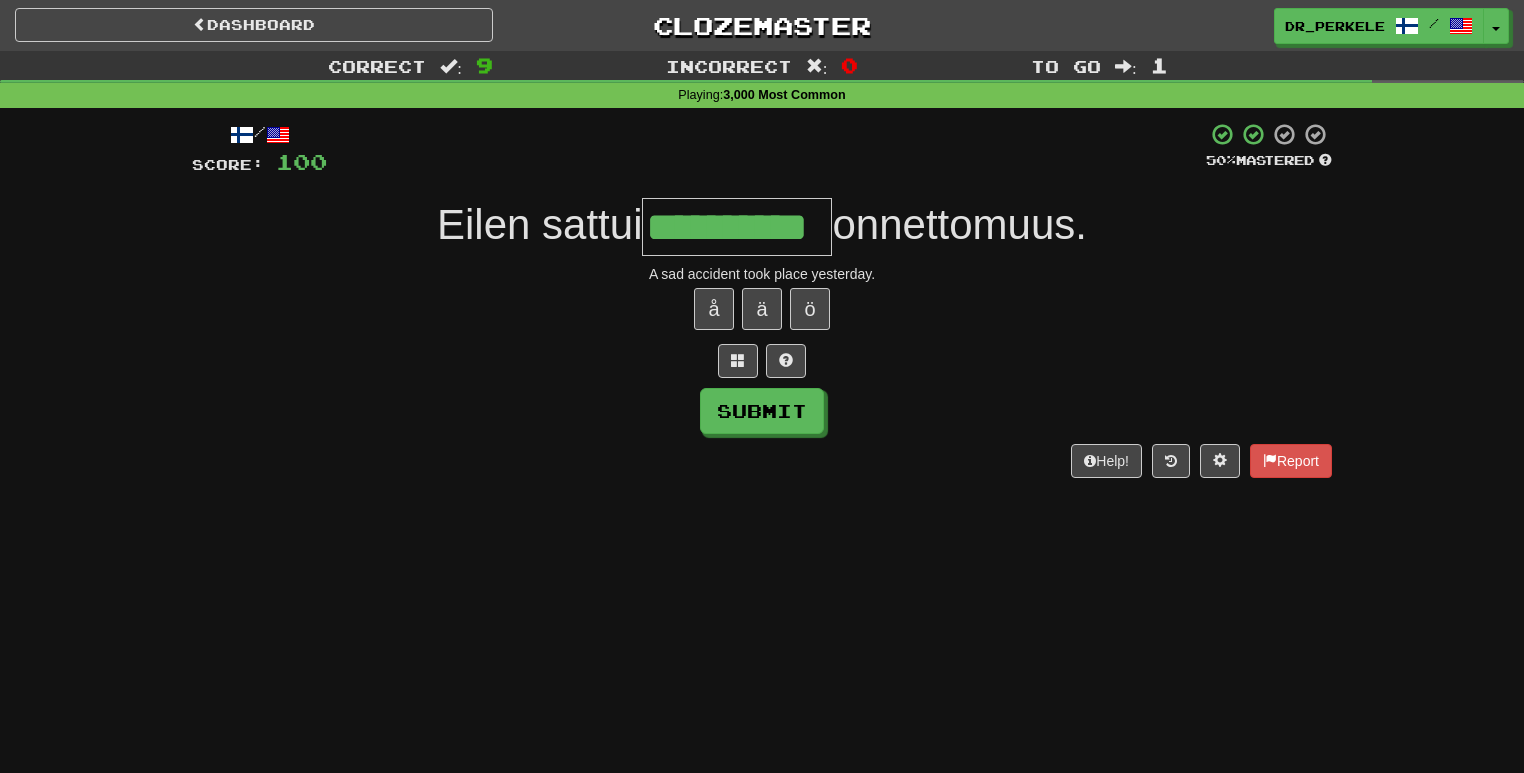 type on "**********" 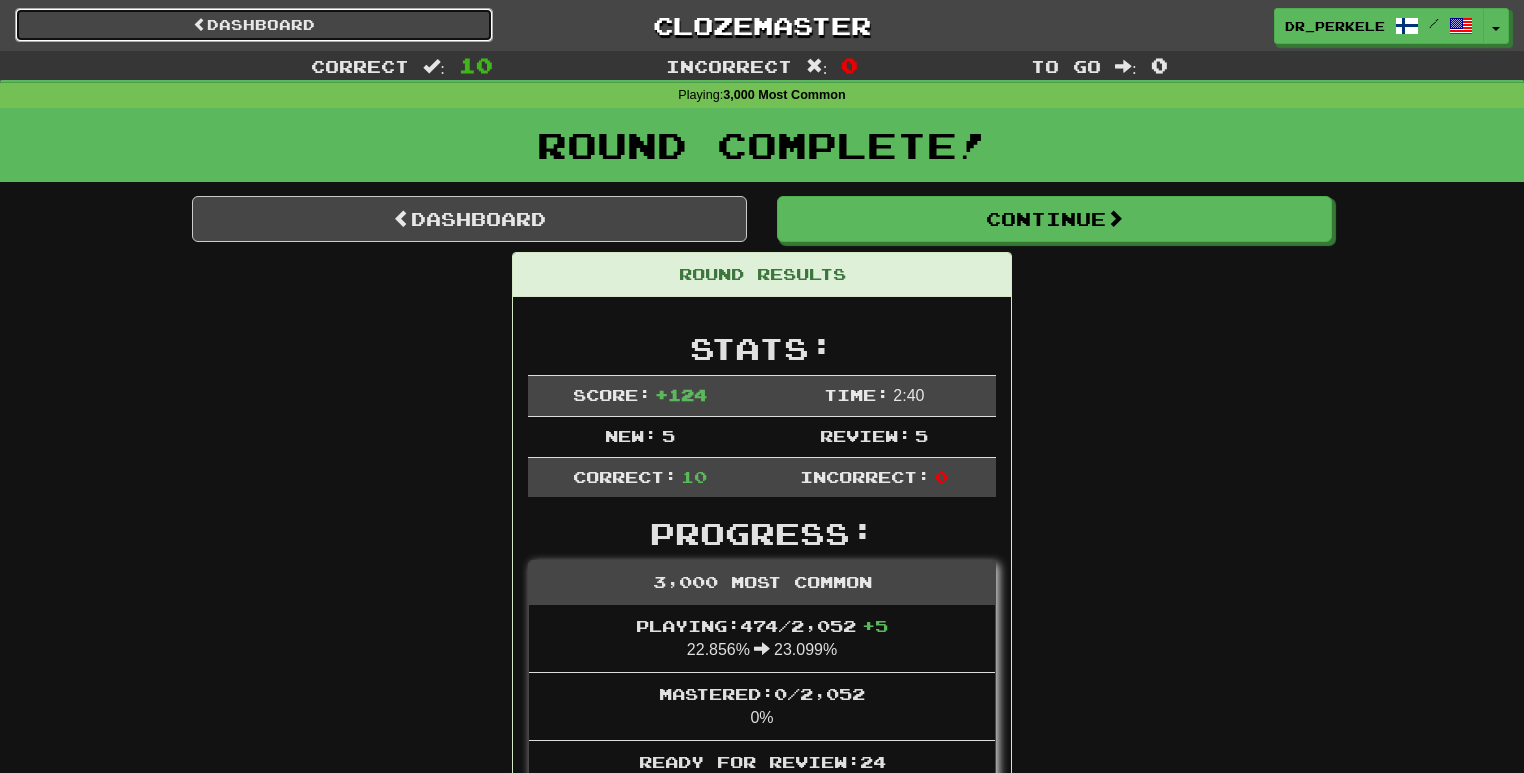 click on "Dashboard" at bounding box center (254, 25) 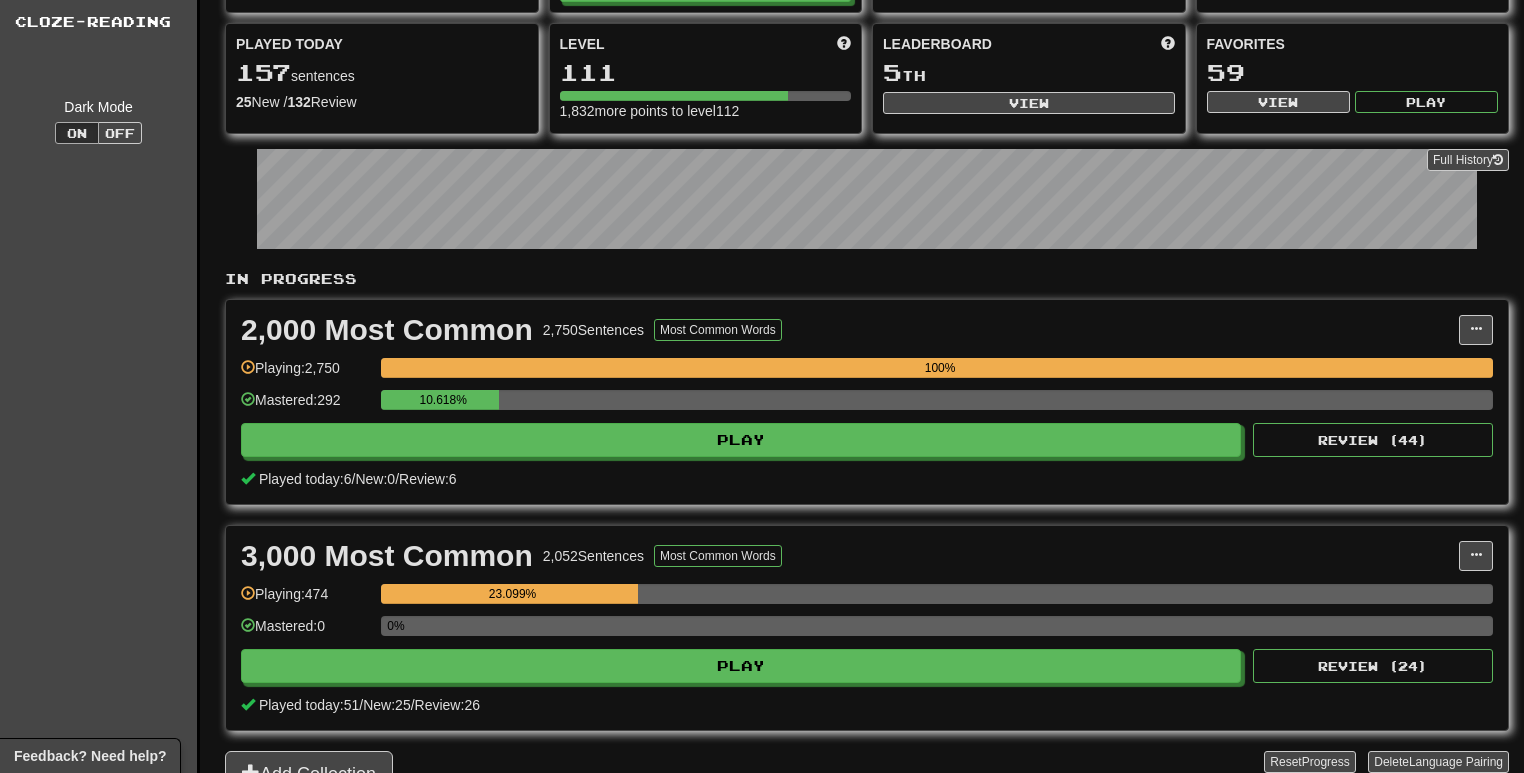 scroll, scrollTop: 288, scrollLeft: 0, axis: vertical 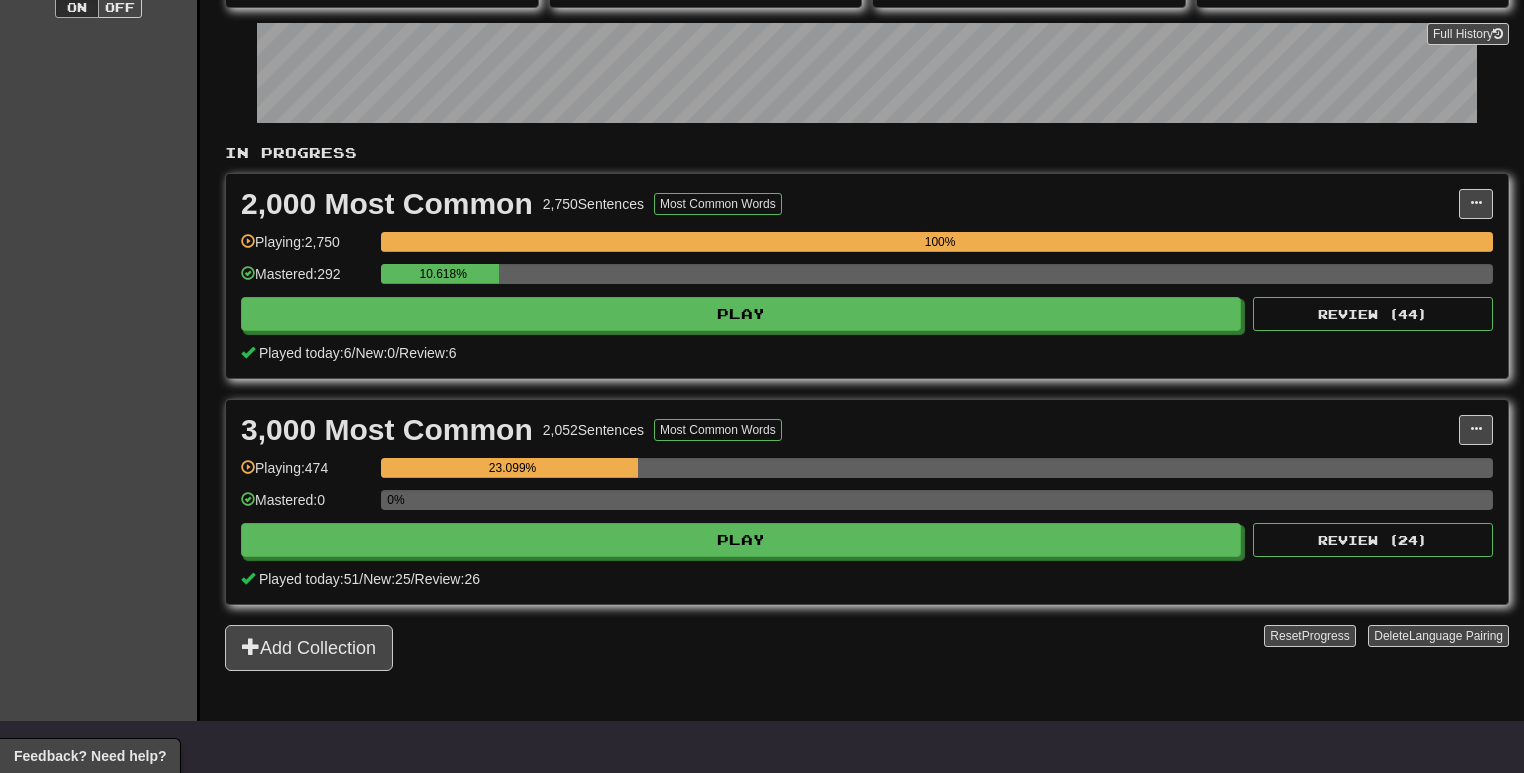 click on "3,000 Most Common" at bounding box center (387, 430) 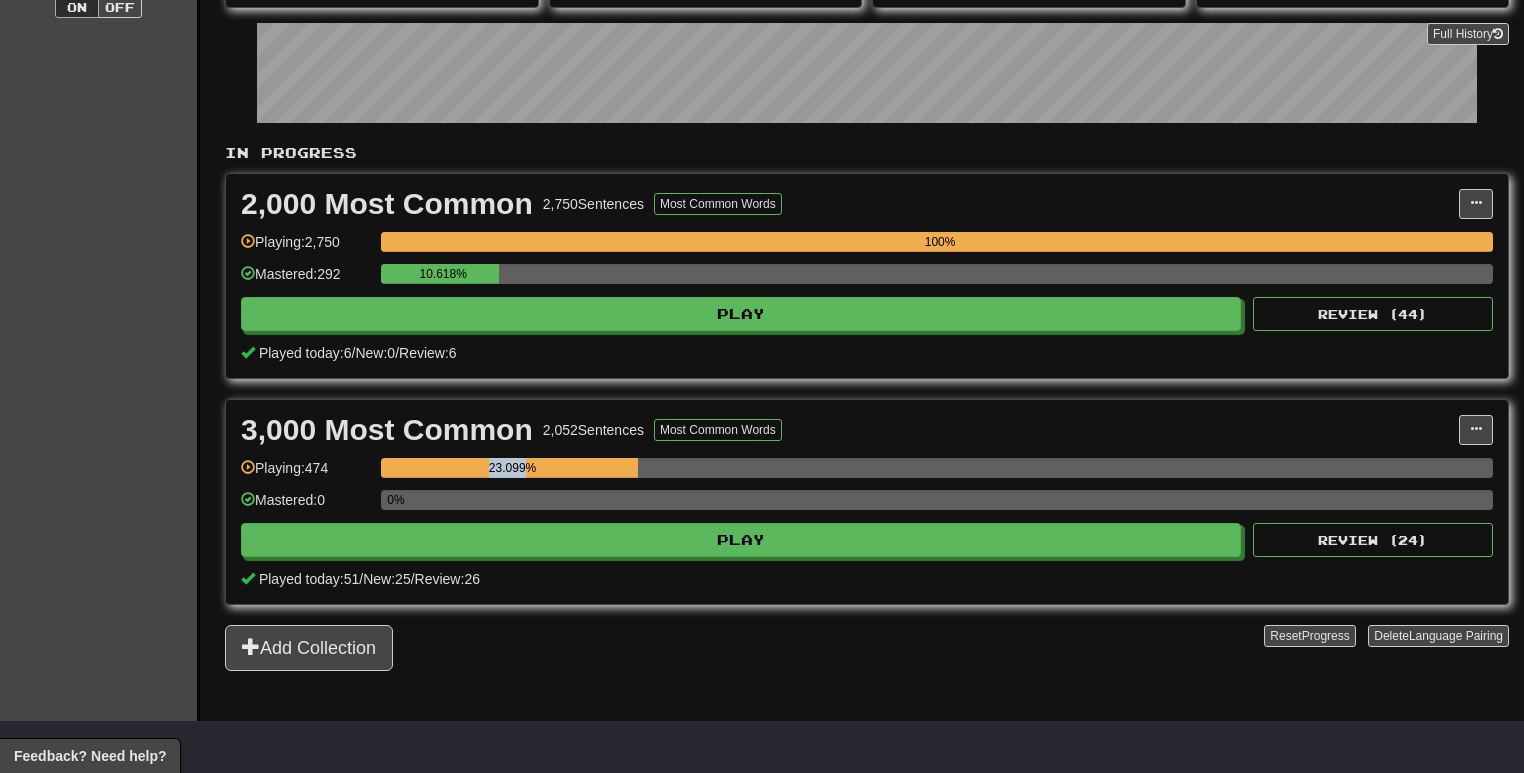 drag, startPoint x: 490, startPoint y: 471, endPoint x: 558, endPoint y: 467, distance: 68.117546 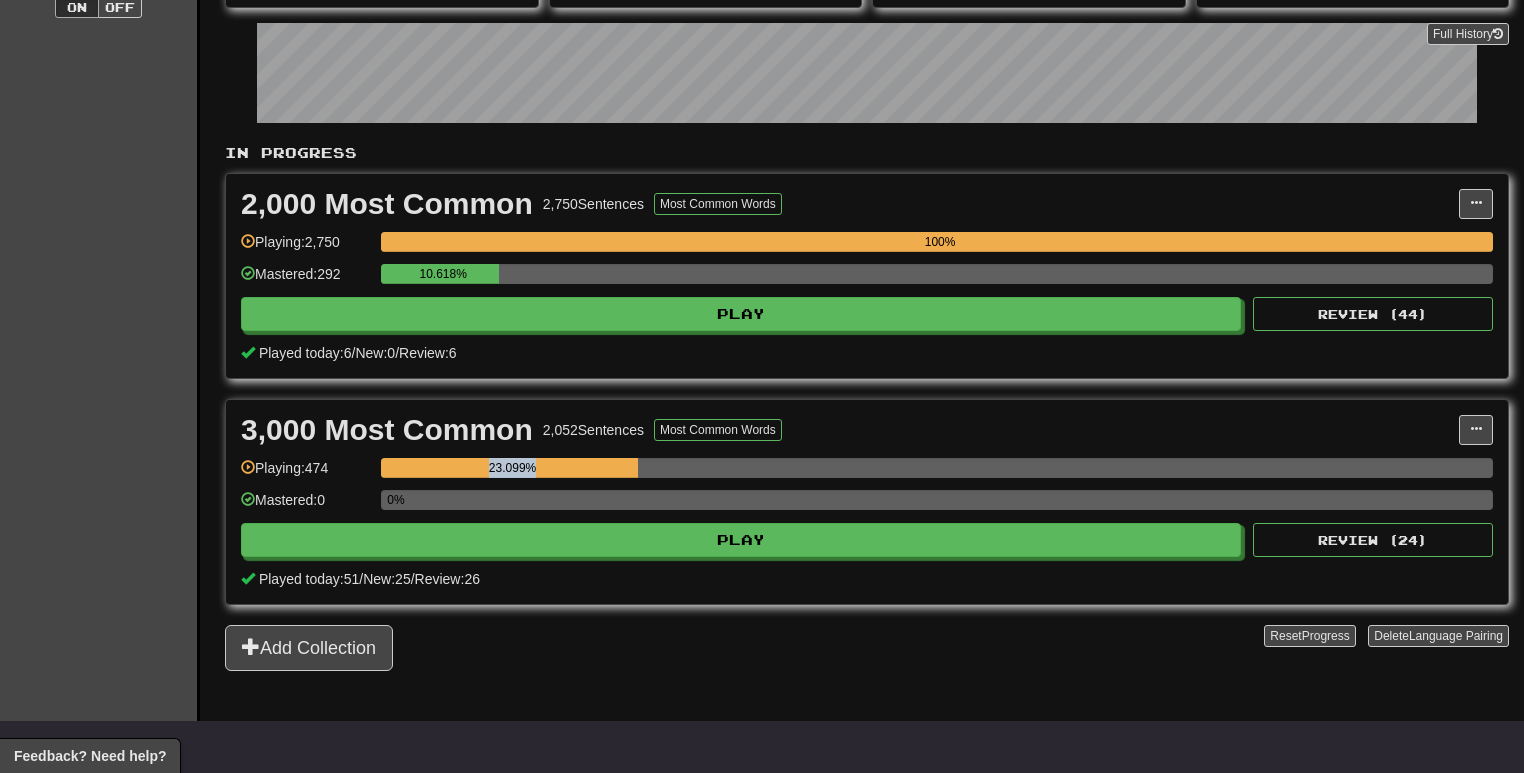 click on "23.099%" at bounding box center [512, 468] 